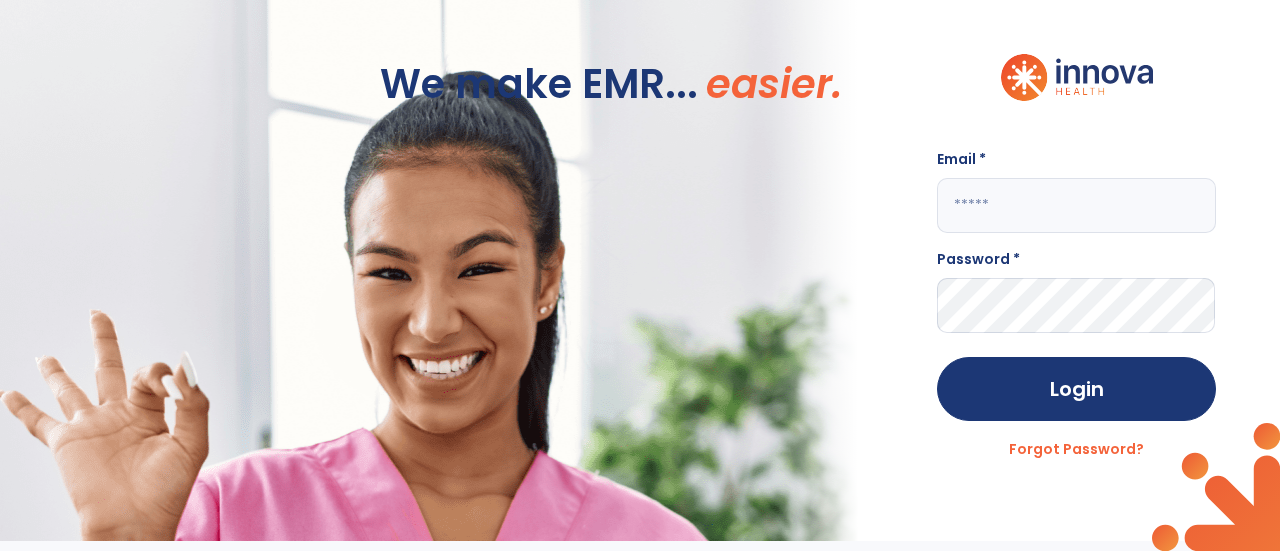 scroll, scrollTop: 0, scrollLeft: 0, axis: both 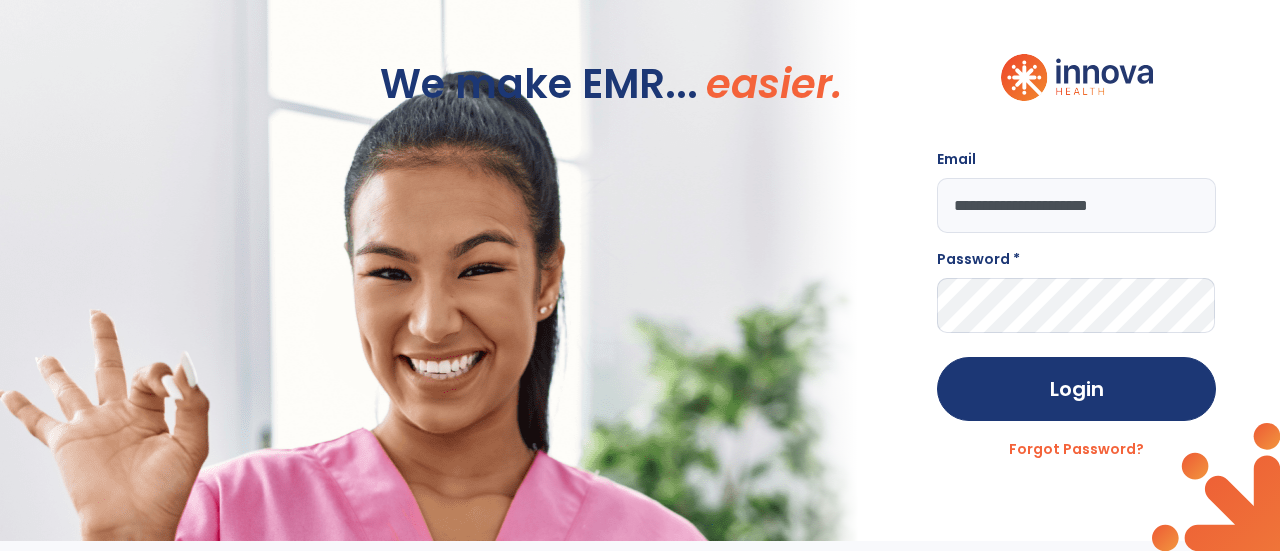 type on "**********" 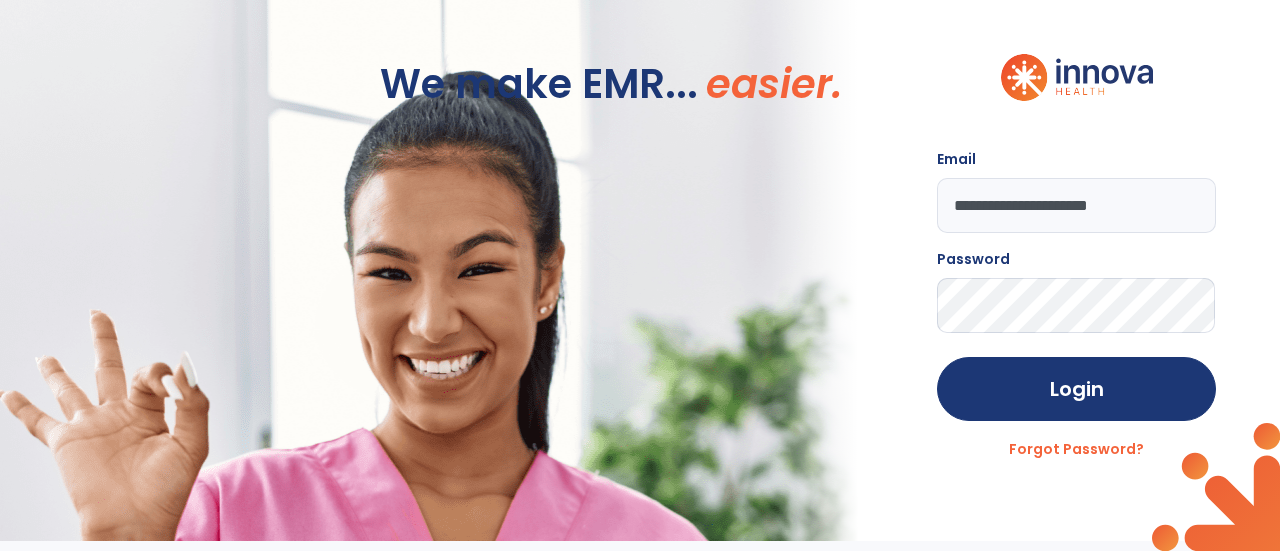 click on "Login" 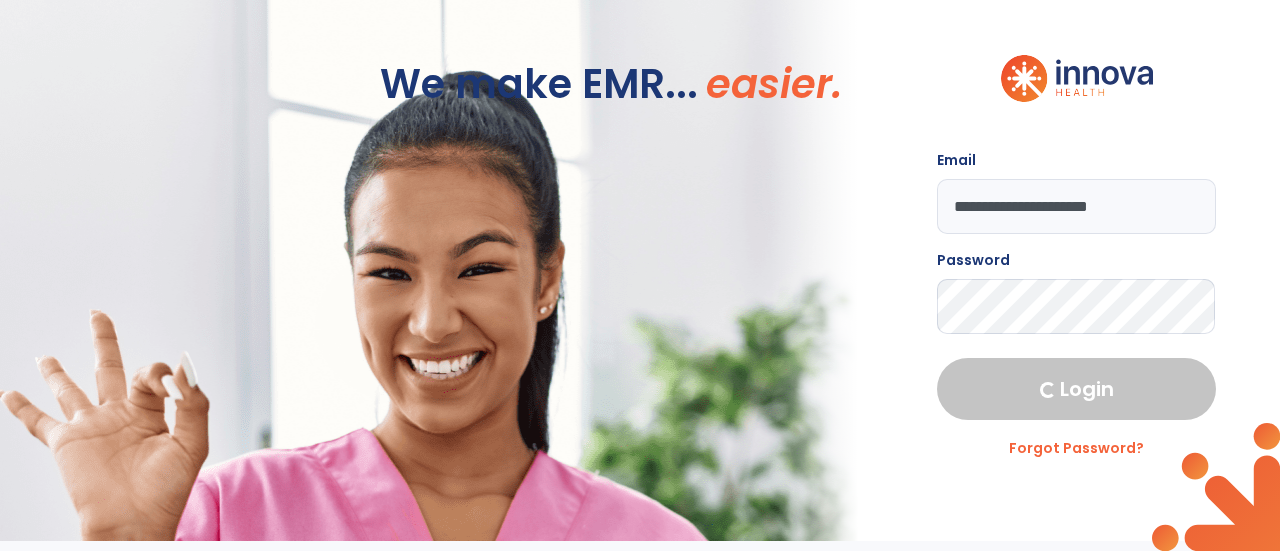 select on "****" 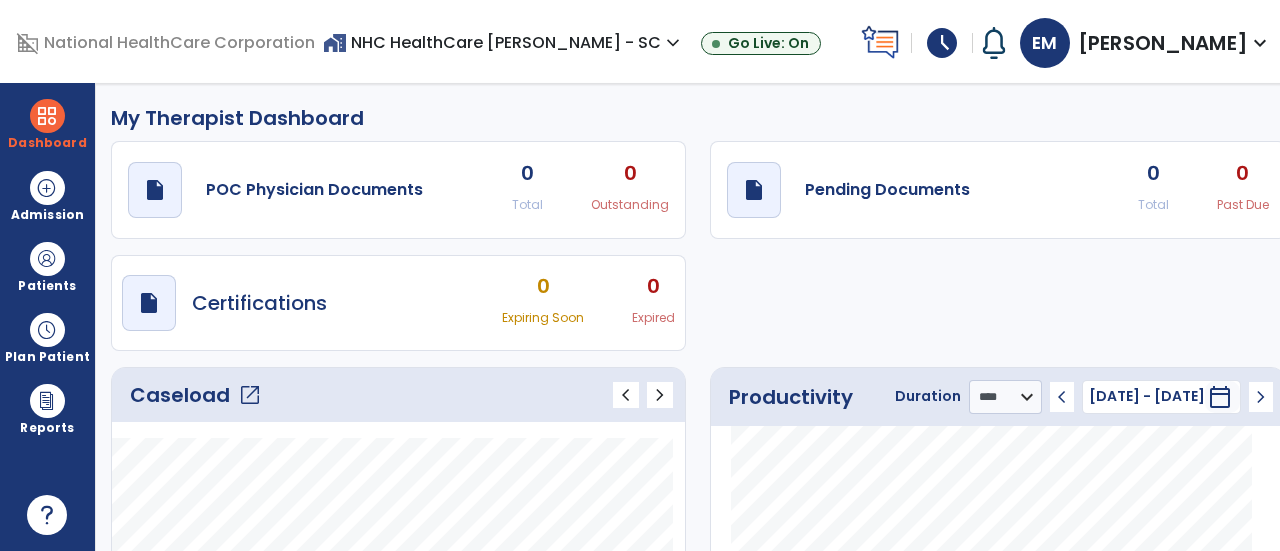 click on "schedule" at bounding box center (942, 43) 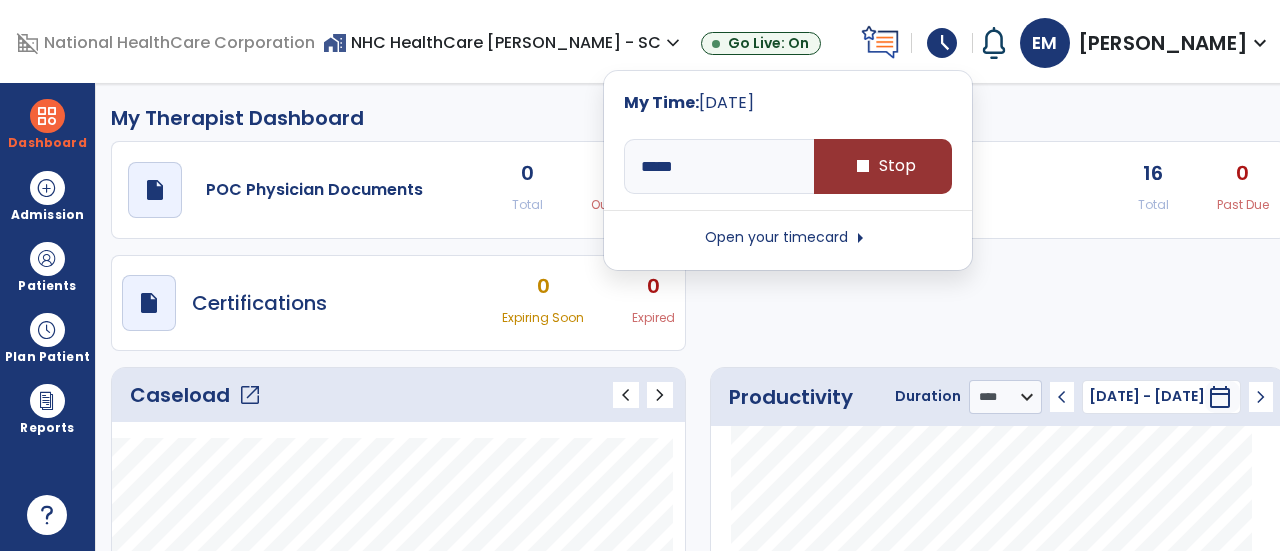 click on "stop  Stop" at bounding box center (883, 166) 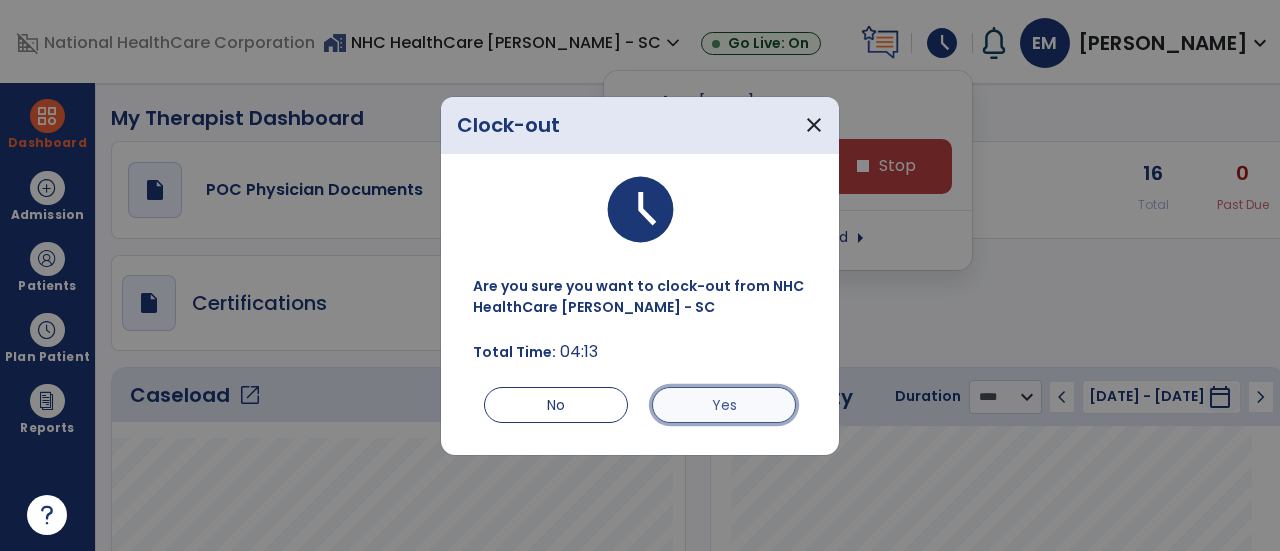 click on "Yes" at bounding box center (724, 405) 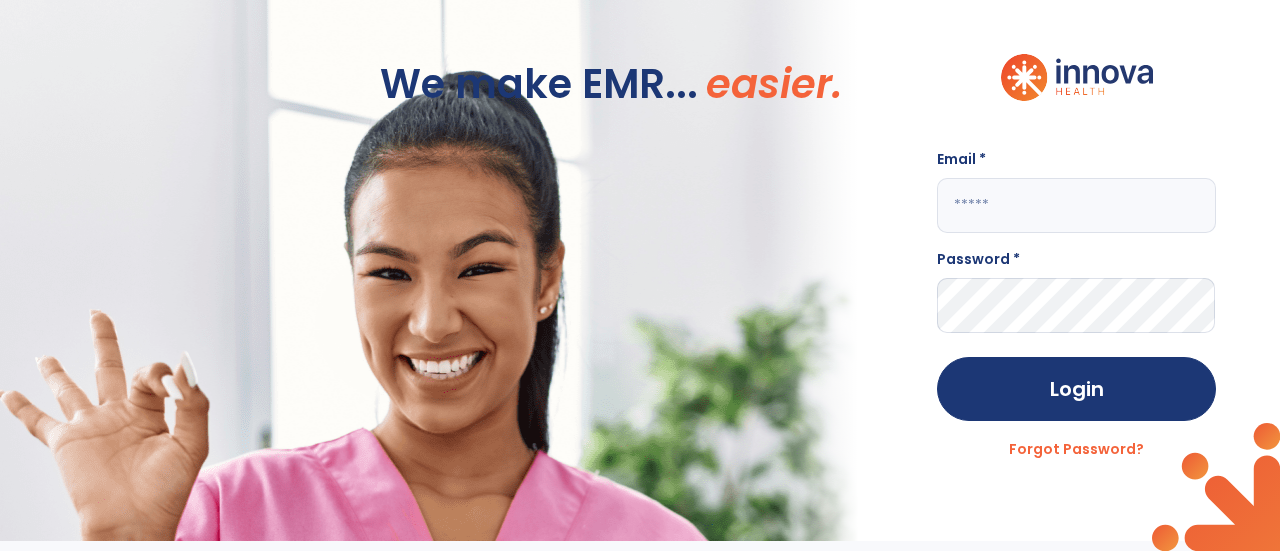 click 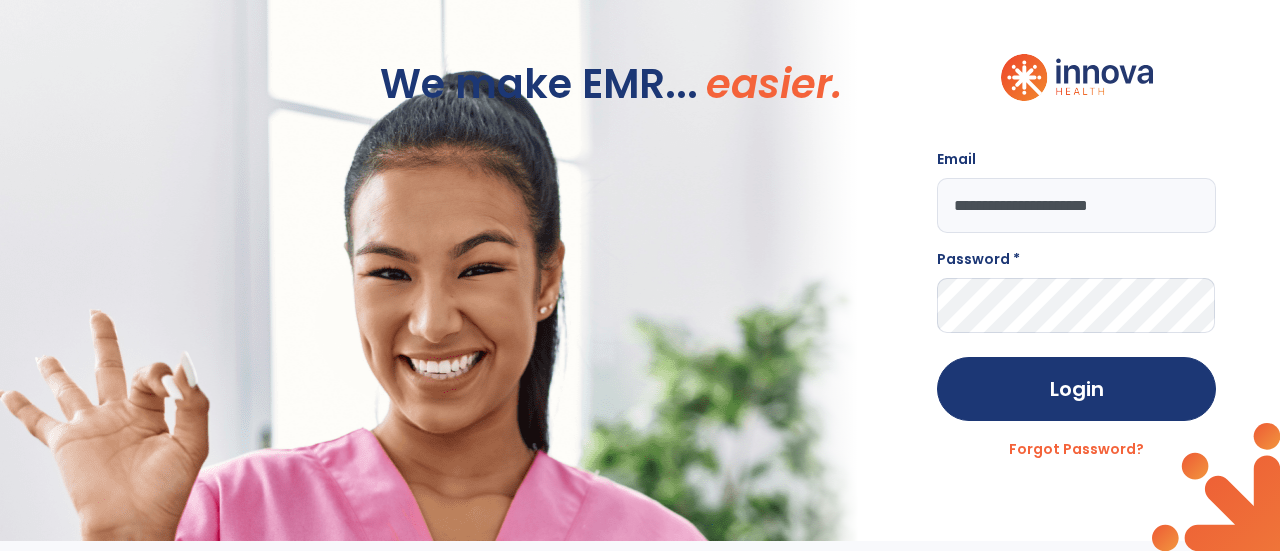type on "**********" 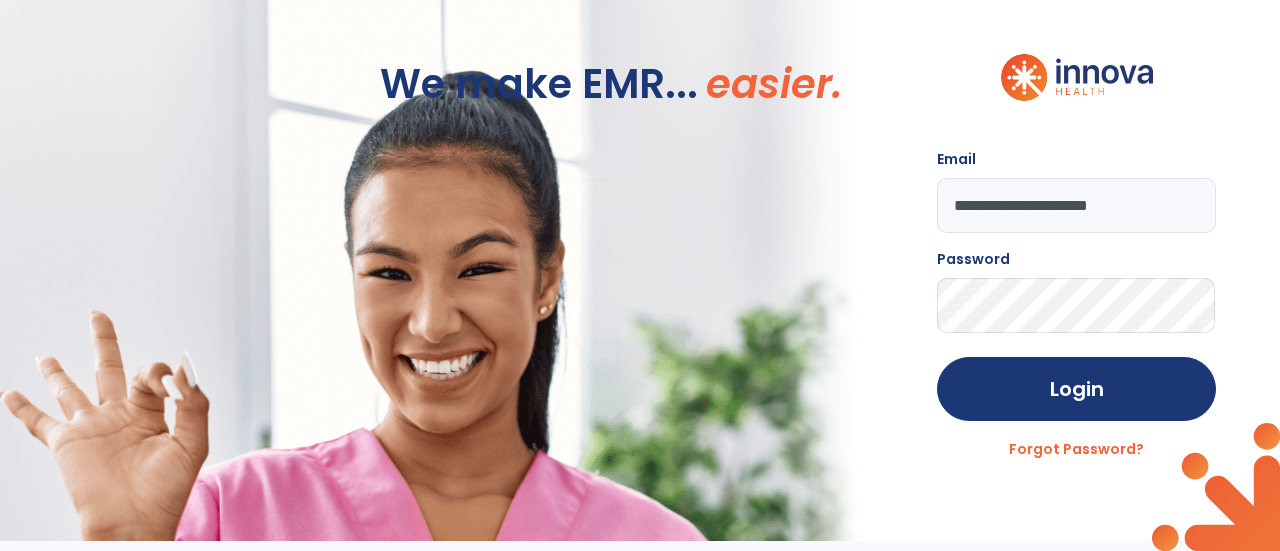 click on "Login" 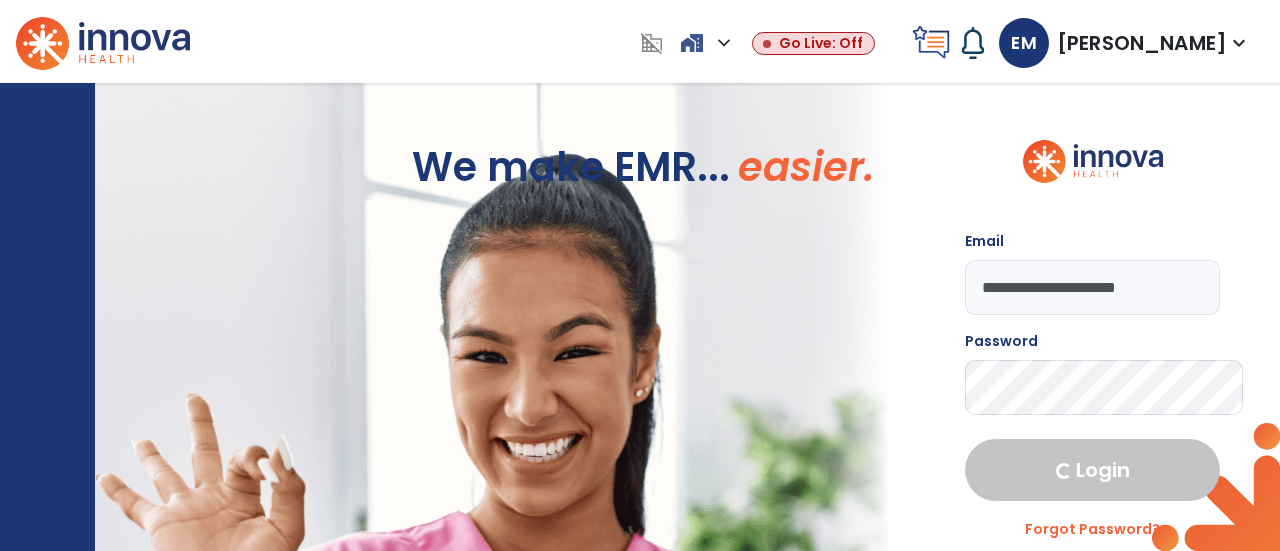 select on "****" 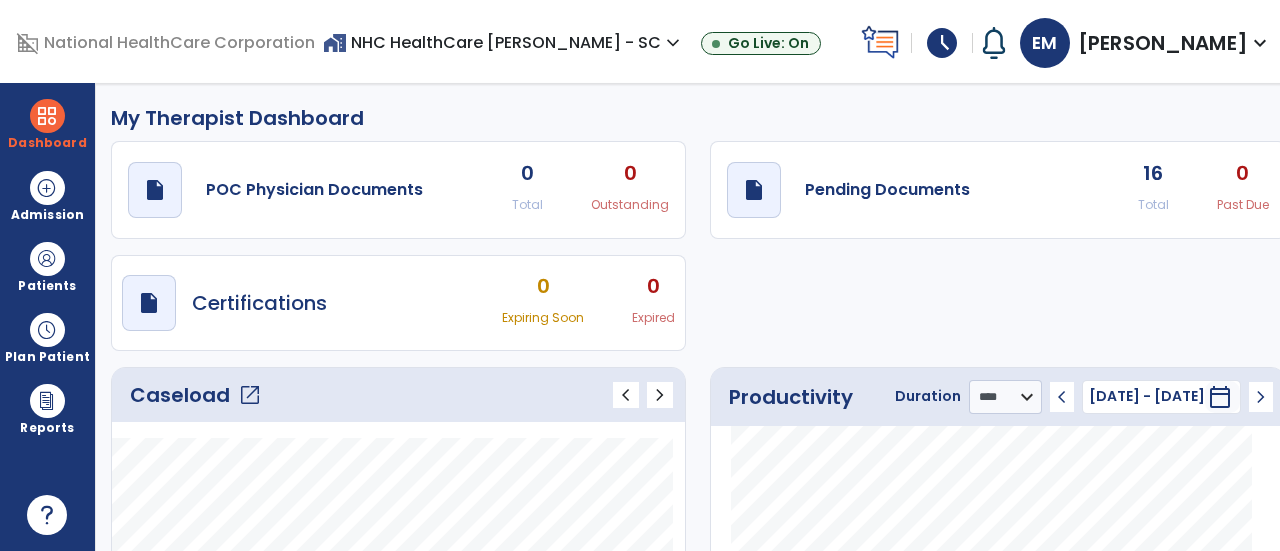 click on "open_in_new" 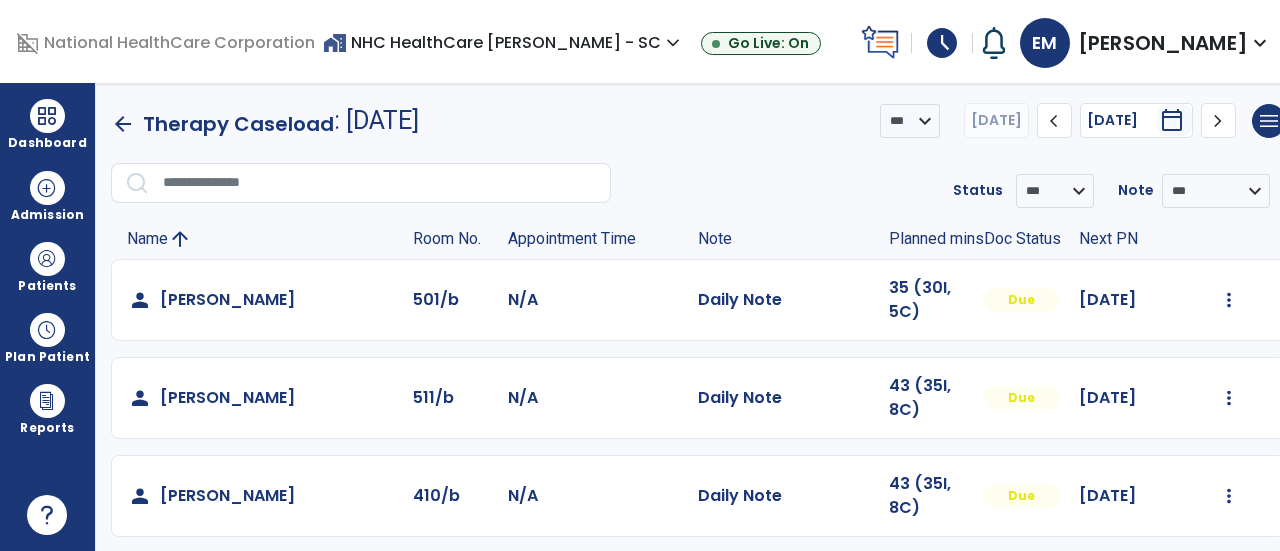 click on "Mark Visit As Complete   Reset Note   Open Document   G + C Mins" 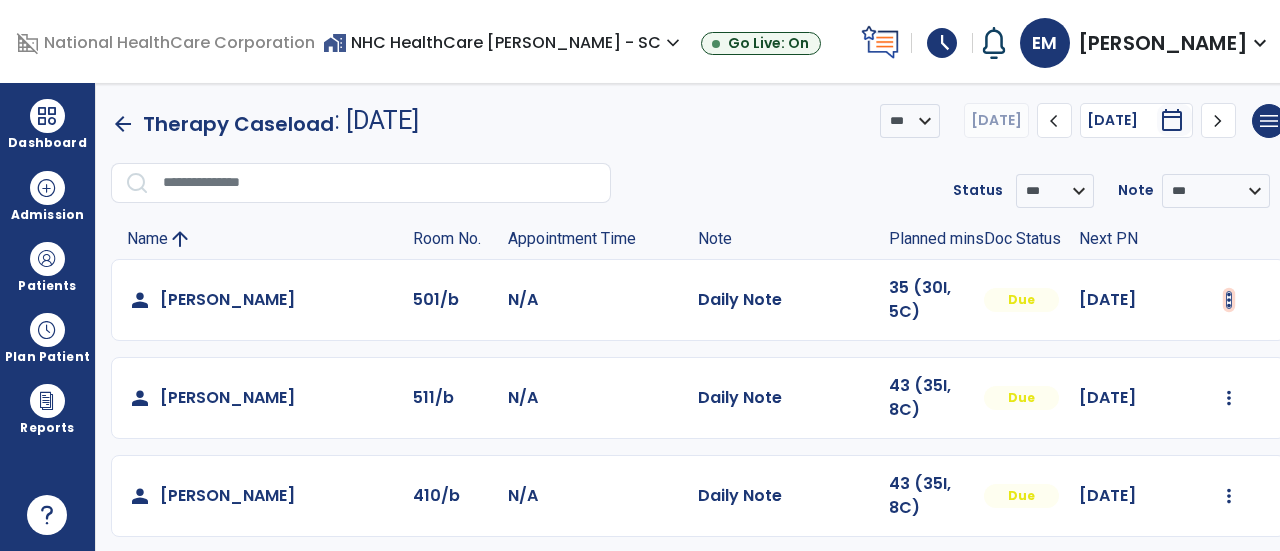 click at bounding box center [1229, 300] 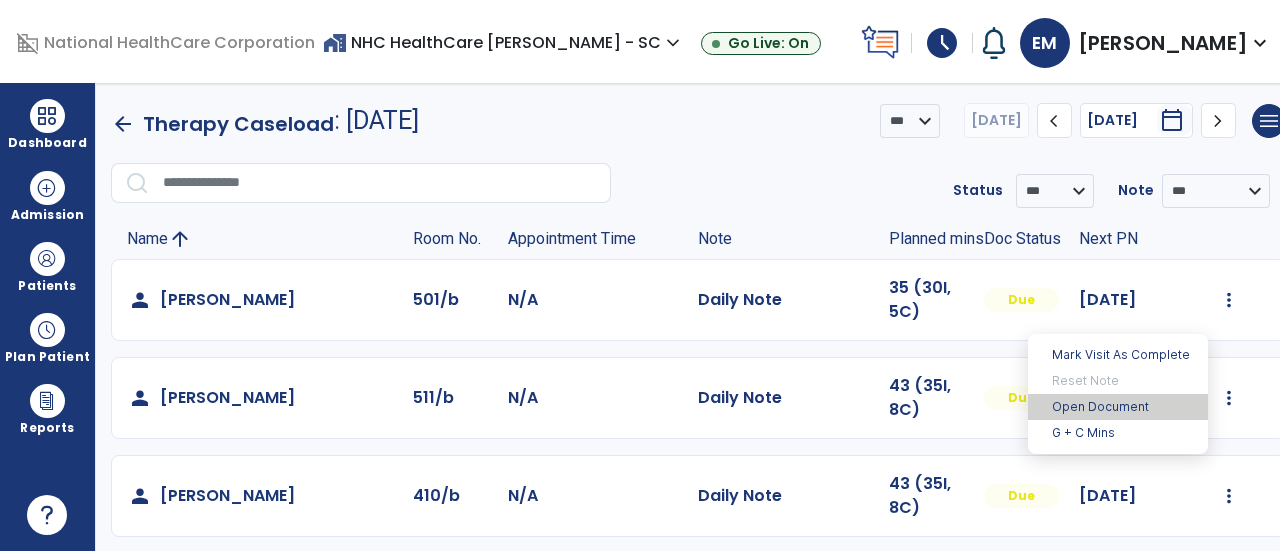click on "Open Document" at bounding box center (1118, 407) 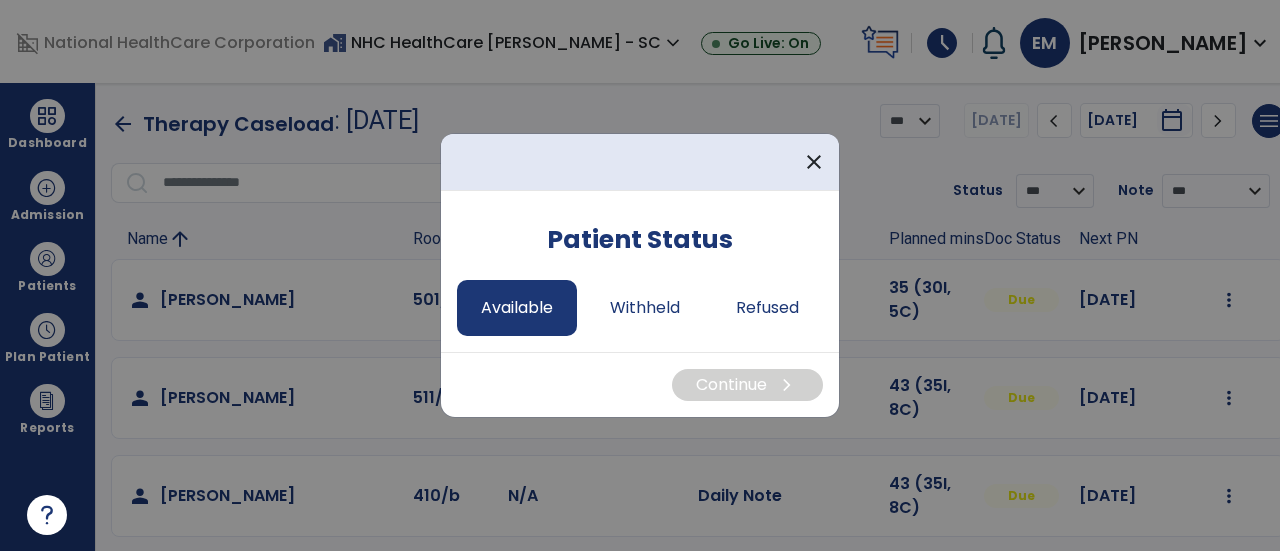 click on "Available" at bounding box center [517, 308] 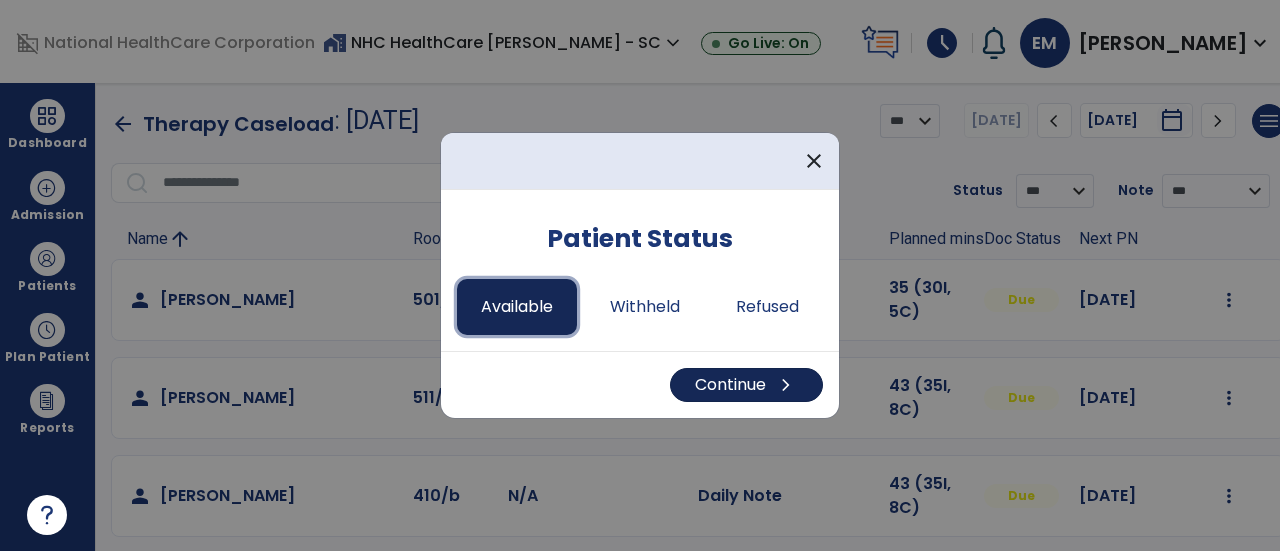 click on "Continue   chevron_right" at bounding box center [746, 385] 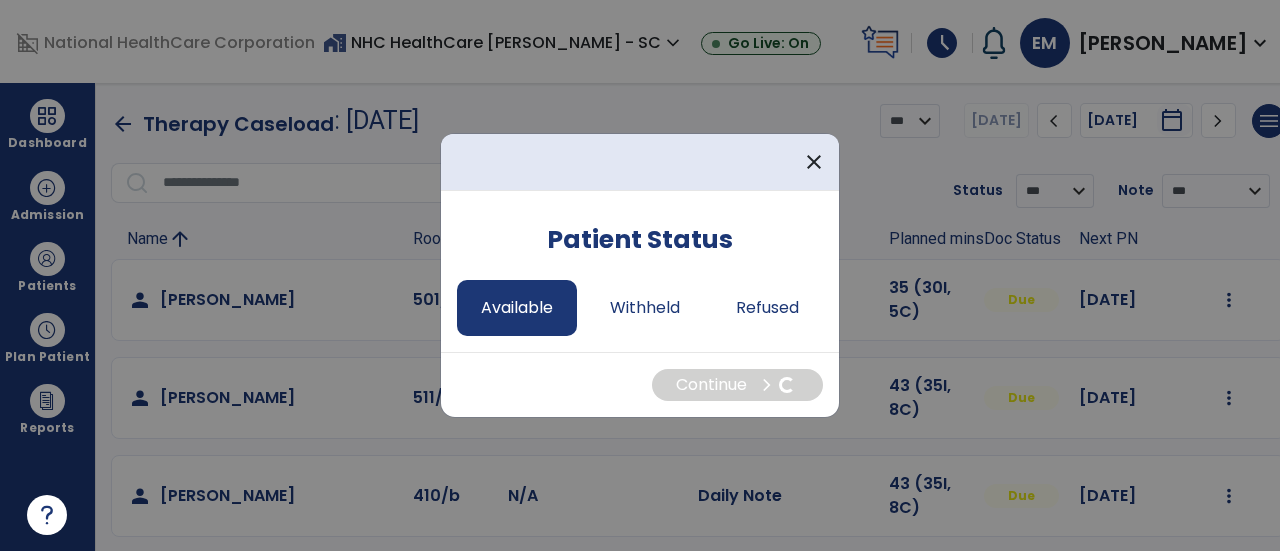 select on "*" 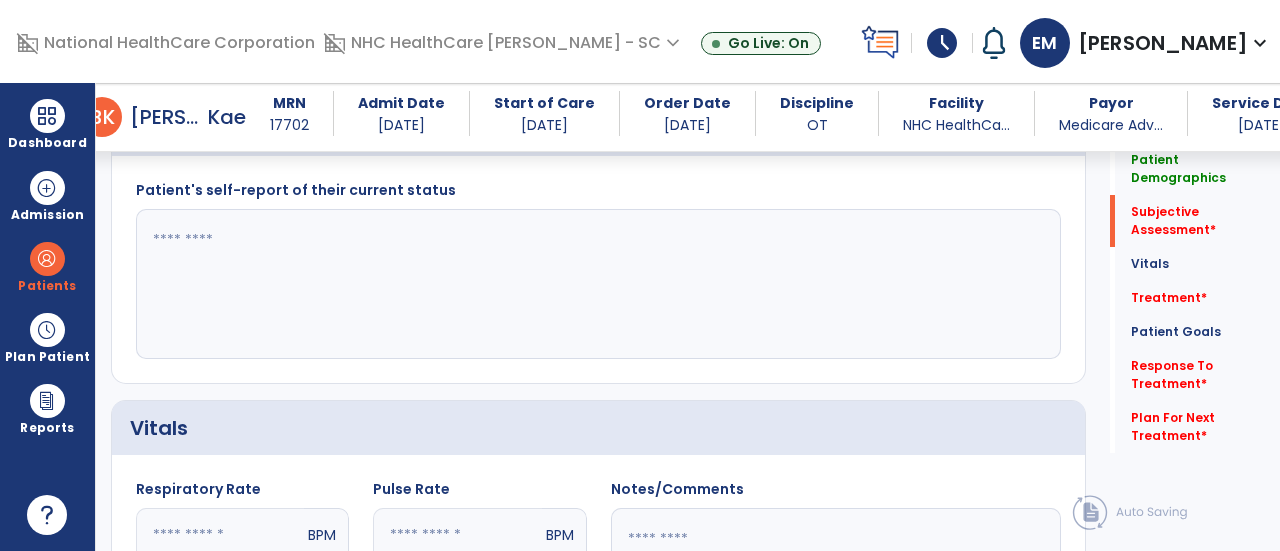scroll, scrollTop: 435, scrollLeft: 0, axis: vertical 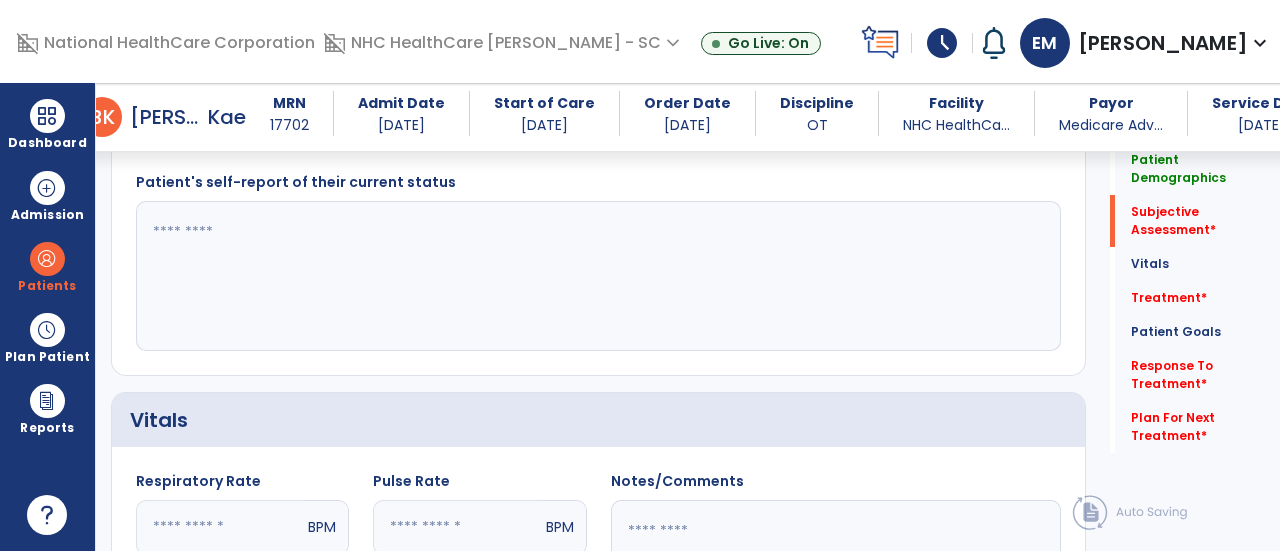 click 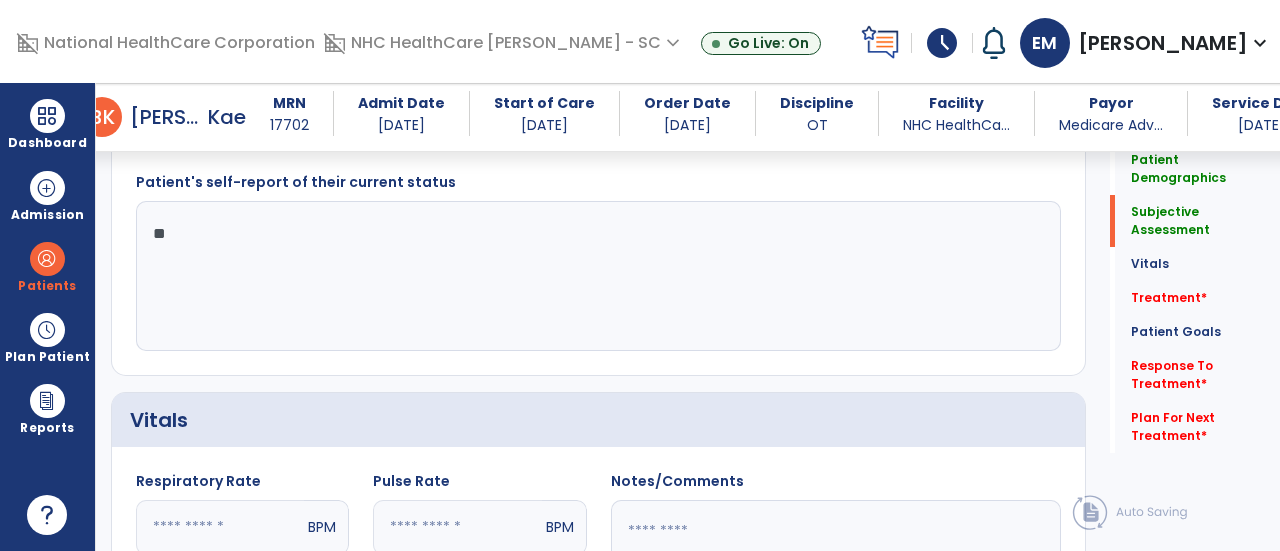 type on "*" 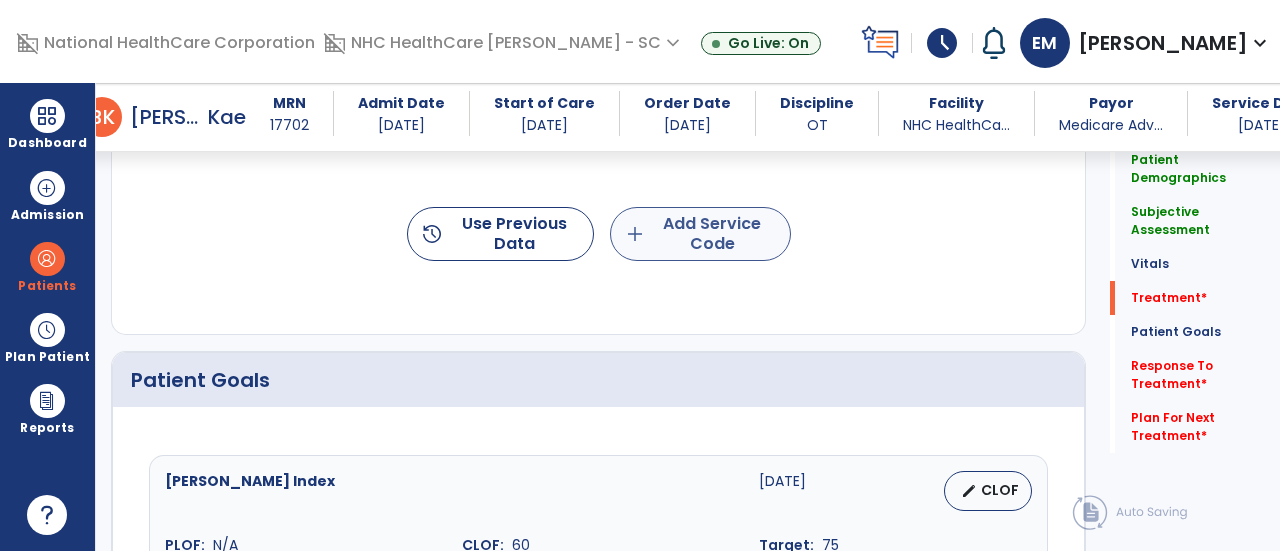 type on "**********" 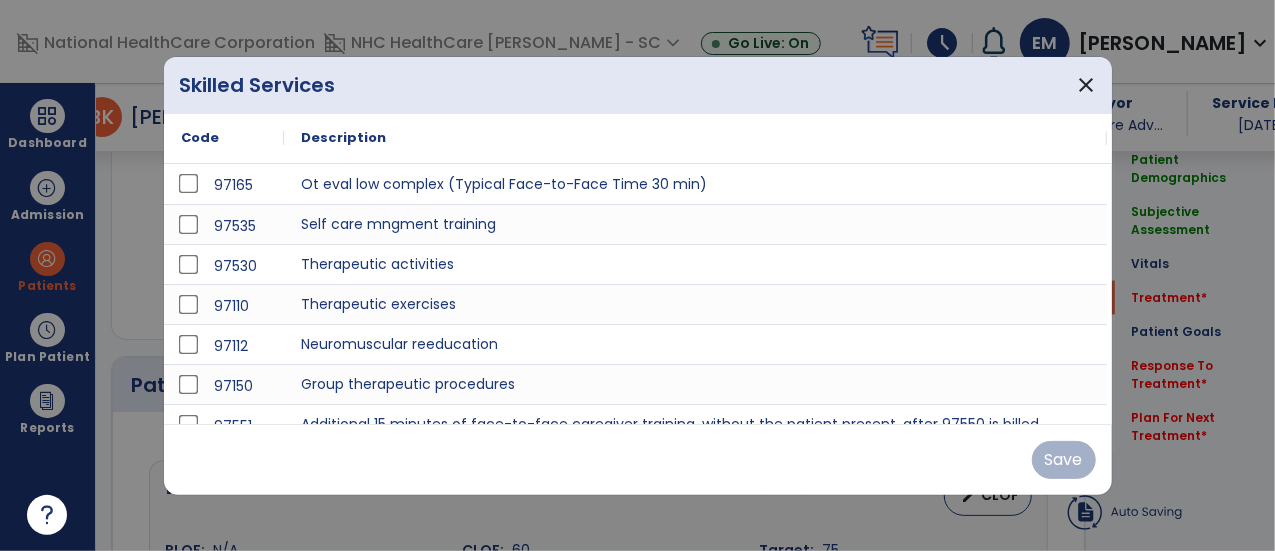 scroll, scrollTop: 1170, scrollLeft: 0, axis: vertical 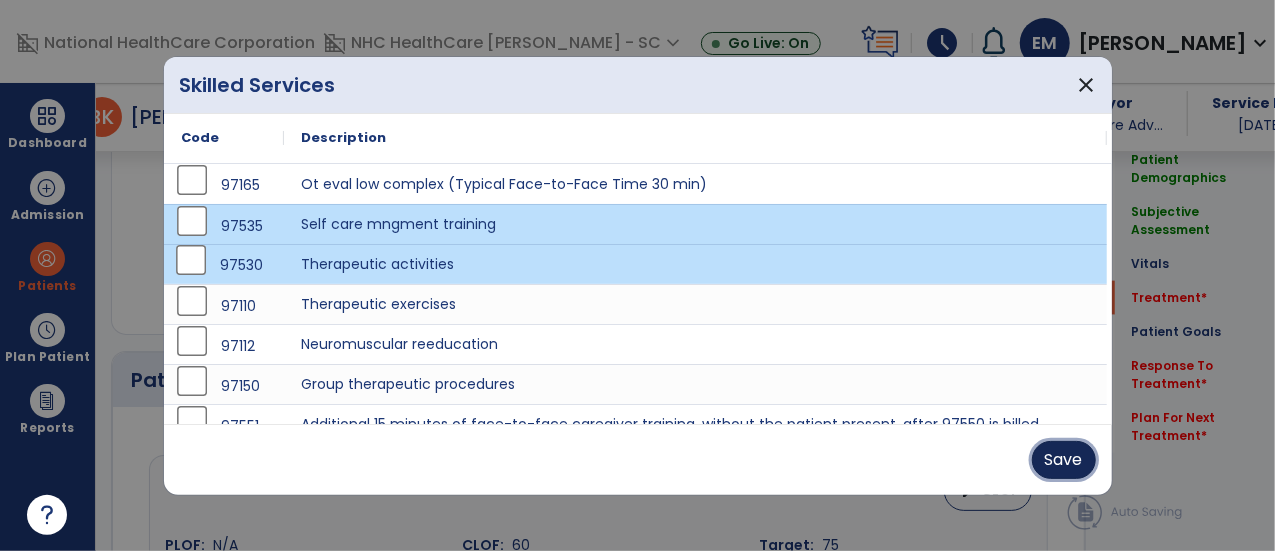 click on "Save" at bounding box center (1064, 460) 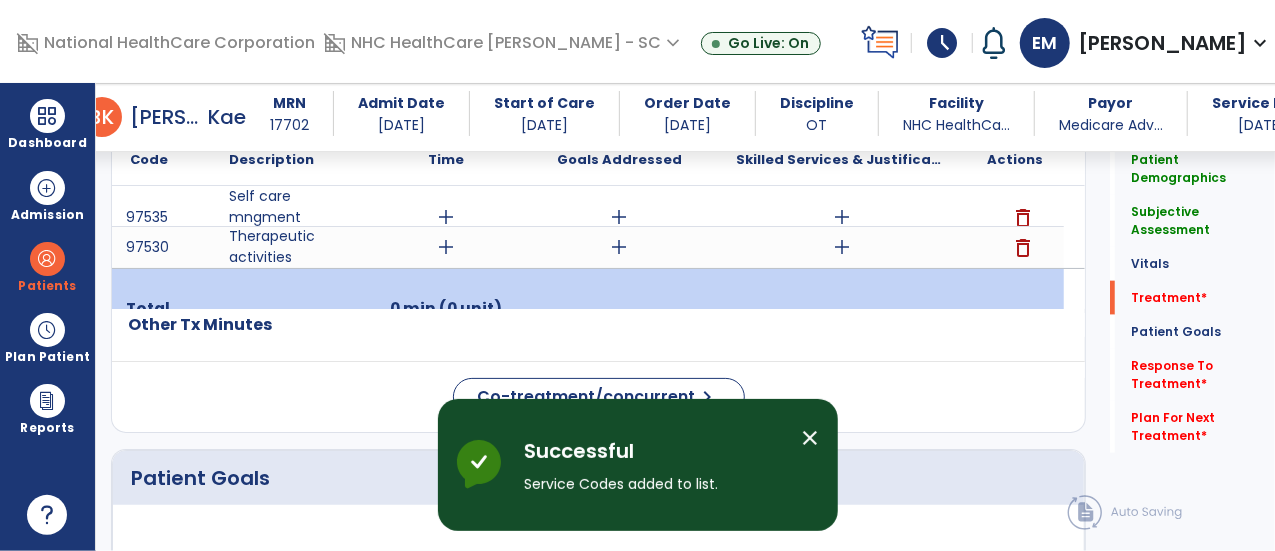 scroll, scrollTop: 1172, scrollLeft: 0, axis: vertical 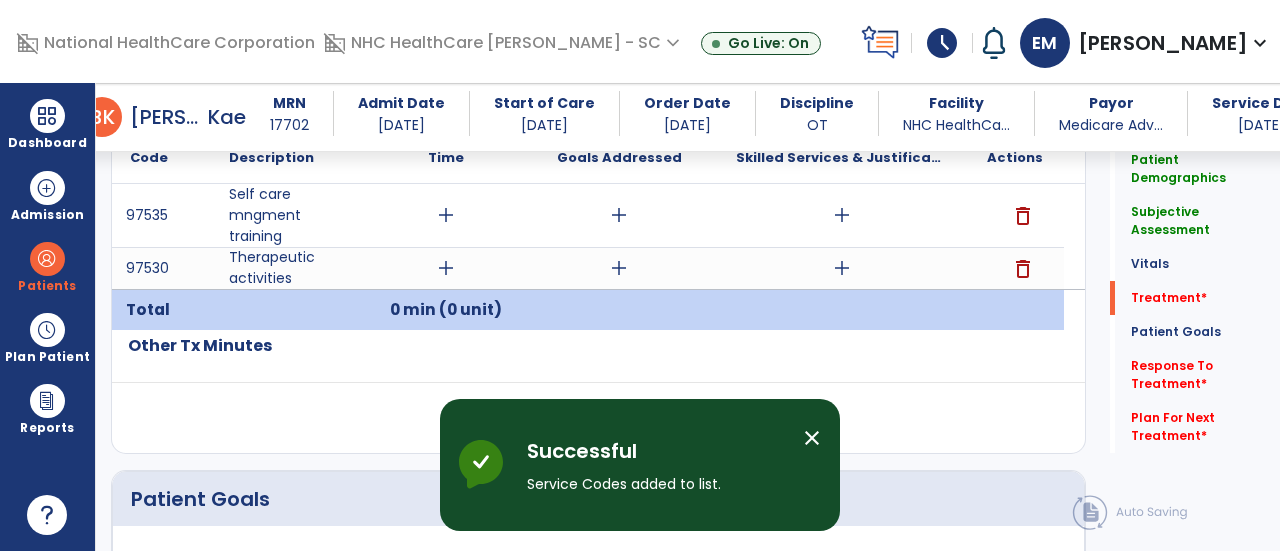 click on "add" at bounding box center [446, 215] 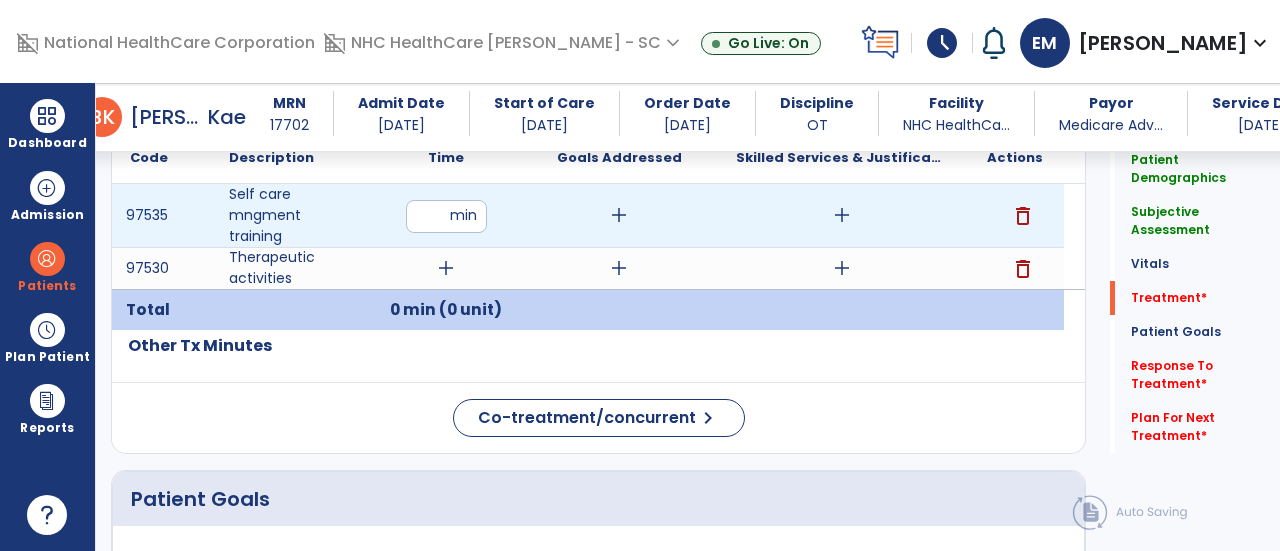 type on "**" 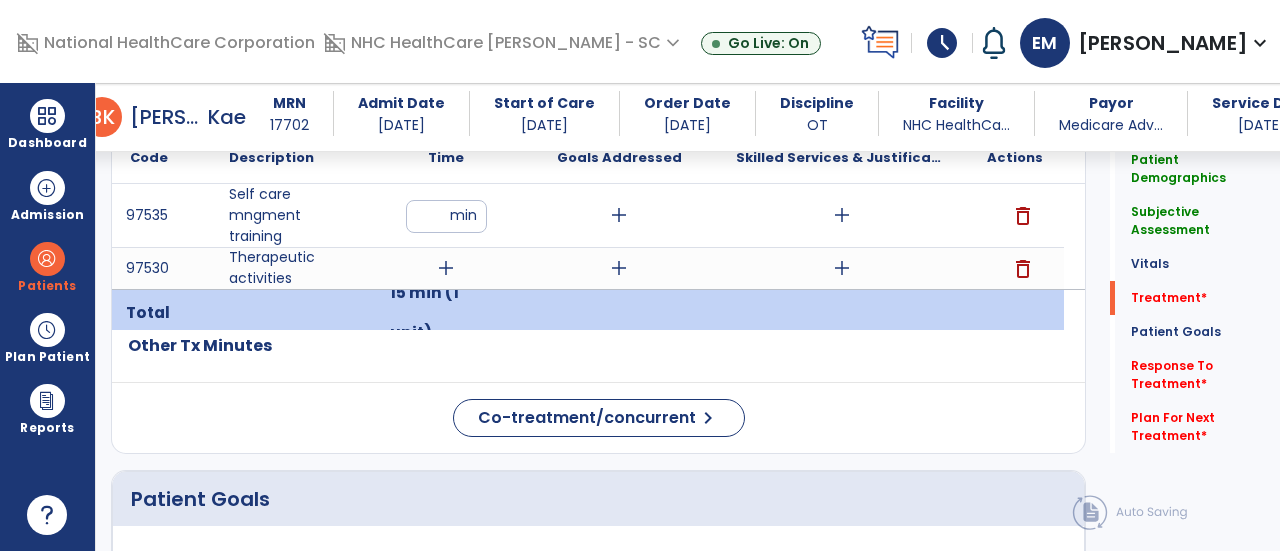 click on "add" at bounding box center [446, 268] 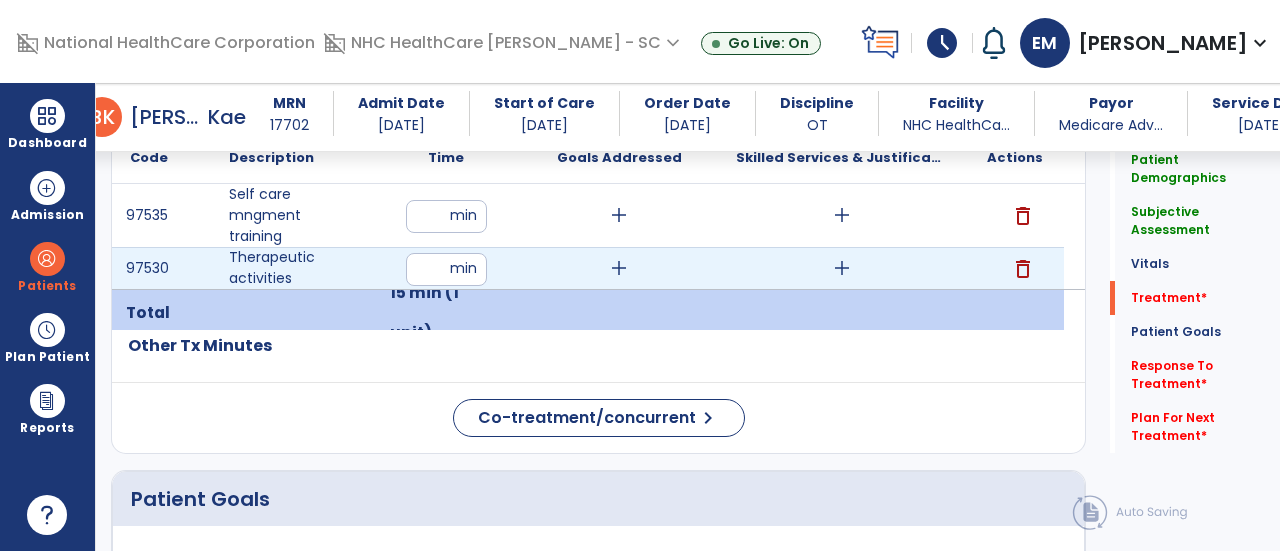 type on "**" 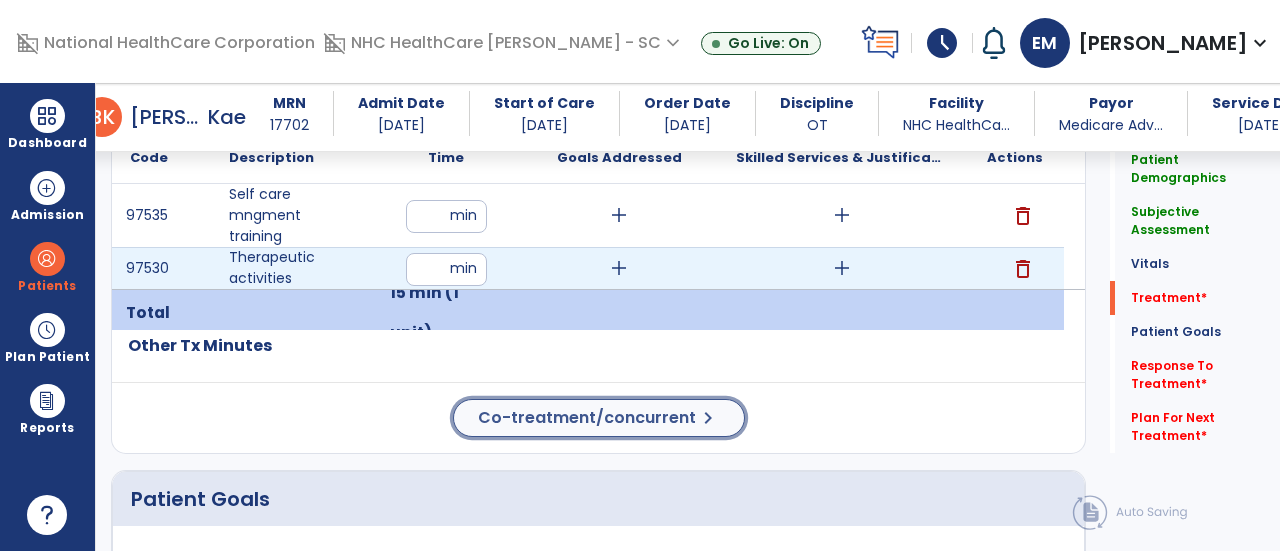 click on "Treatment Telehealth Visit  Previous Tx Plan   add
Code
Description
Time" 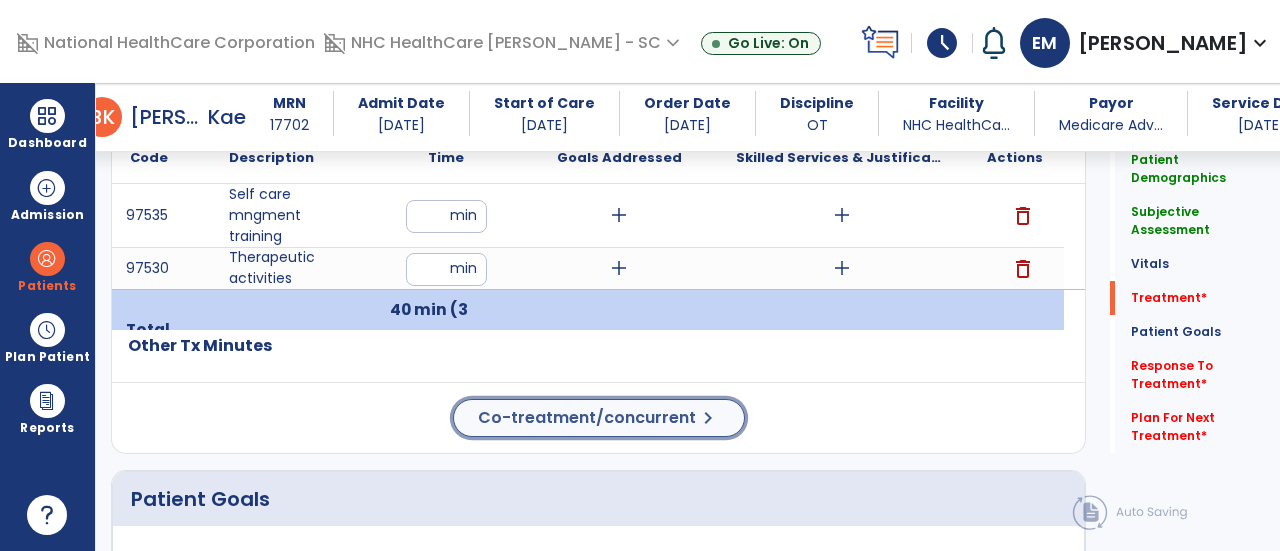 click on "Co-treatment/concurrent" 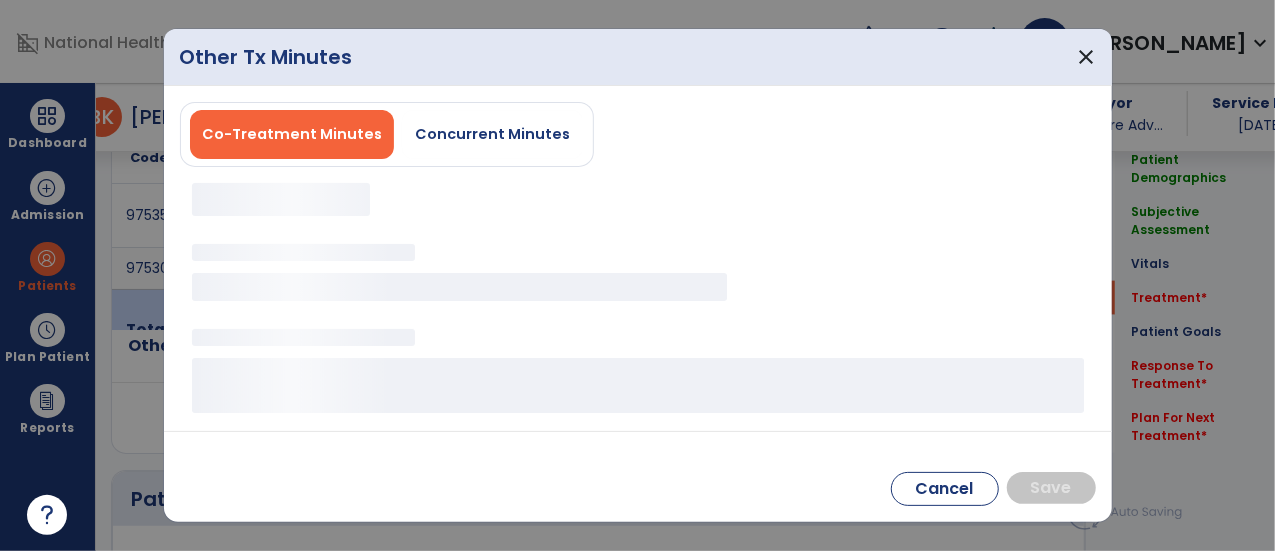 scroll, scrollTop: 1172, scrollLeft: 0, axis: vertical 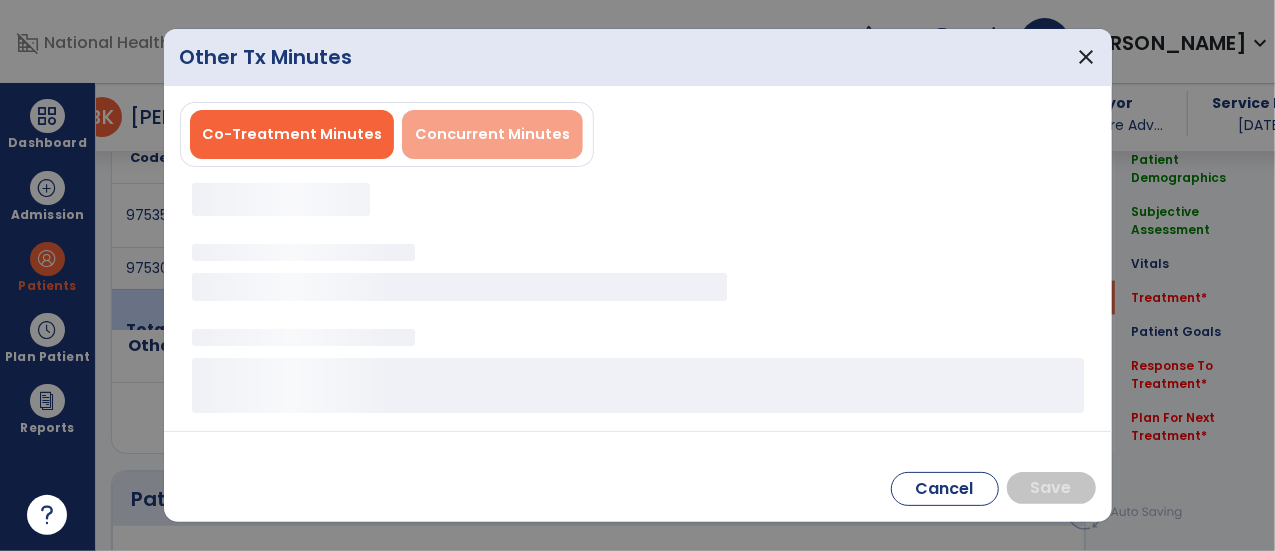 click on "Concurrent Minutes" at bounding box center (492, 134) 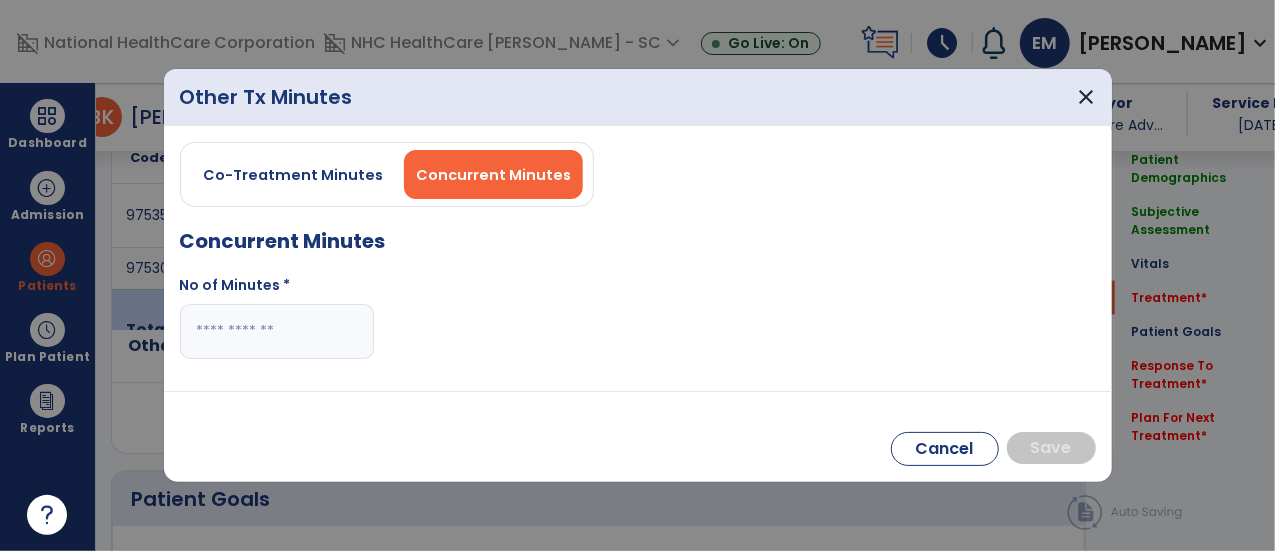 click at bounding box center (277, 331) 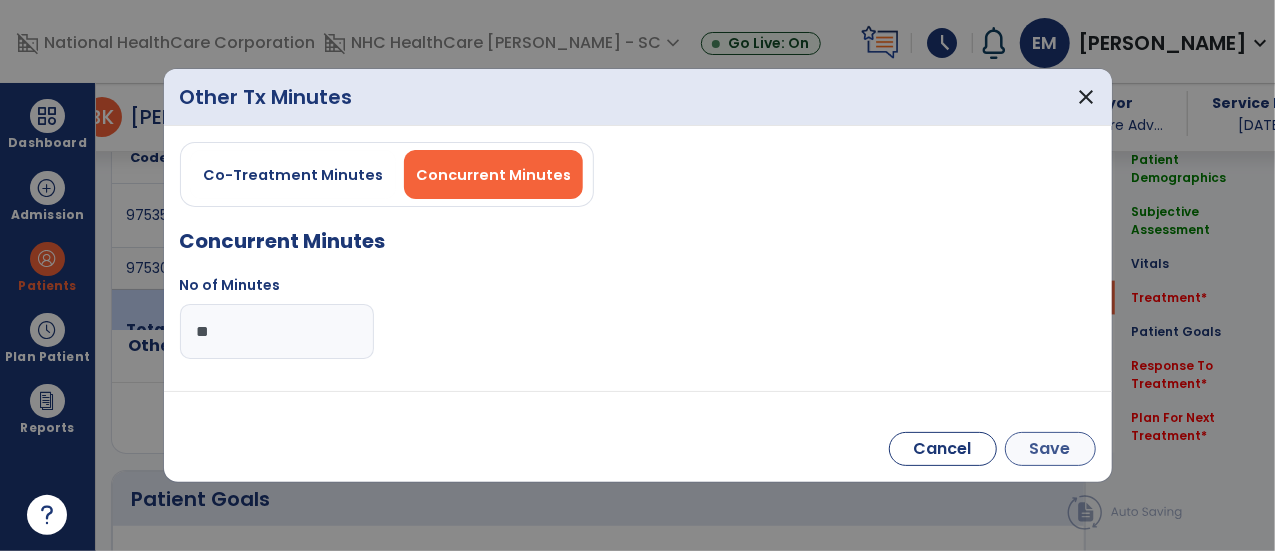 type on "**" 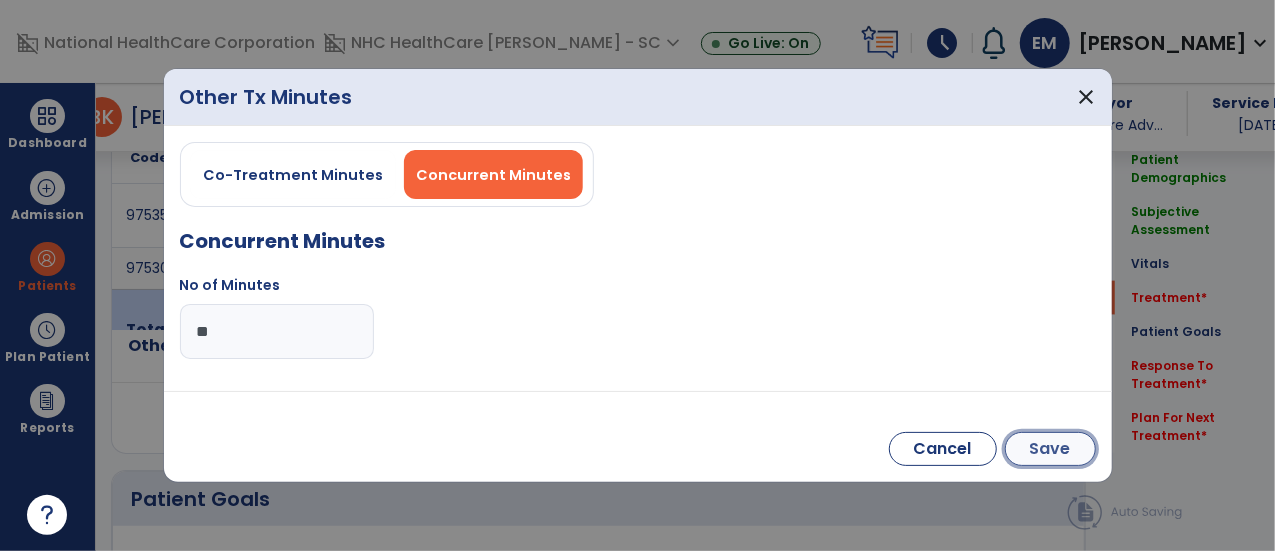 click on "Save" at bounding box center (1050, 449) 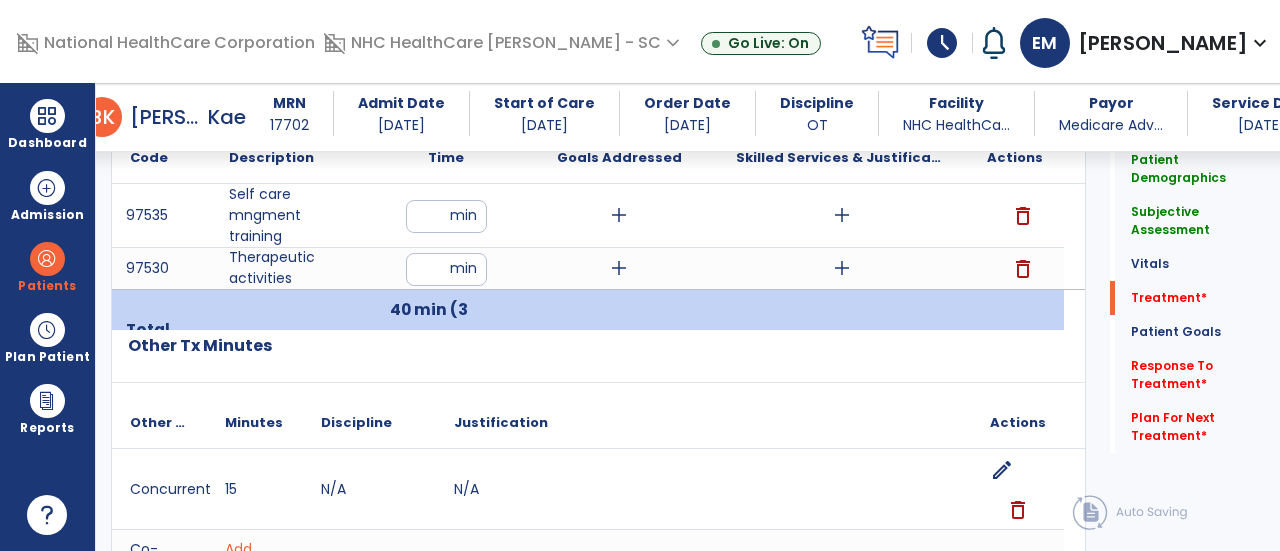 click on "add" at bounding box center (841, 215) 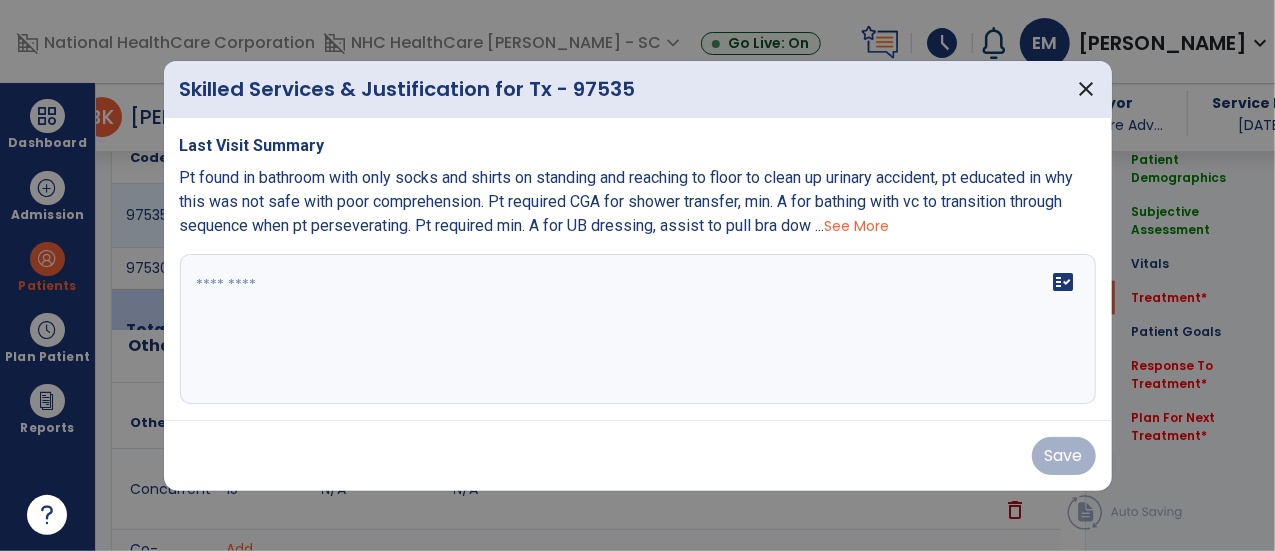 scroll, scrollTop: 1172, scrollLeft: 0, axis: vertical 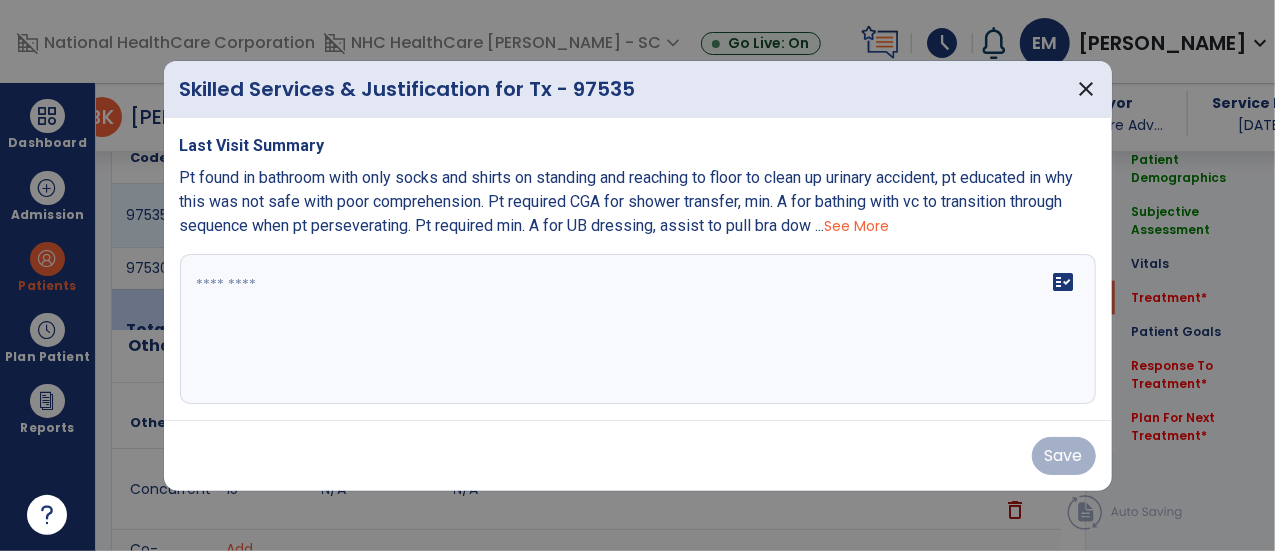 click at bounding box center [638, 329] 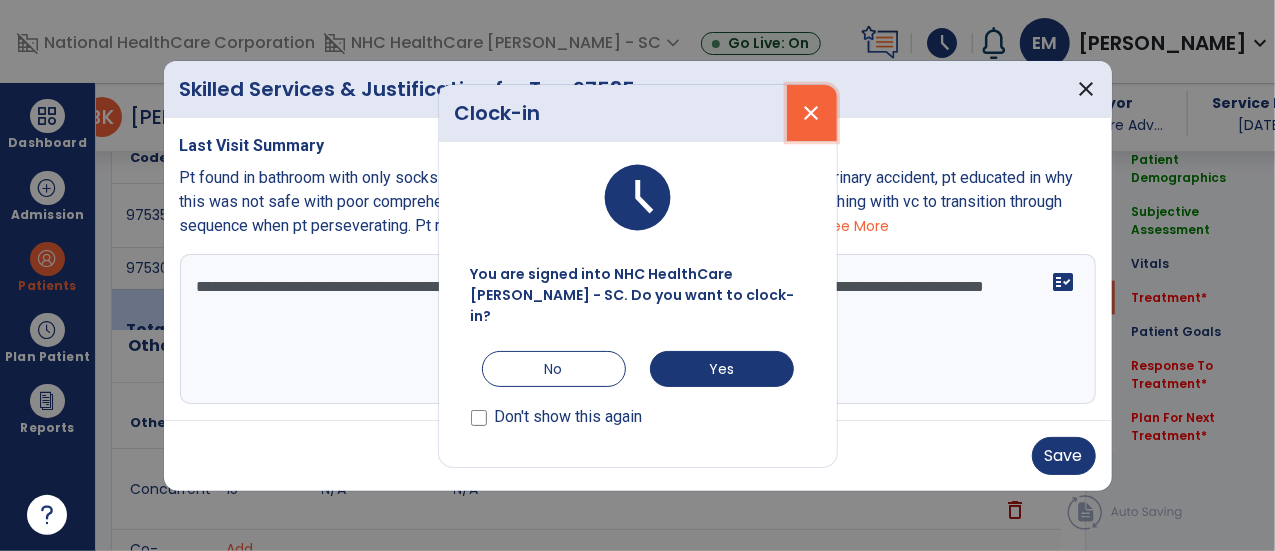 click on "close" at bounding box center (812, 113) 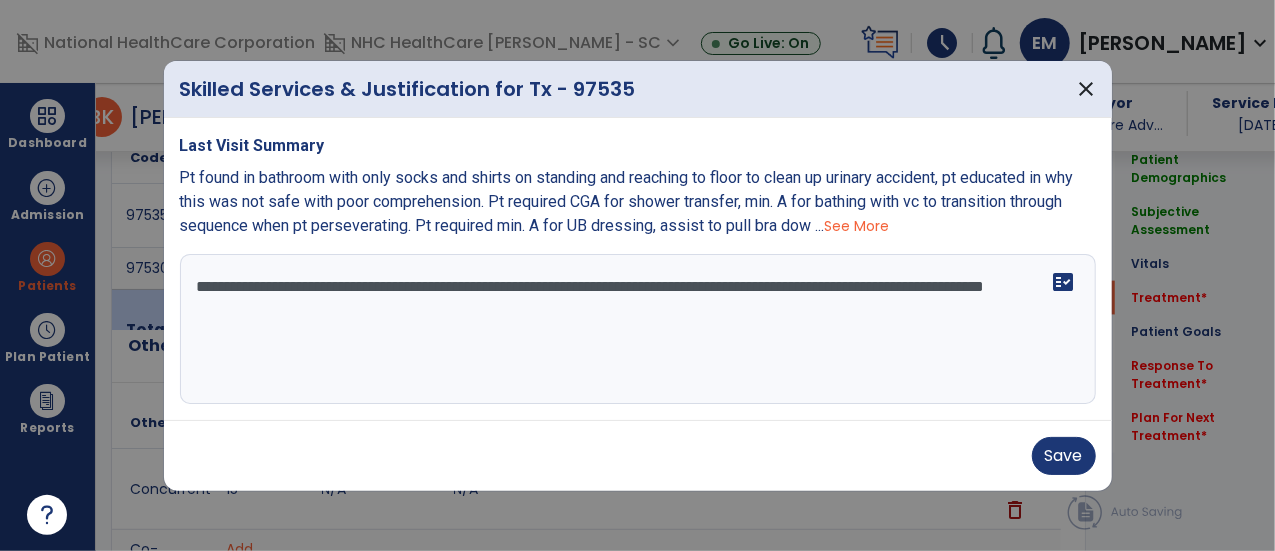 click on "**********" at bounding box center [638, 329] 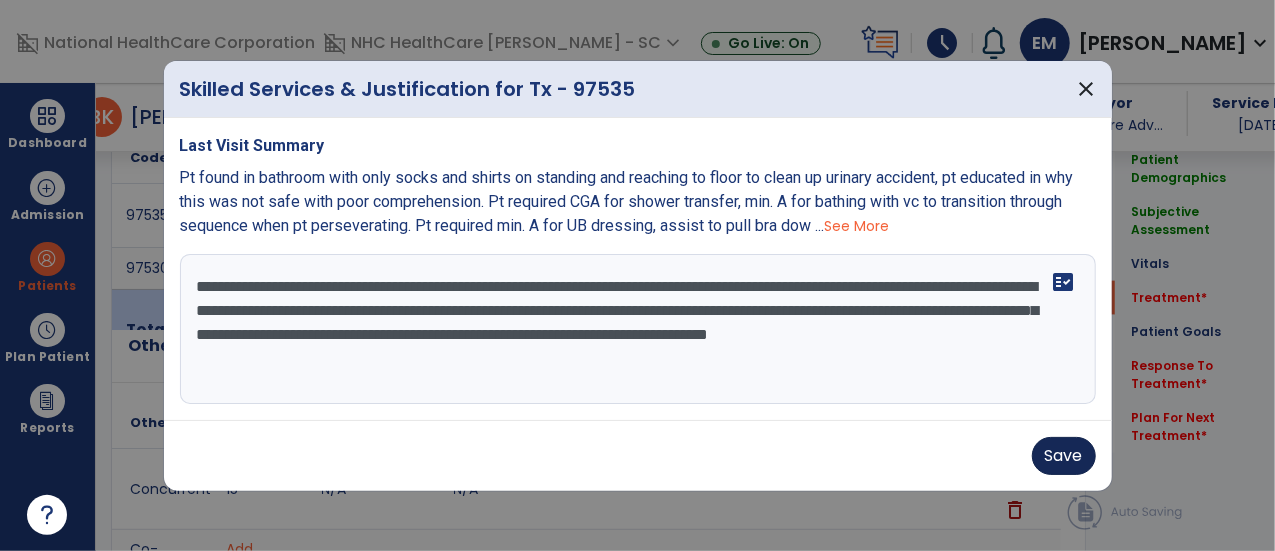 type on "**********" 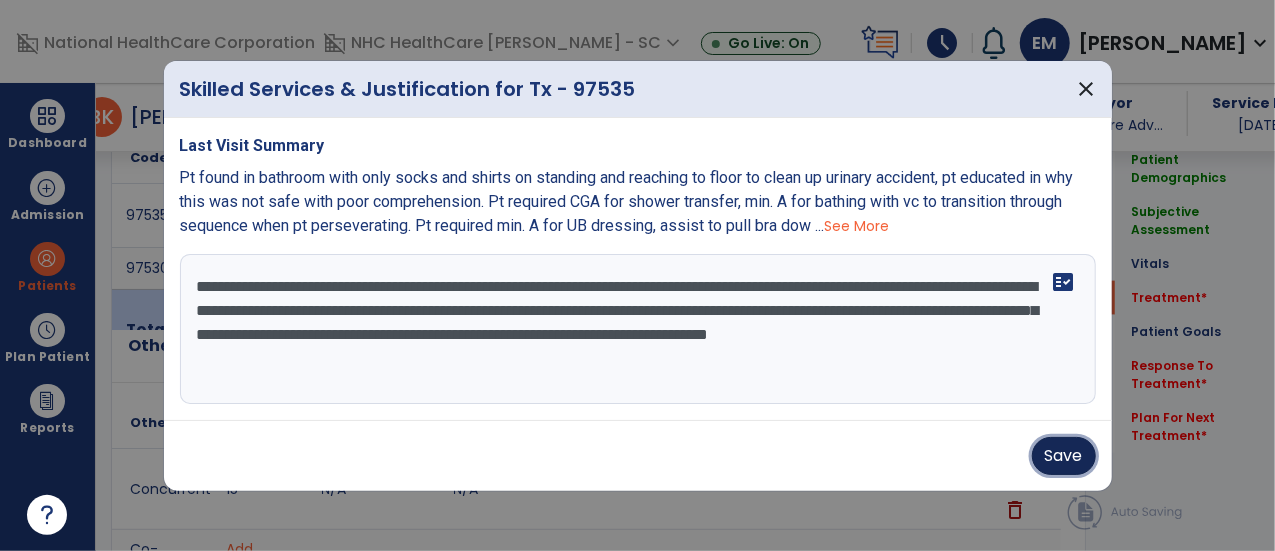 click on "Save" at bounding box center [1064, 456] 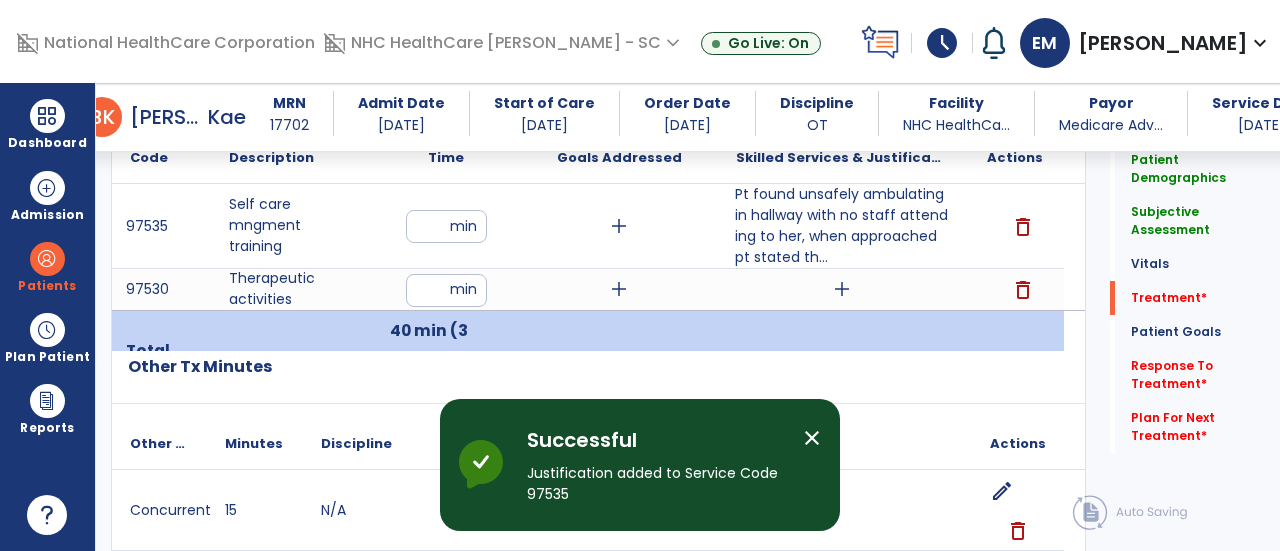 click on "Pt found unsafely ambulating in hallway with no staff attending to her, when approached pt stated th..." at bounding box center [841, 226] 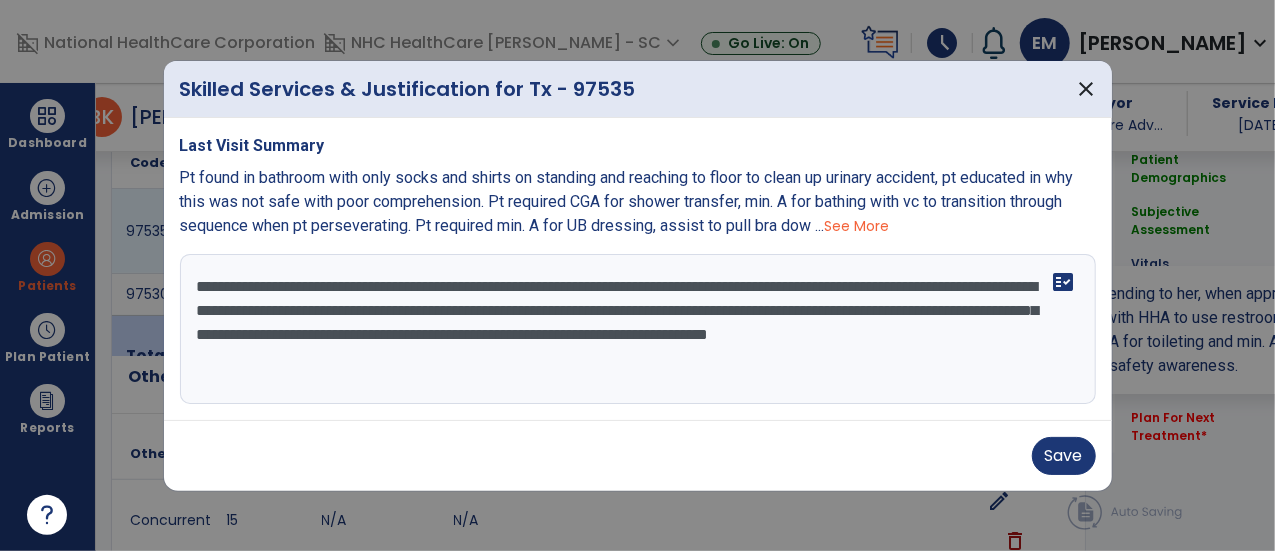 scroll, scrollTop: 1172, scrollLeft: 0, axis: vertical 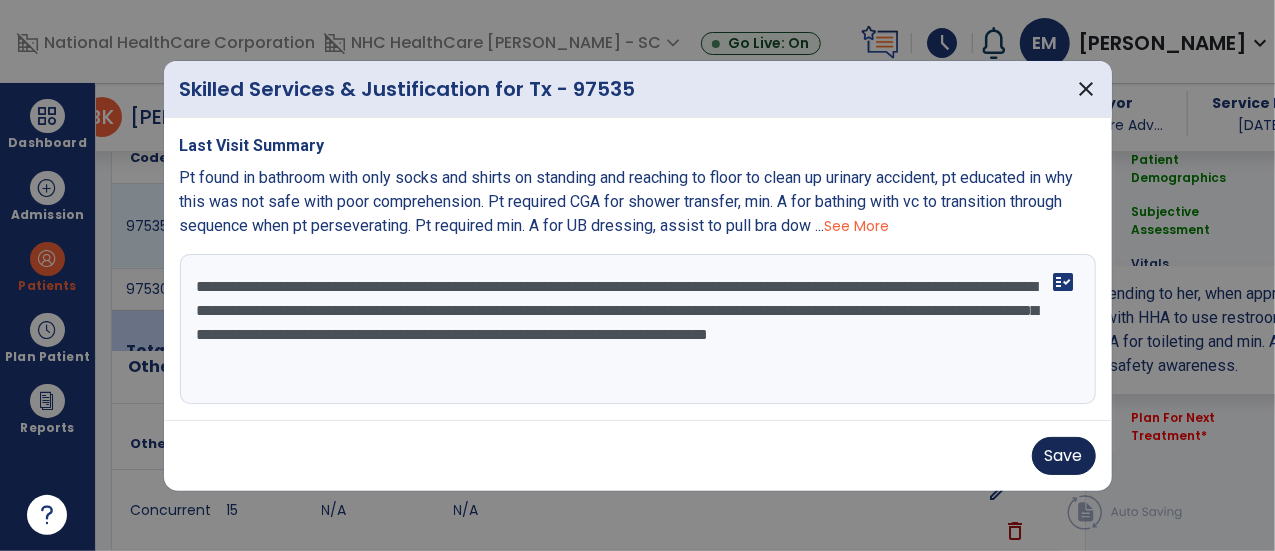 click on "Save" at bounding box center [1064, 456] 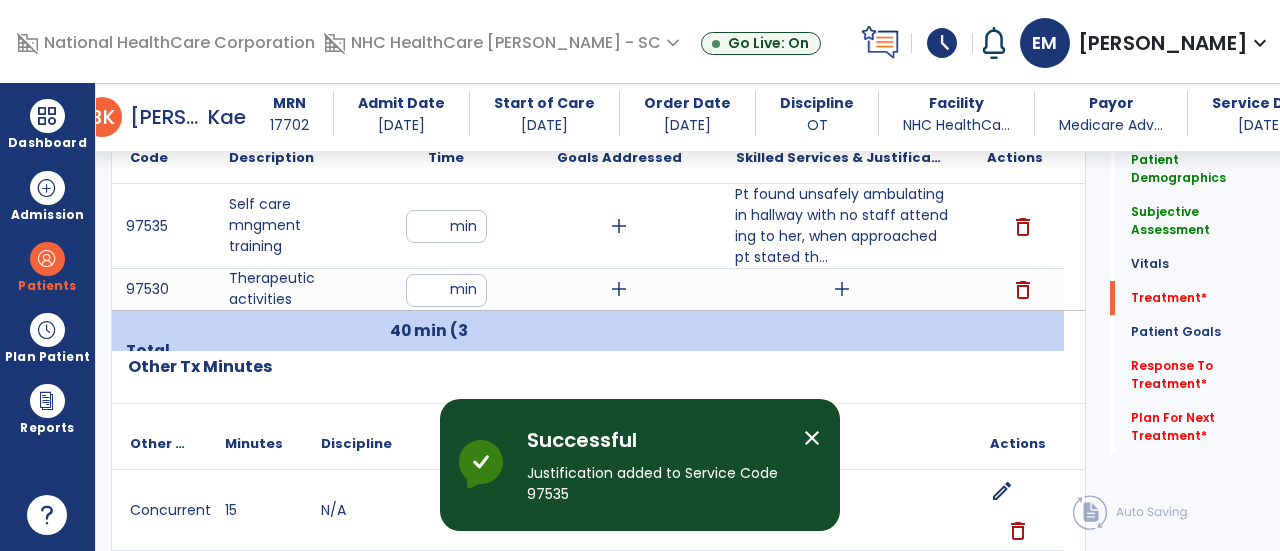 click on "add" at bounding box center [842, 289] 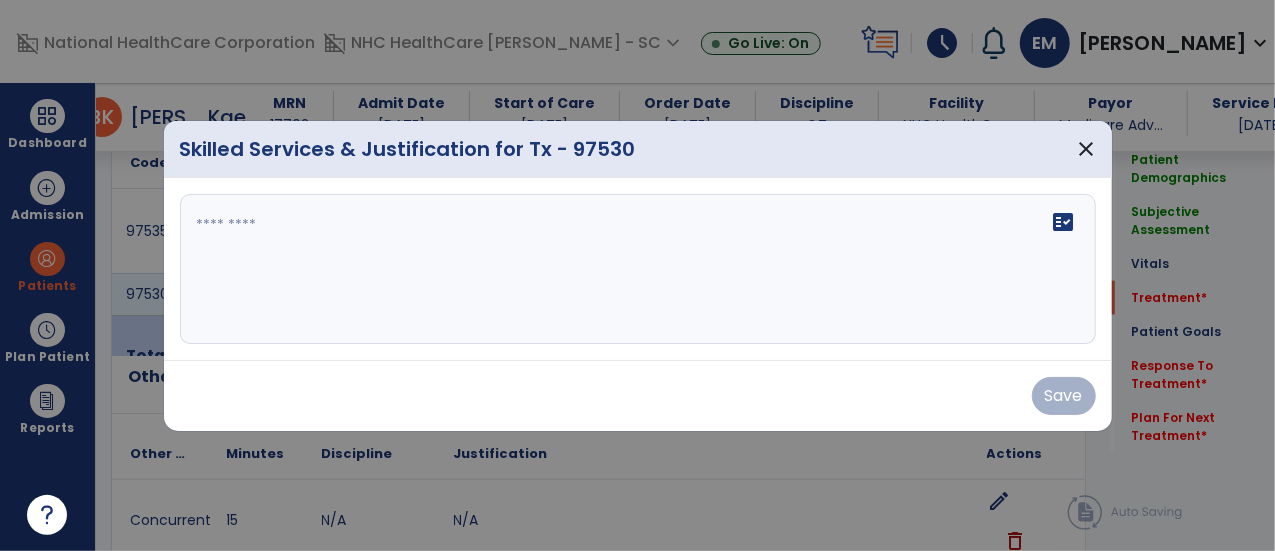 scroll, scrollTop: 1172, scrollLeft: 0, axis: vertical 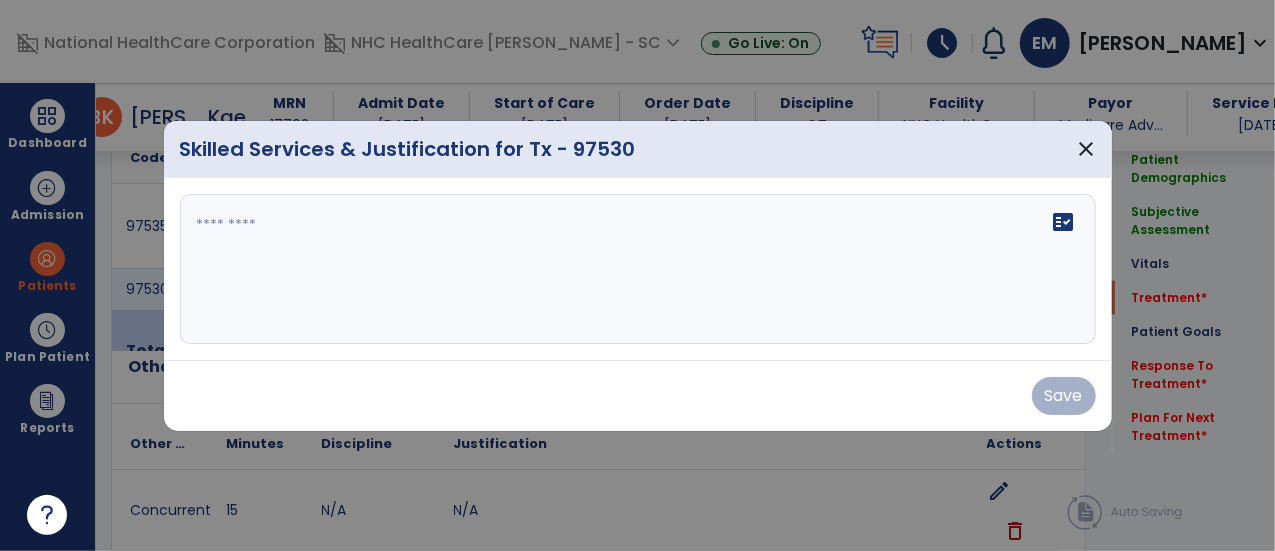 click on "fact_check" at bounding box center [638, 269] 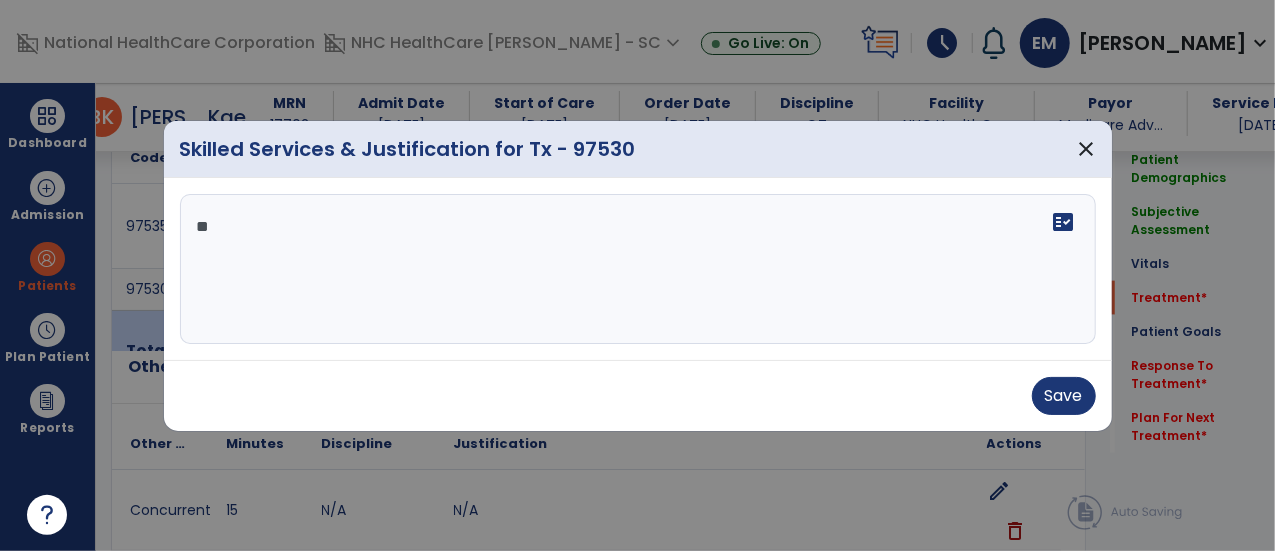 type on "*" 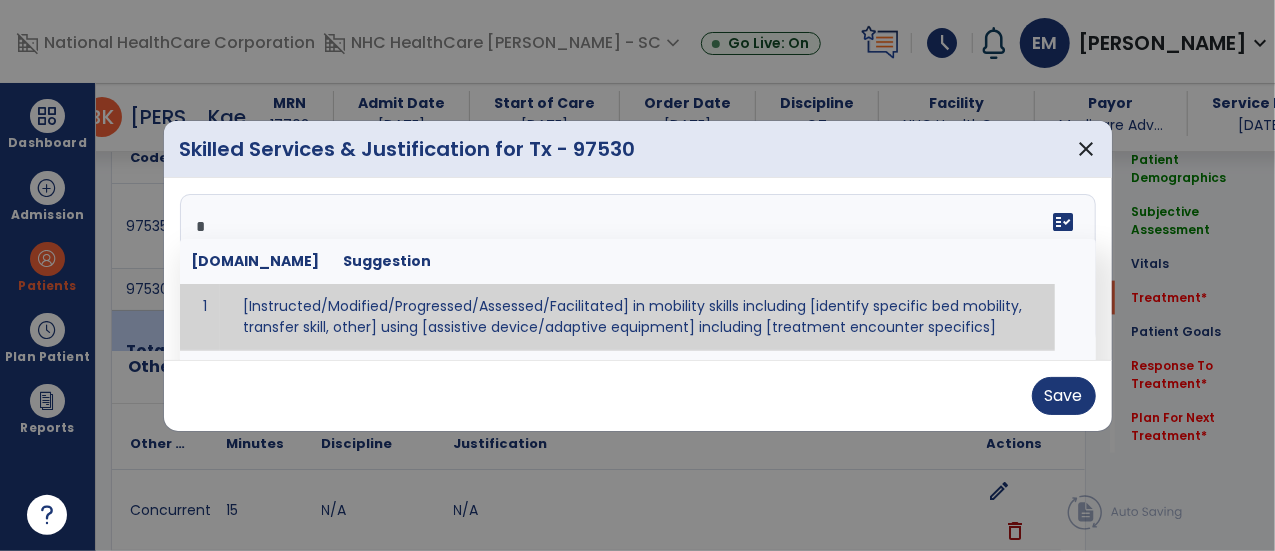 type 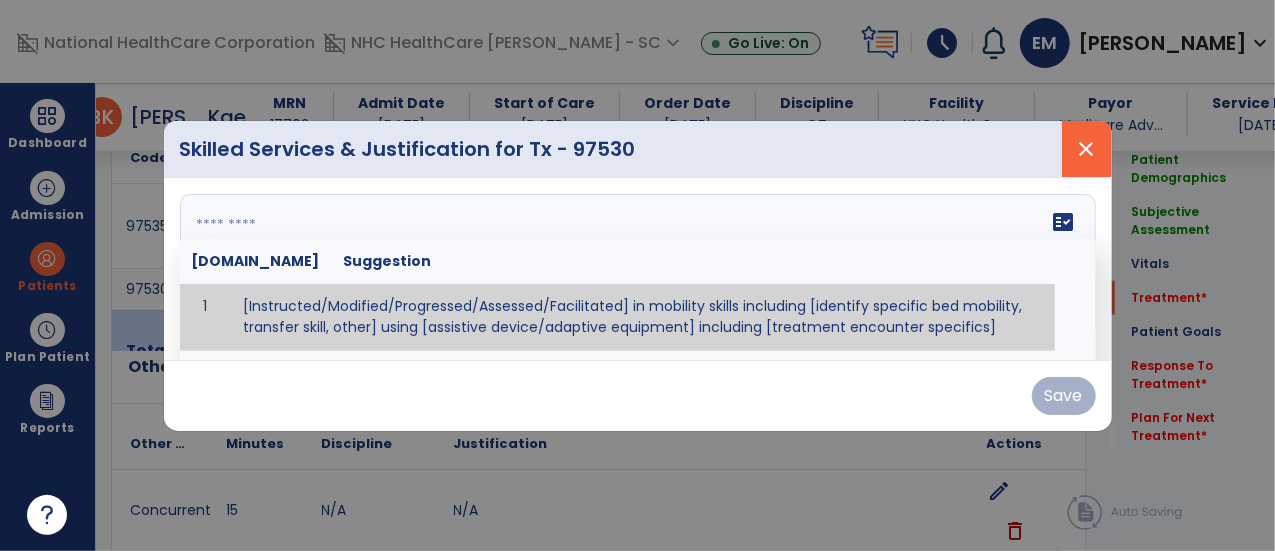 click on "close" at bounding box center (1087, 149) 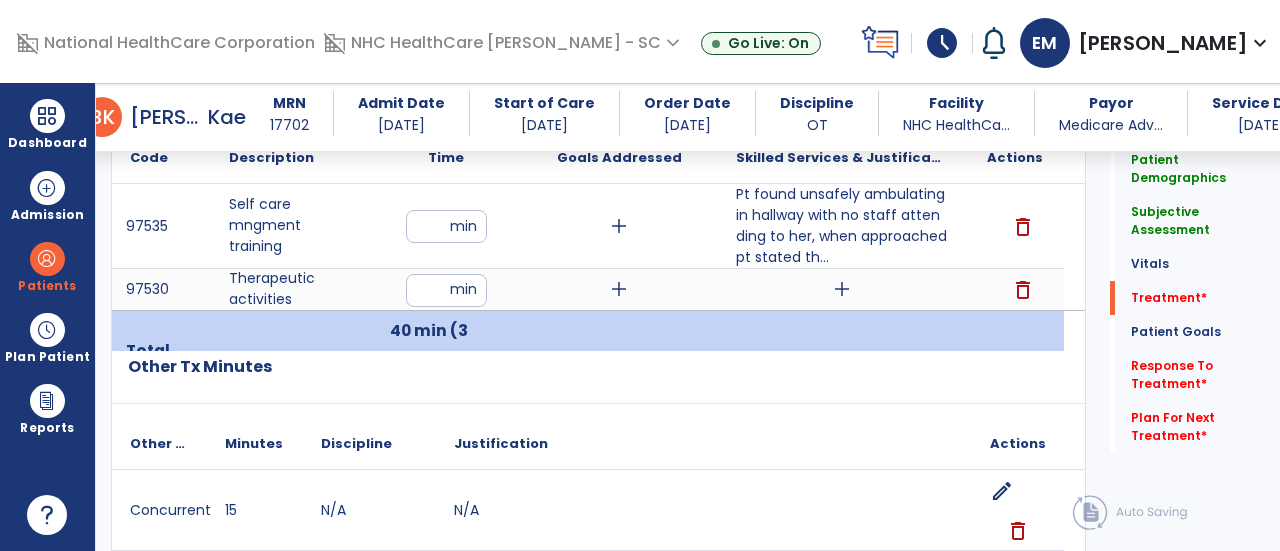 click on "delete" at bounding box center (1023, 290) 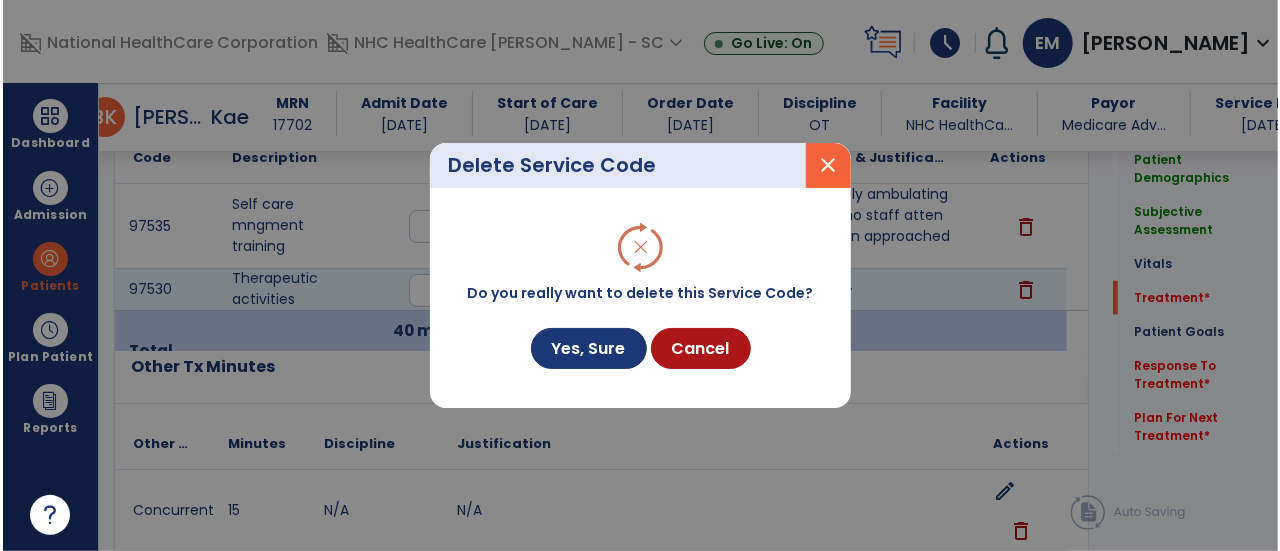 scroll, scrollTop: 1172, scrollLeft: 0, axis: vertical 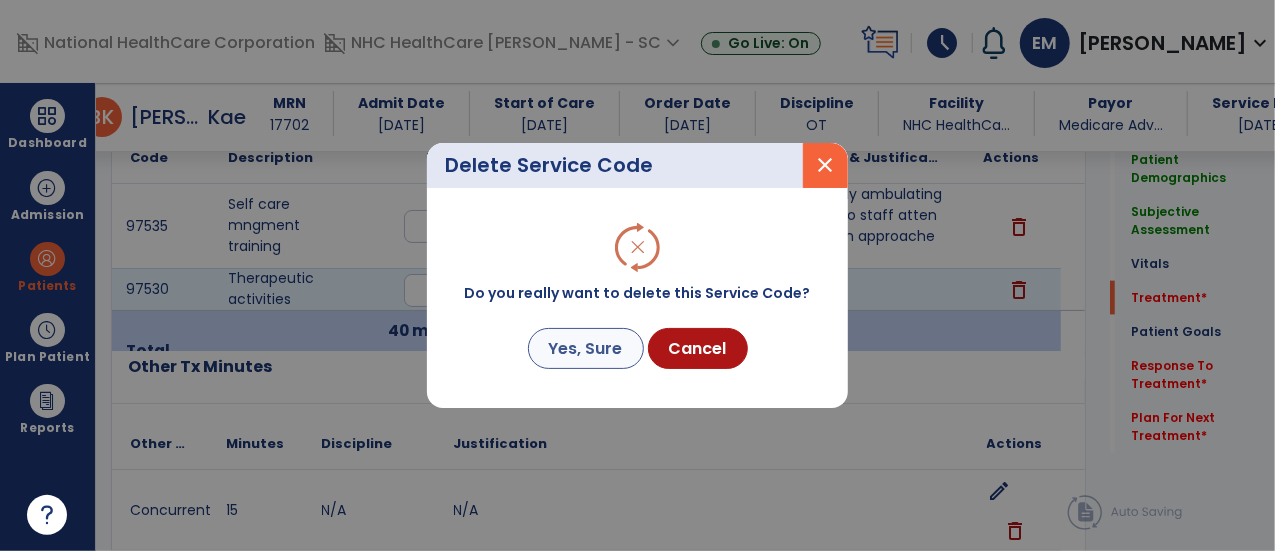 click on "Yes, Sure" at bounding box center [586, 348] 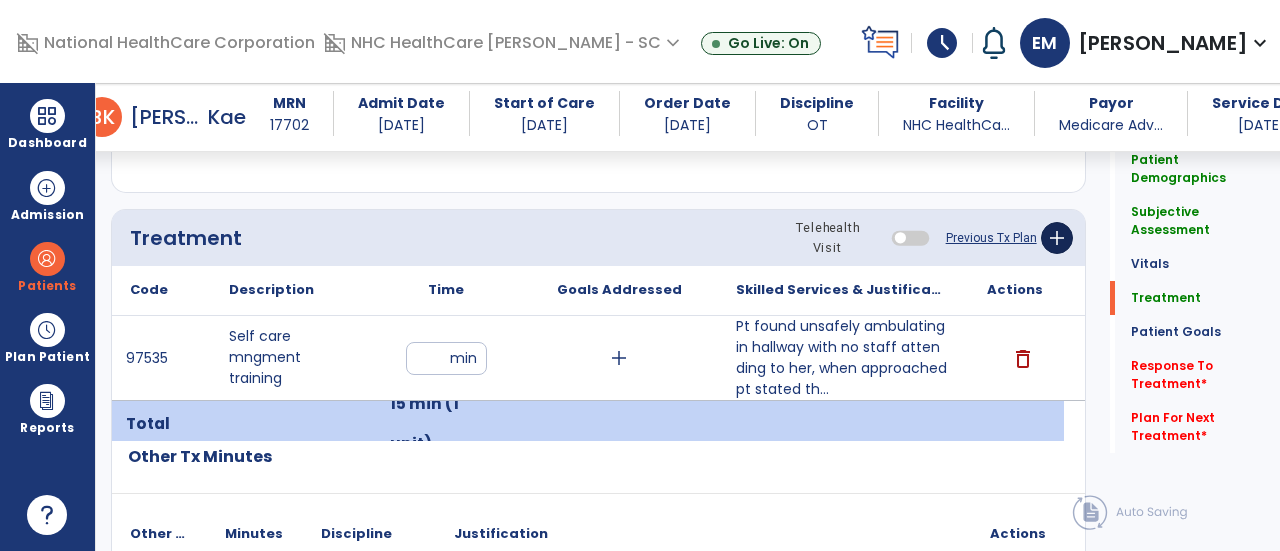 click on "add" 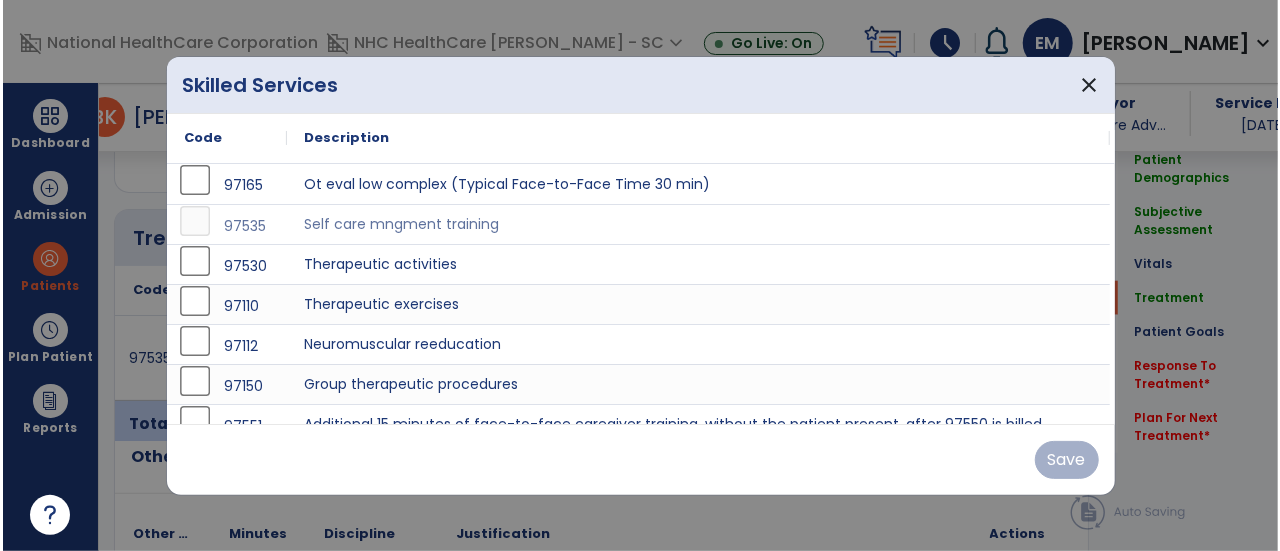 scroll, scrollTop: 1040, scrollLeft: 0, axis: vertical 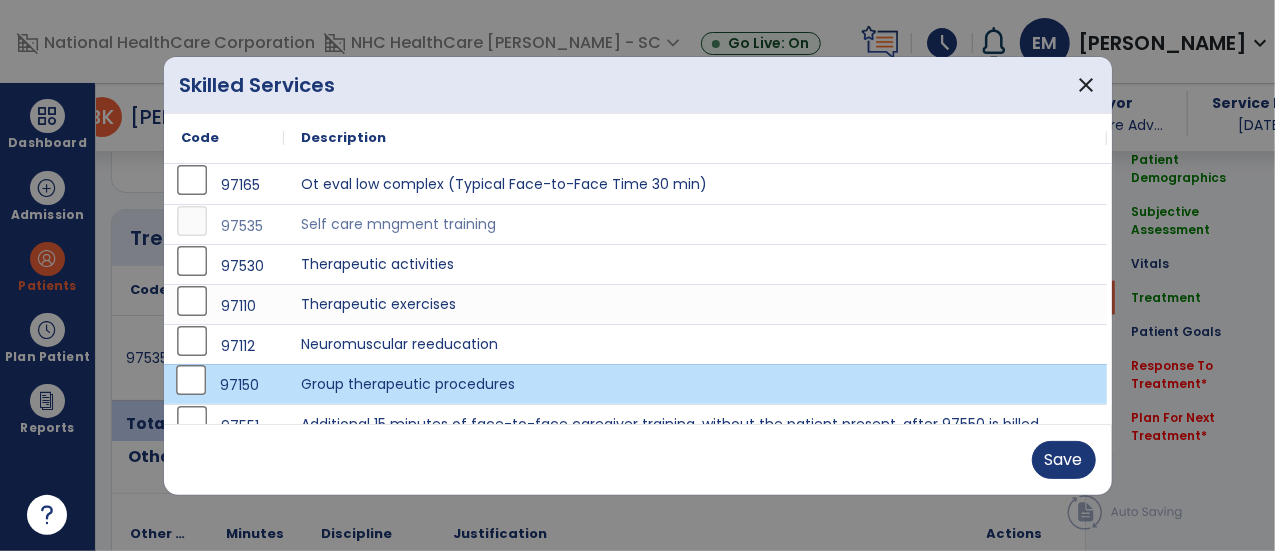 click on "Save" at bounding box center [638, 459] 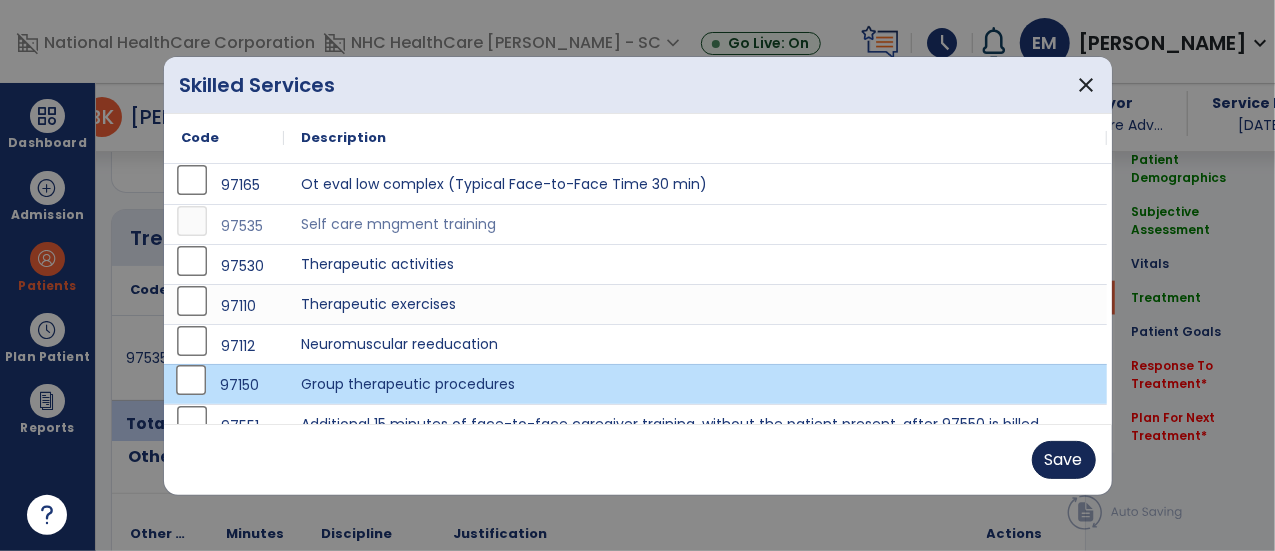 click on "Save" at bounding box center [1064, 460] 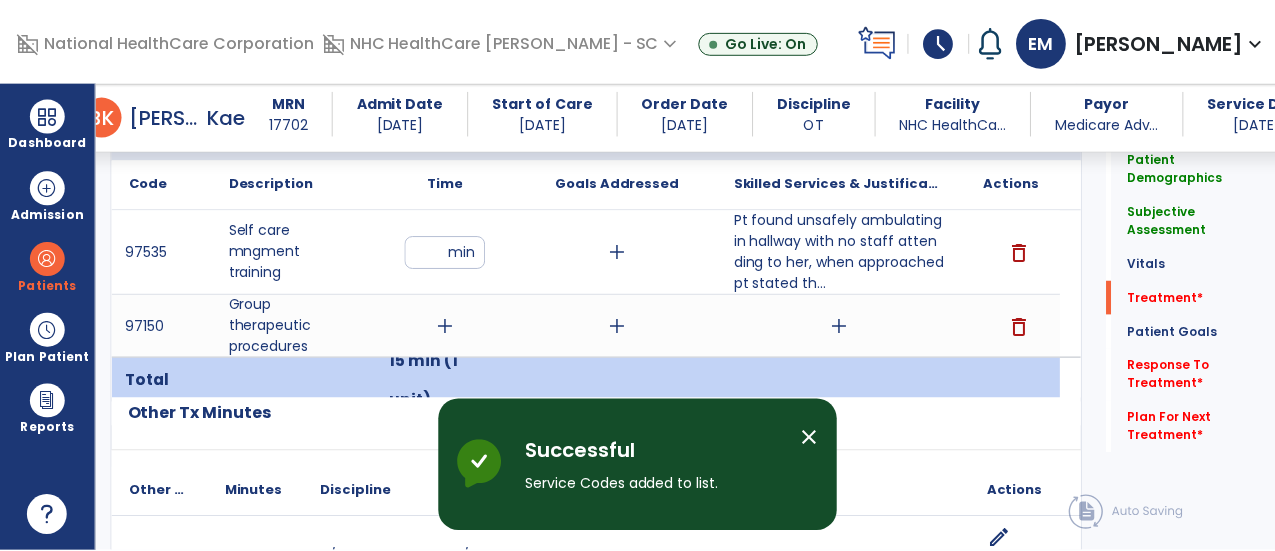 scroll, scrollTop: 1197, scrollLeft: 0, axis: vertical 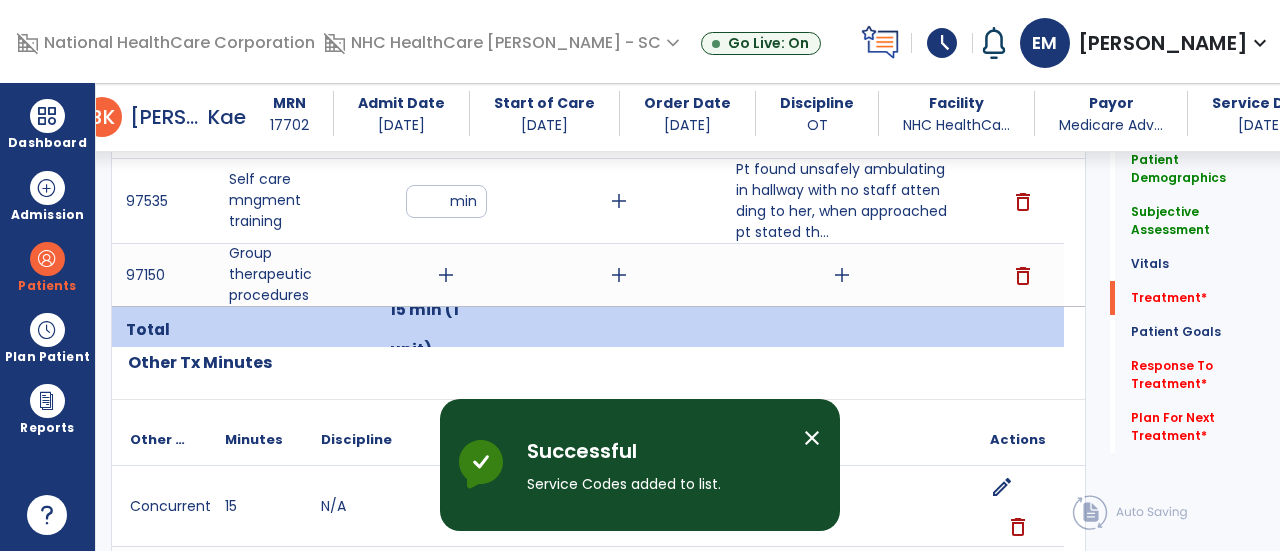 click on "add" at bounding box center (446, 275) 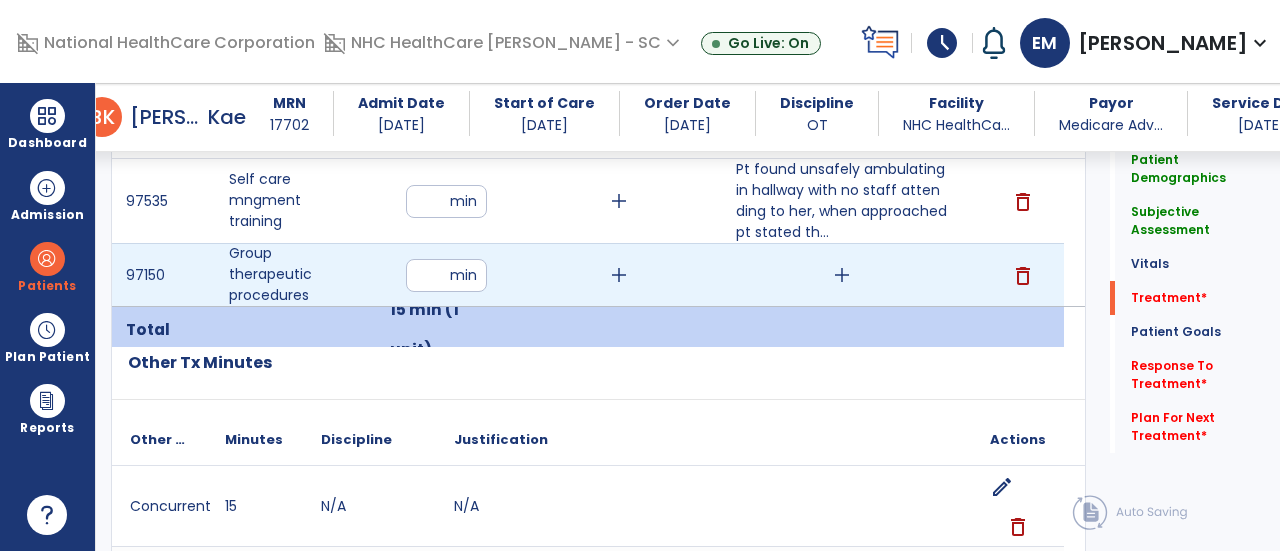 type on "**" 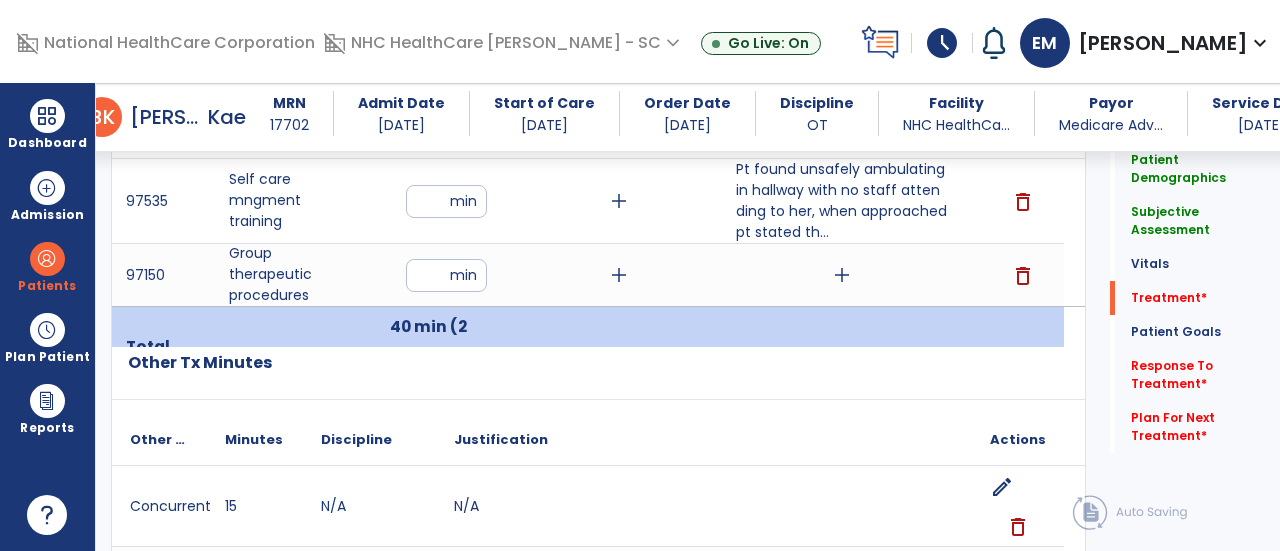 click on "add" at bounding box center [841, 275] 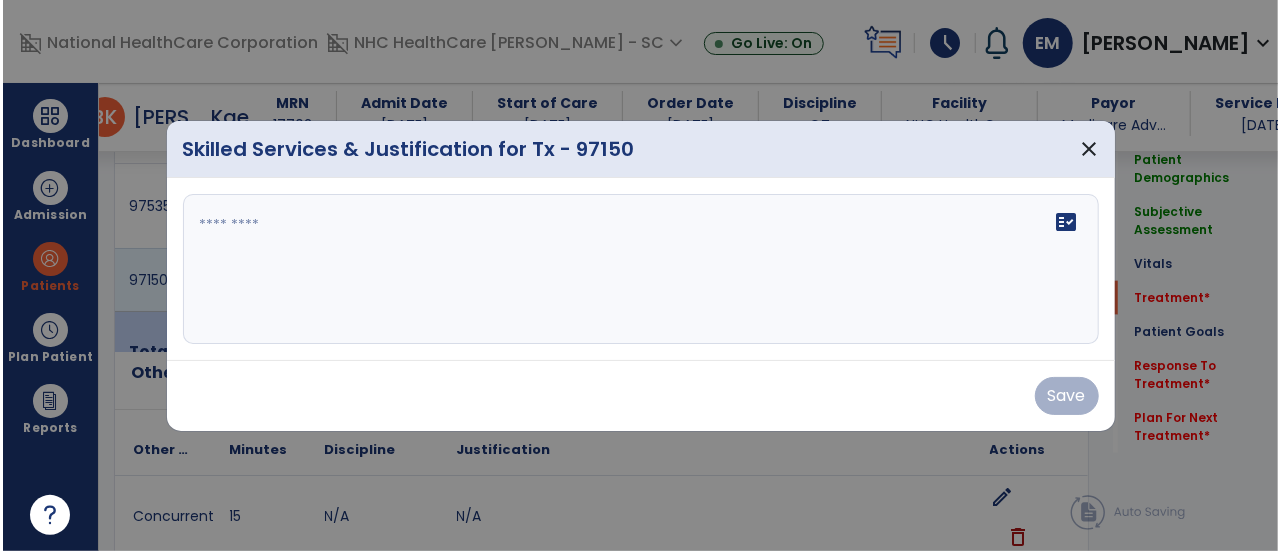 scroll, scrollTop: 1197, scrollLeft: 0, axis: vertical 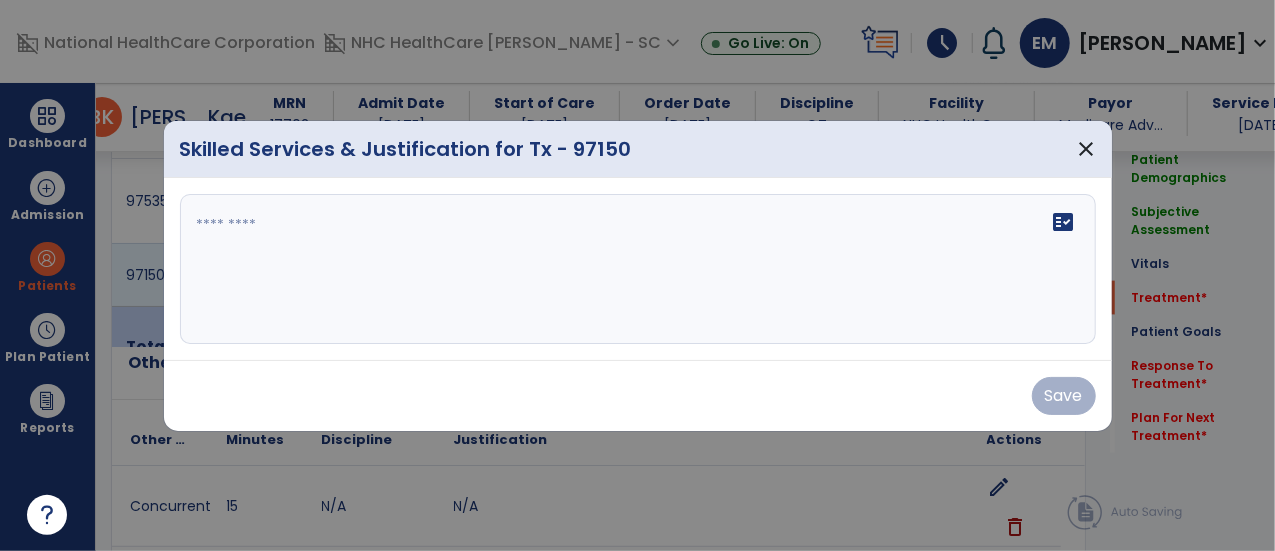 click on "fact_check" at bounding box center [638, 269] 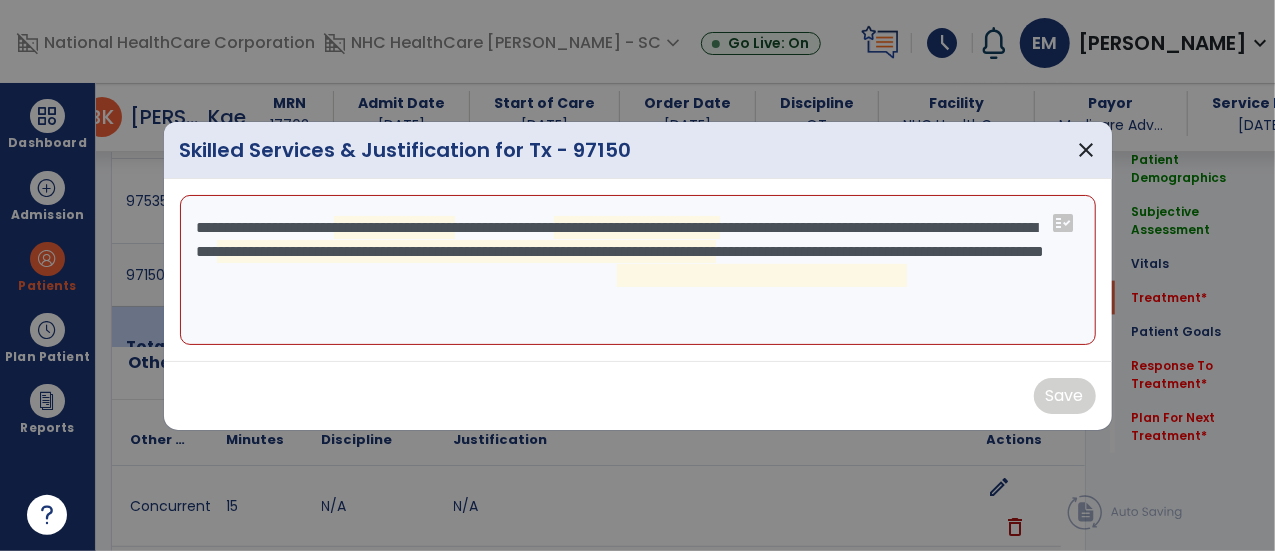 click on "**********" at bounding box center (638, 270) 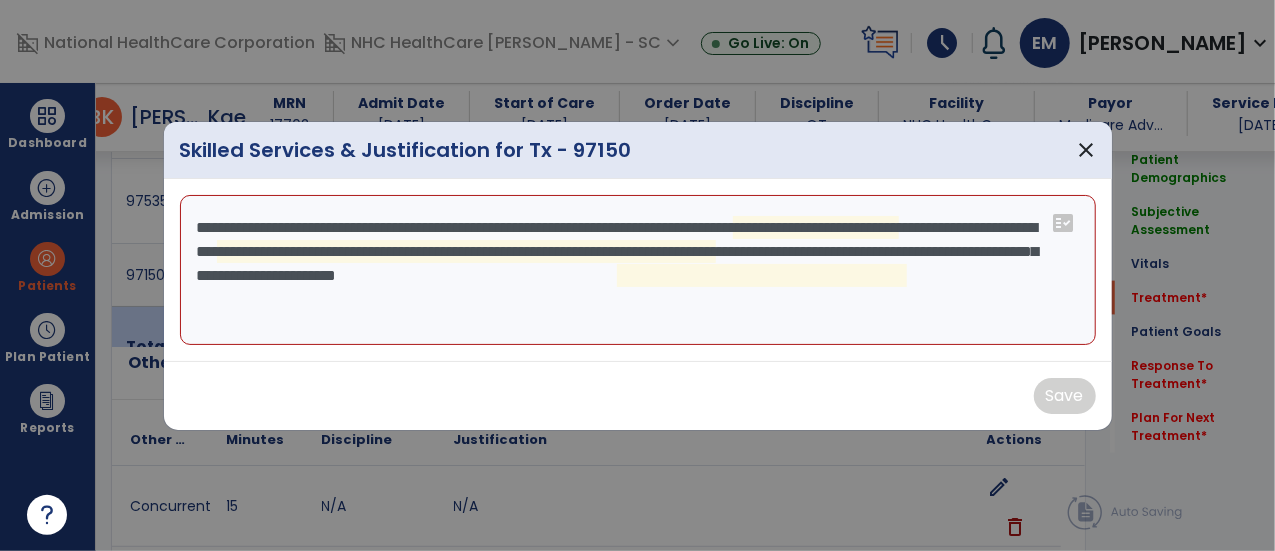 click on "**********" at bounding box center (638, 270) 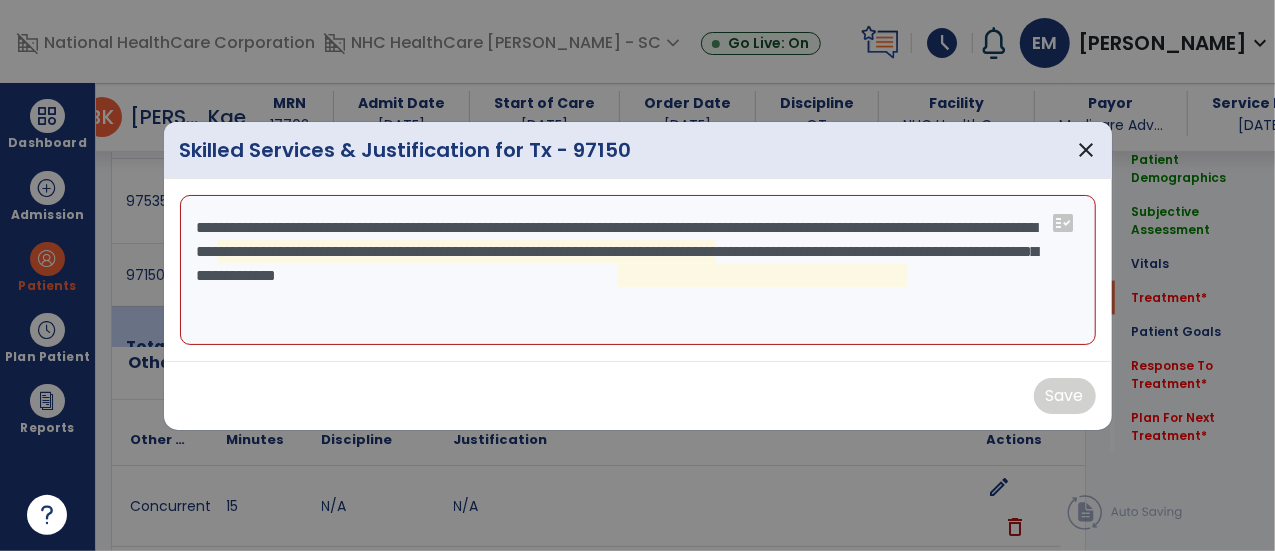 click on "**********" at bounding box center (638, 270) 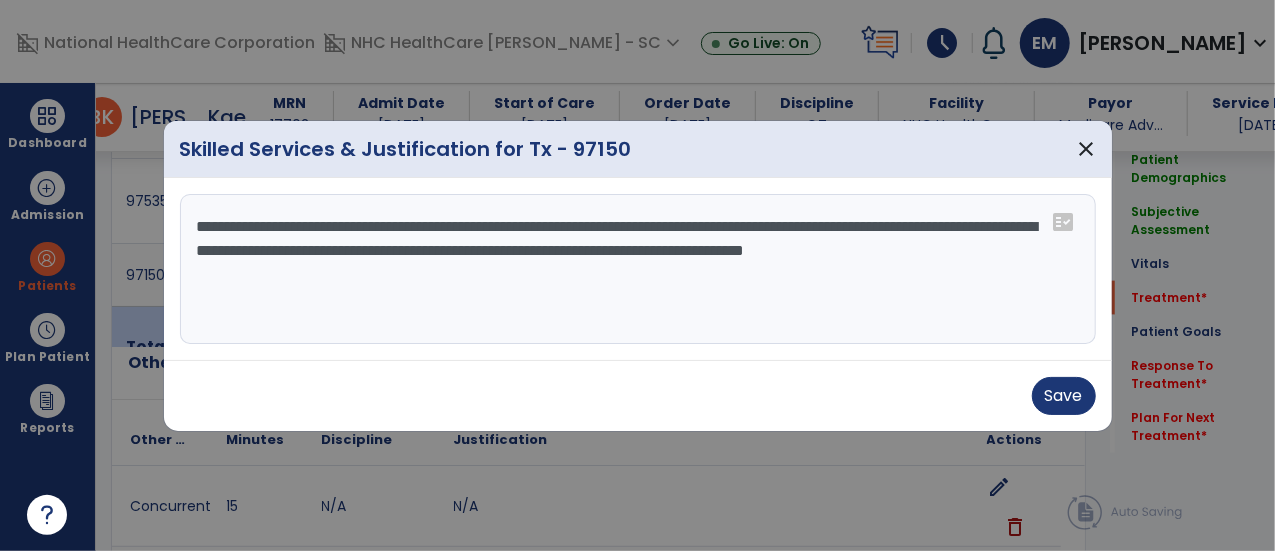 click on "**********" at bounding box center [638, 269] 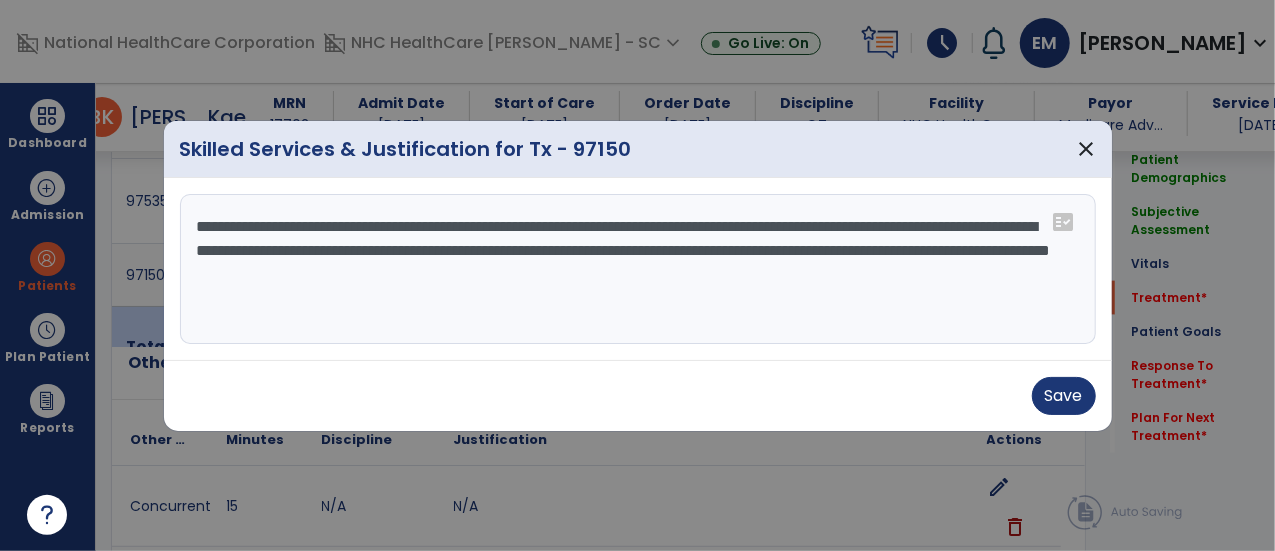 click on "**********" at bounding box center (638, 269) 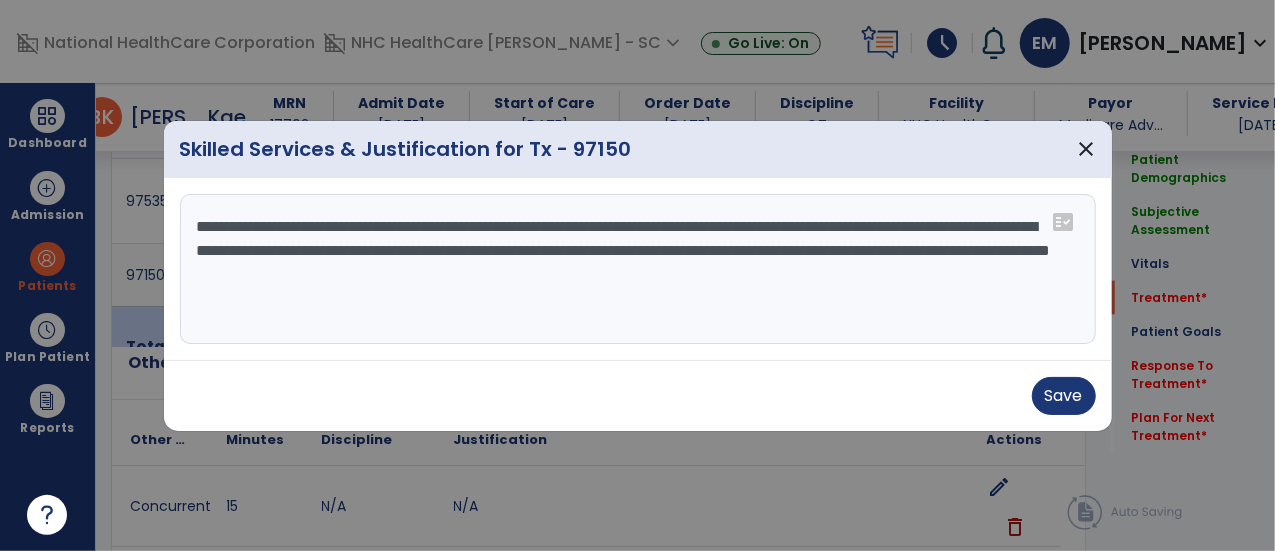 drag, startPoint x: 817, startPoint y: 273, endPoint x: 157, endPoint y: 227, distance: 661.6011 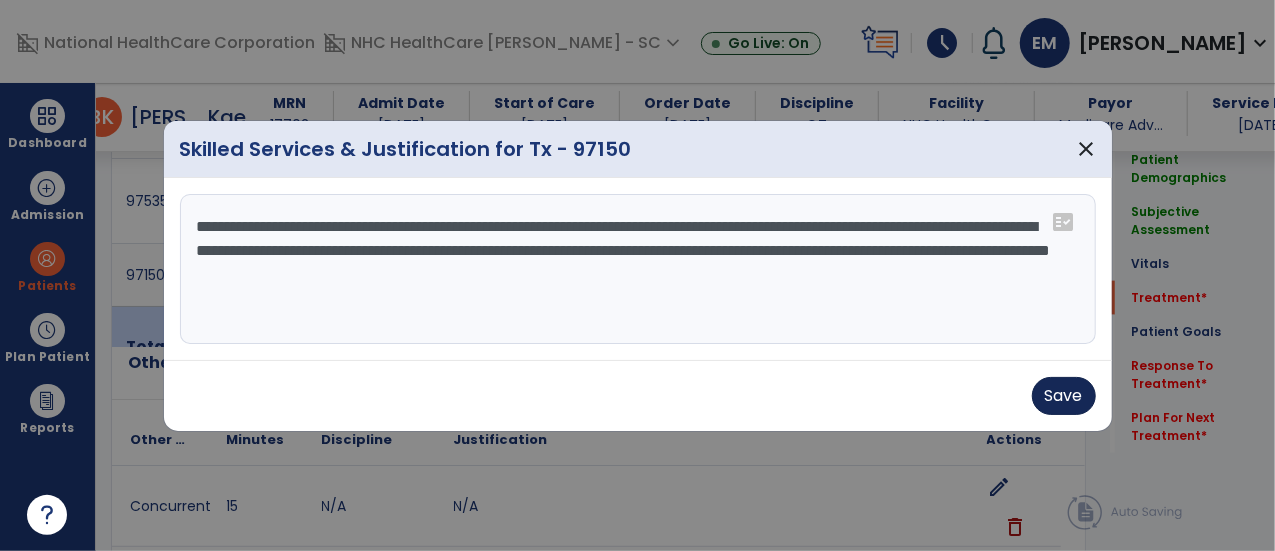 type on "**********" 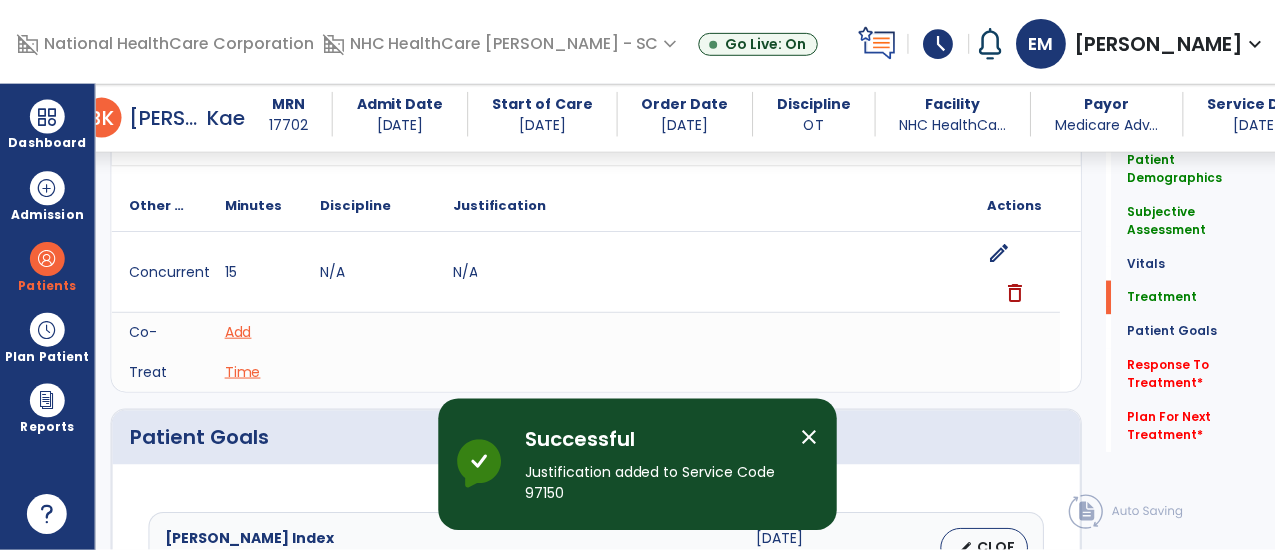 scroll, scrollTop: 1458, scrollLeft: 0, axis: vertical 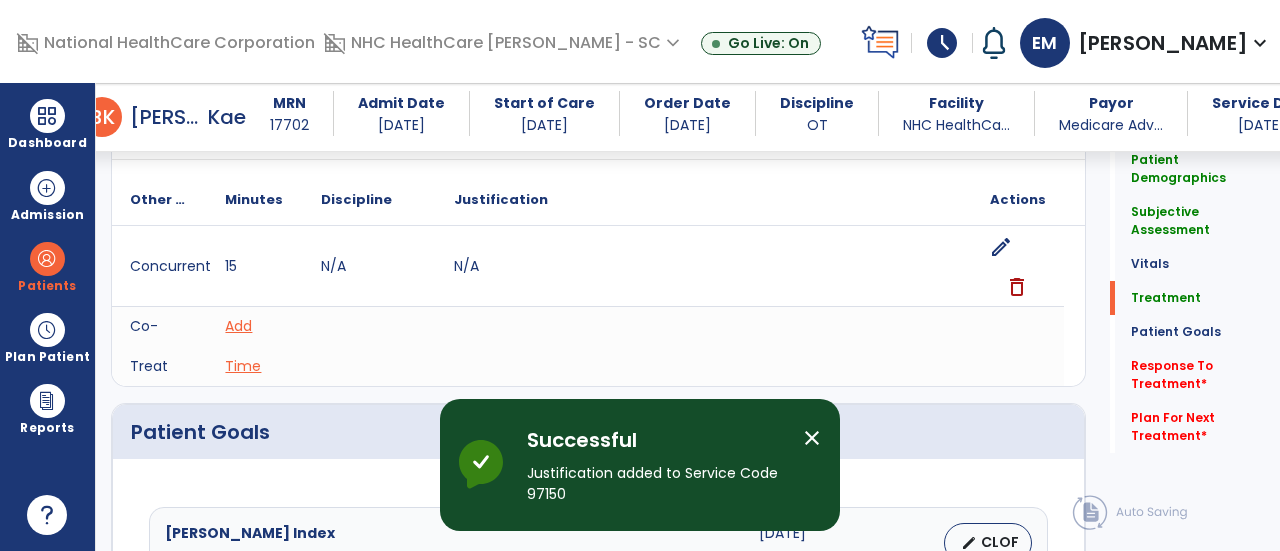click on "delete" 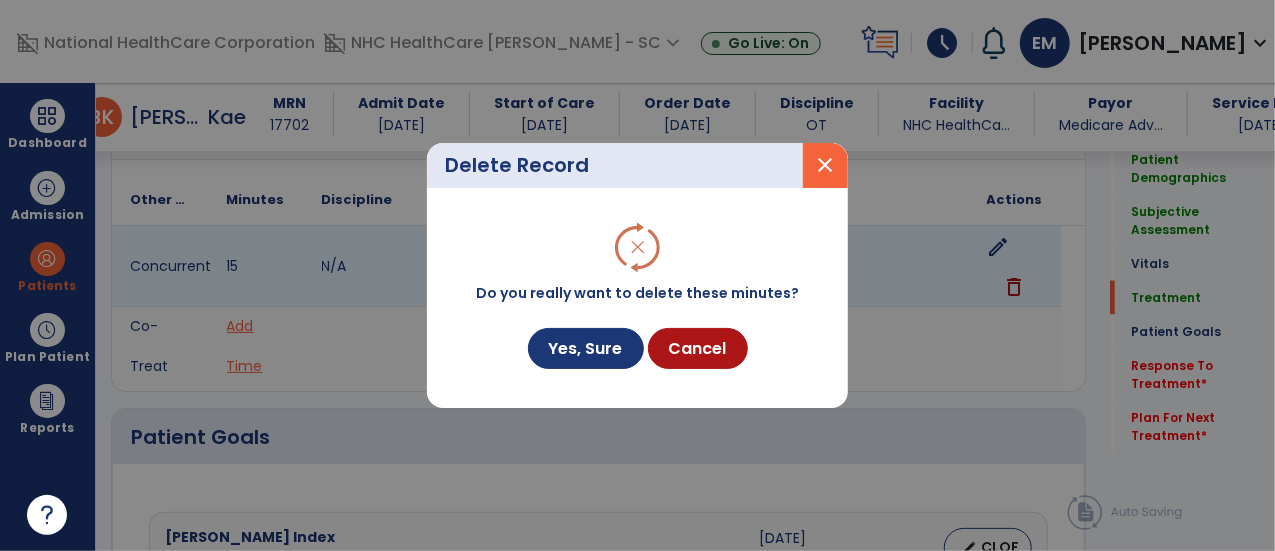 scroll, scrollTop: 1458, scrollLeft: 0, axis: vertical 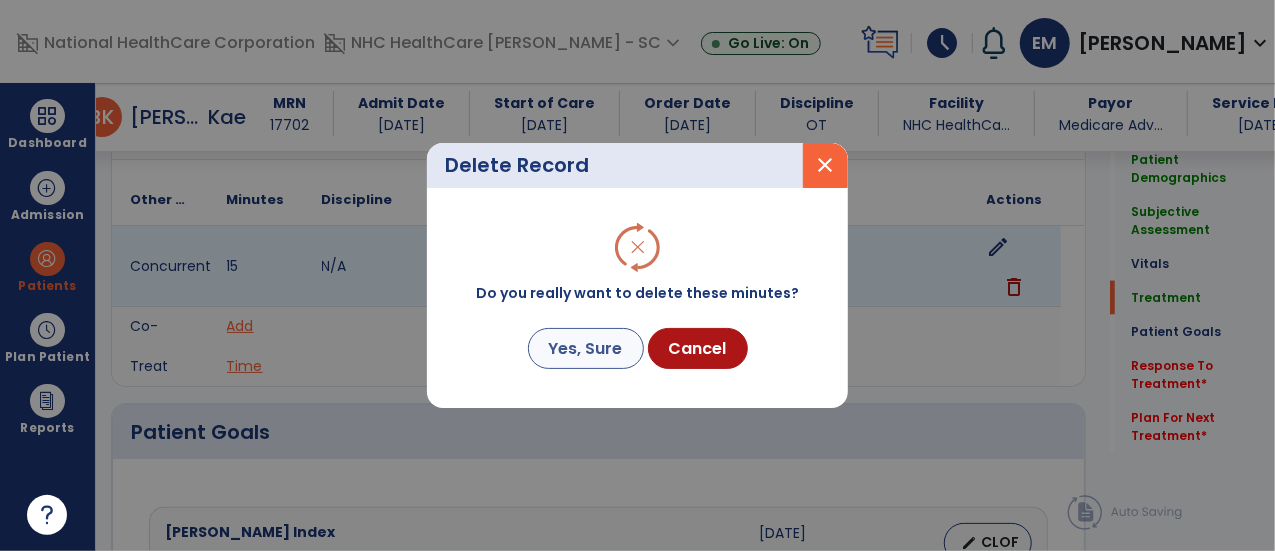 click on "Yes, Sure" at bounding box center (586, 348) 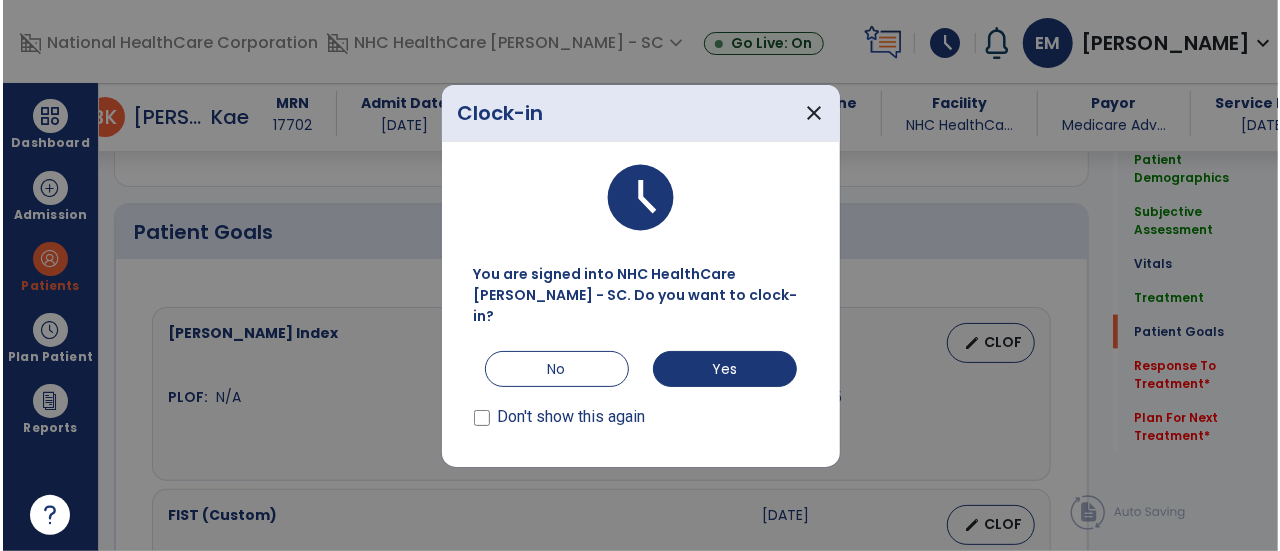 scroll, scrollTop: 1458, scrollLeft: 0, axis: vertical 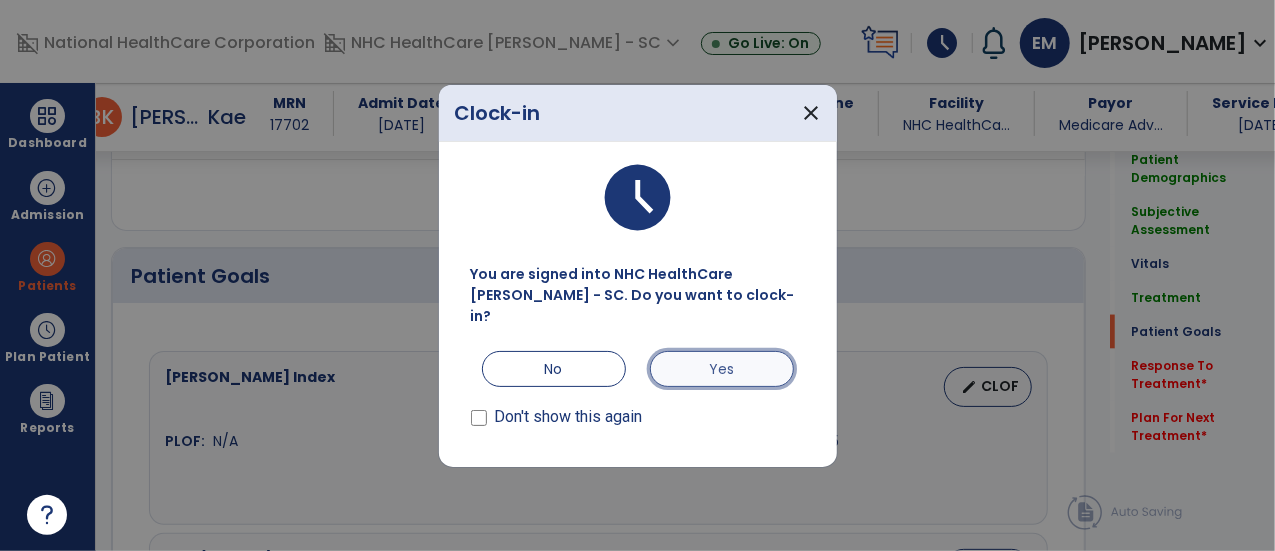 click on "Yes" at bounding box center (722, 369) 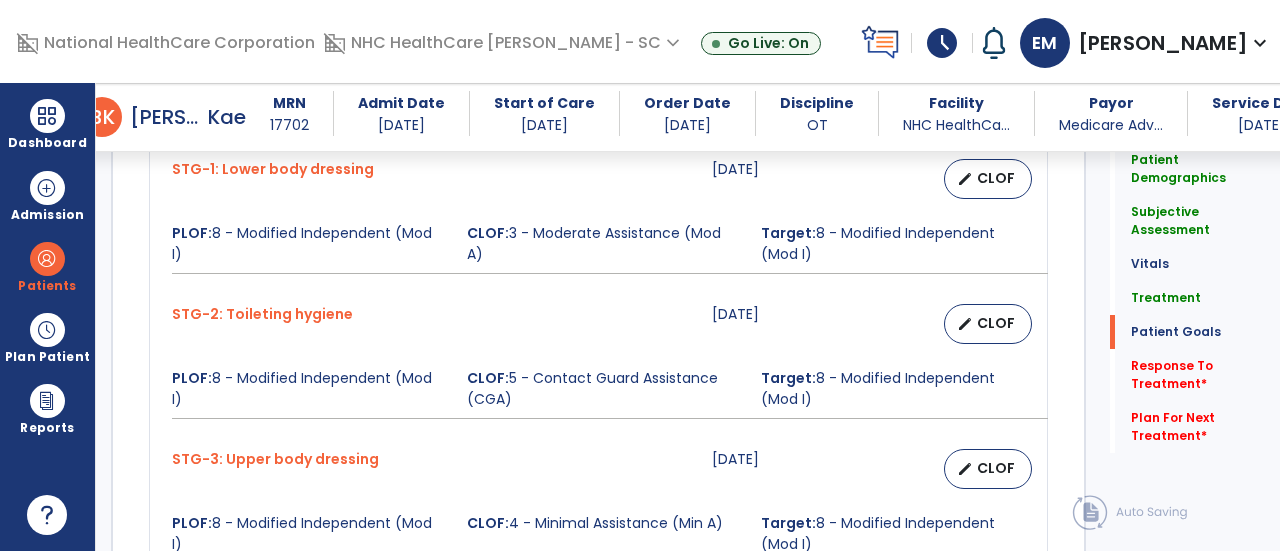 scroll, scrollTop: 2735, scrollLeft: 0, axis: vertical 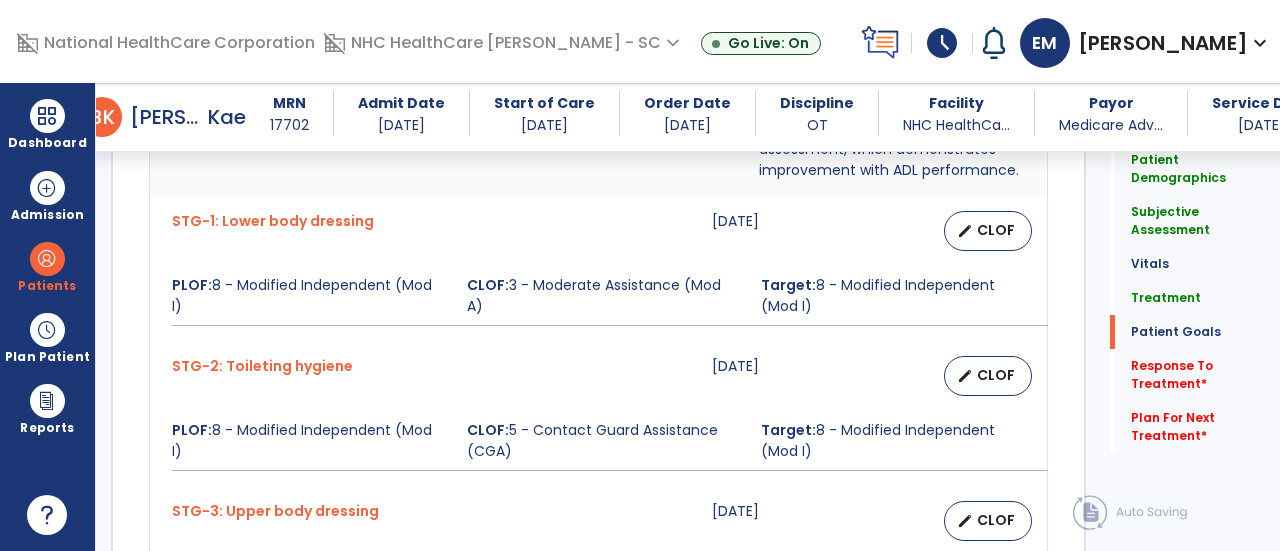 click on "CLOF" at bounding box center [996, 230] 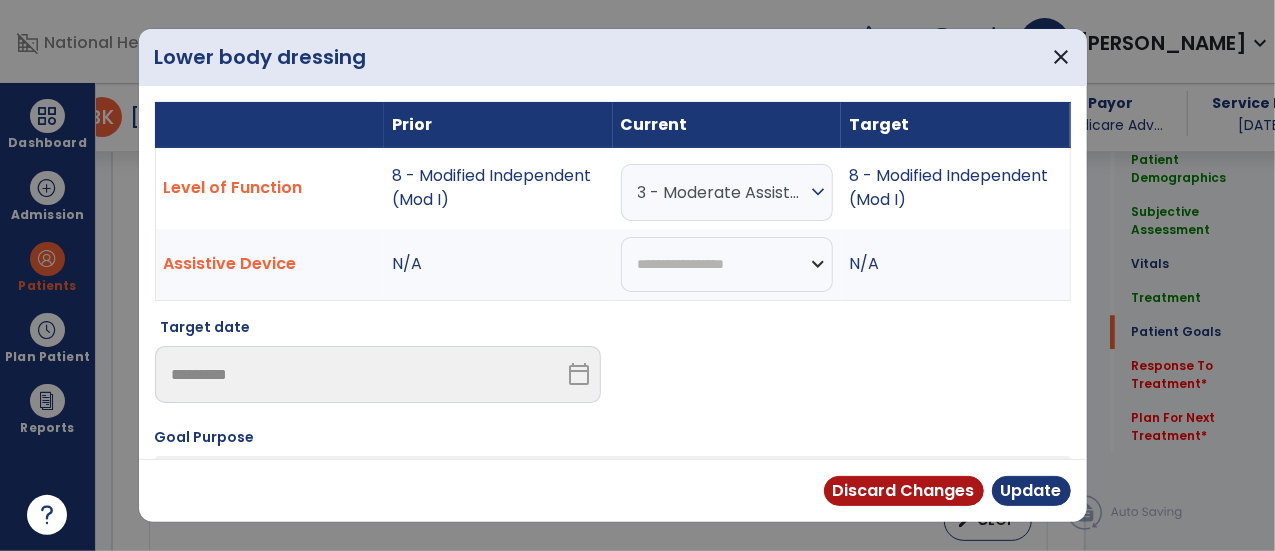 scroll, scrollTop: 2678, scrollLeft: 0, axis: vertical 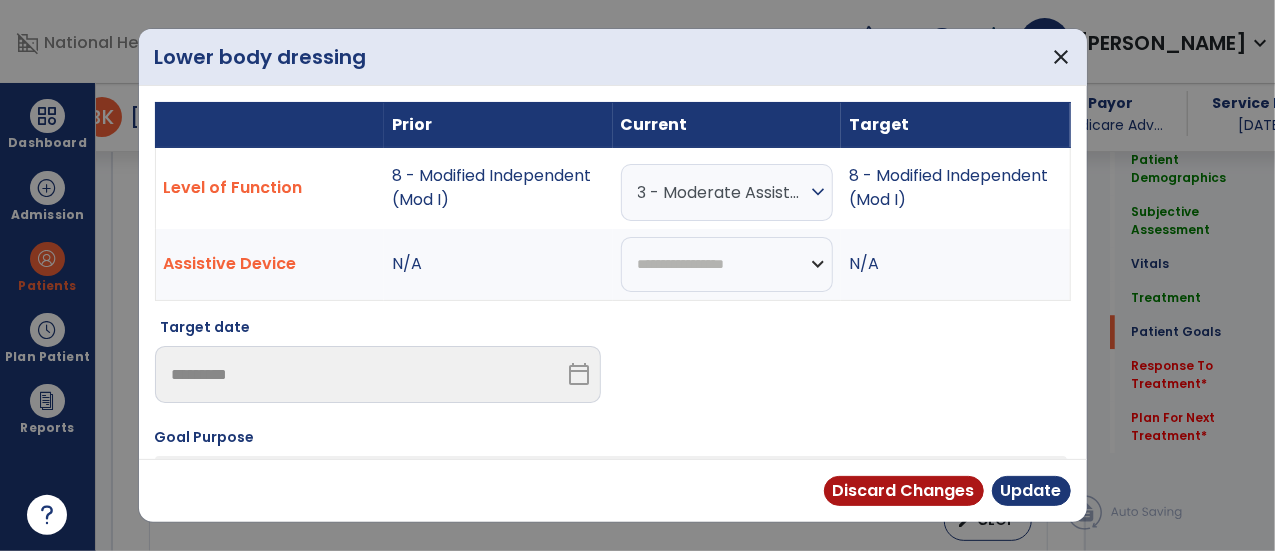 click on "3 - Moderate Assistance (Mod A)" at bounding box center (722, 192) 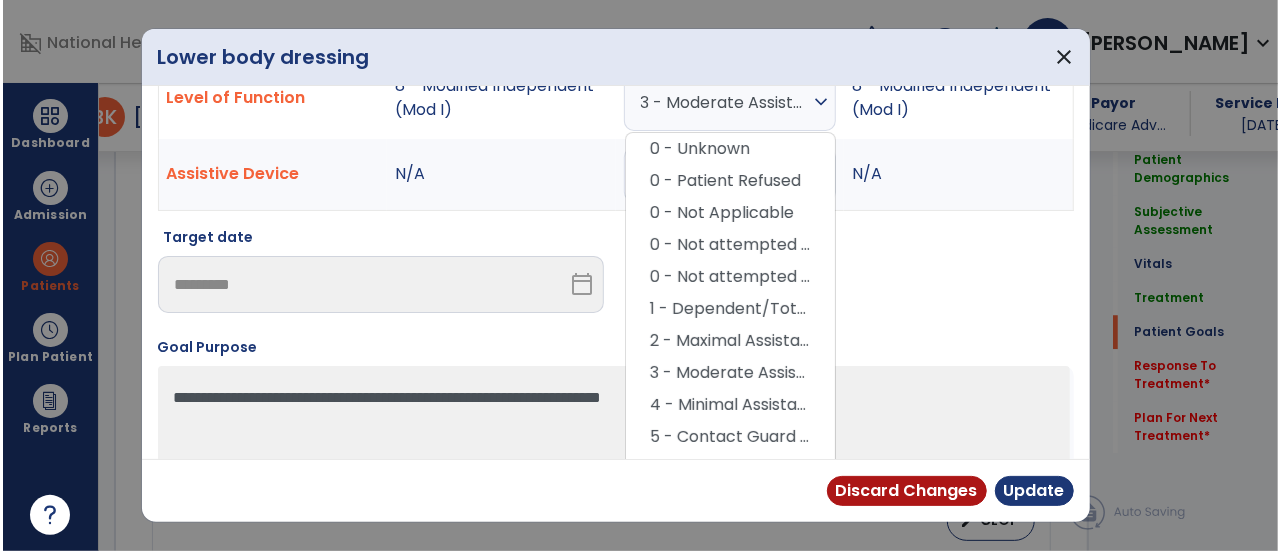 scroll, scrollTop: 110, scrollLeft: 0, axis: vertical 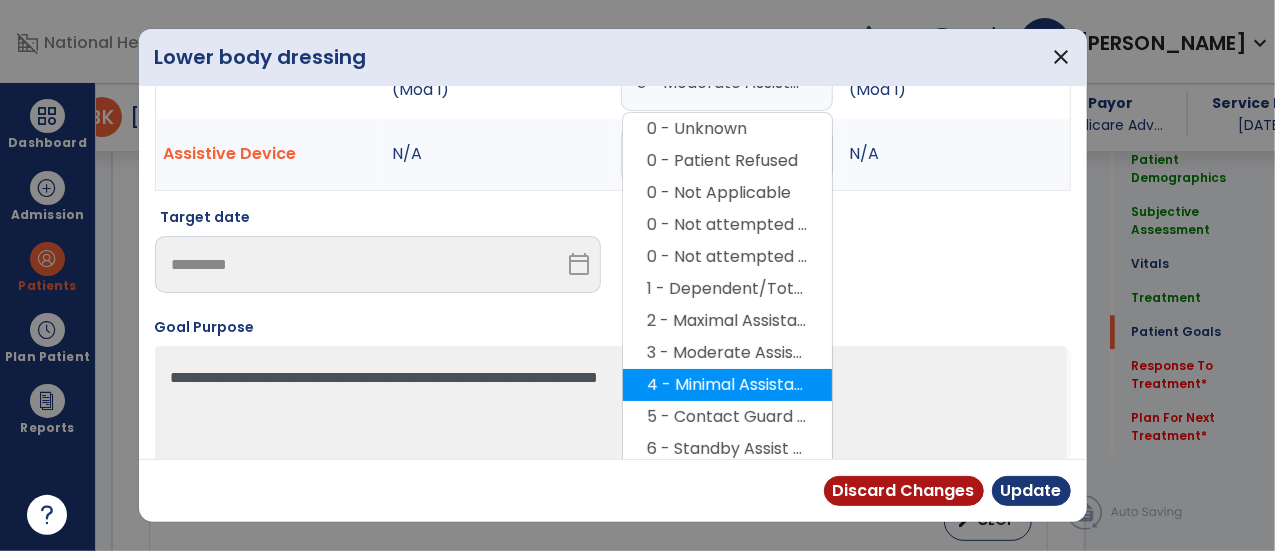 click on "4 - Minimal Assistance (Min A)" at bounding box center [727, 385] 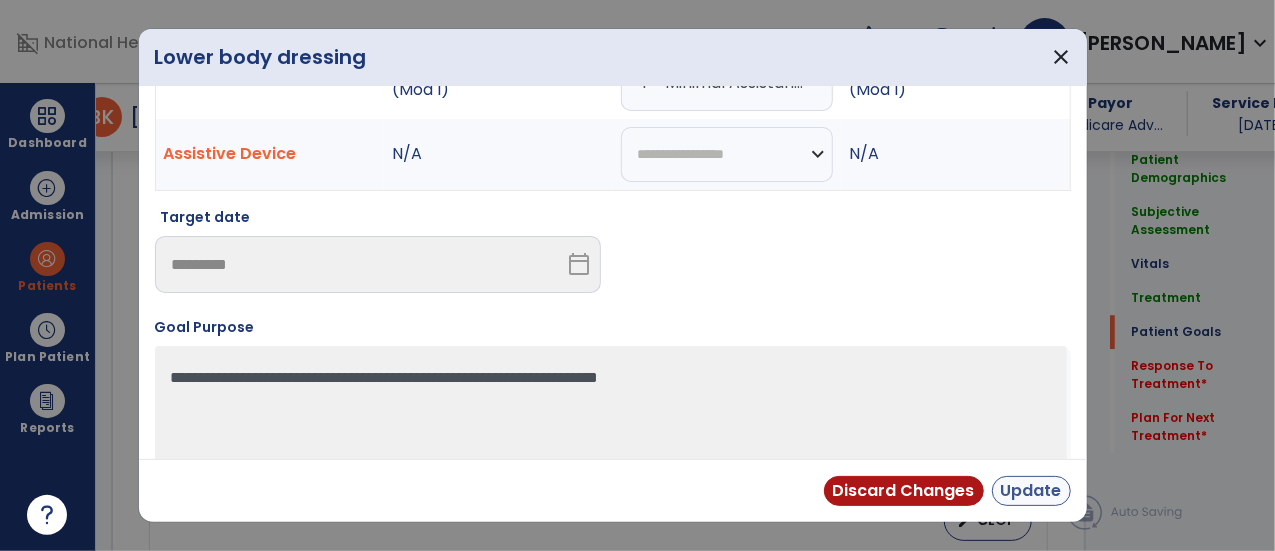 click on "Update" at bounding box center (1031, 491) 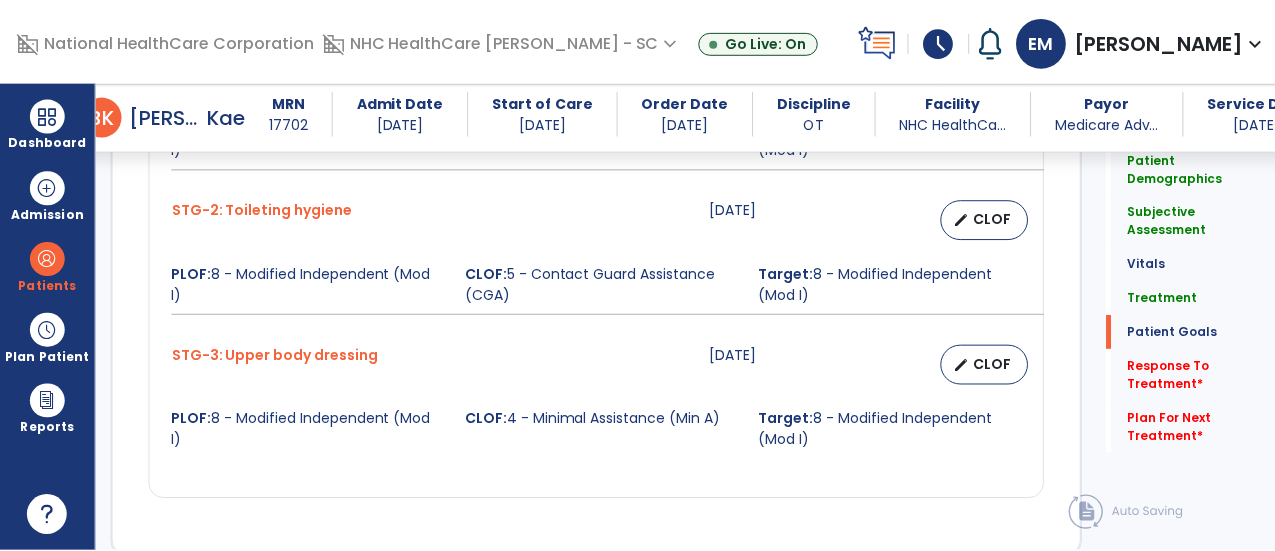 scroll, scrollTop: 2844, scrollLeft: 0, axis: vertical 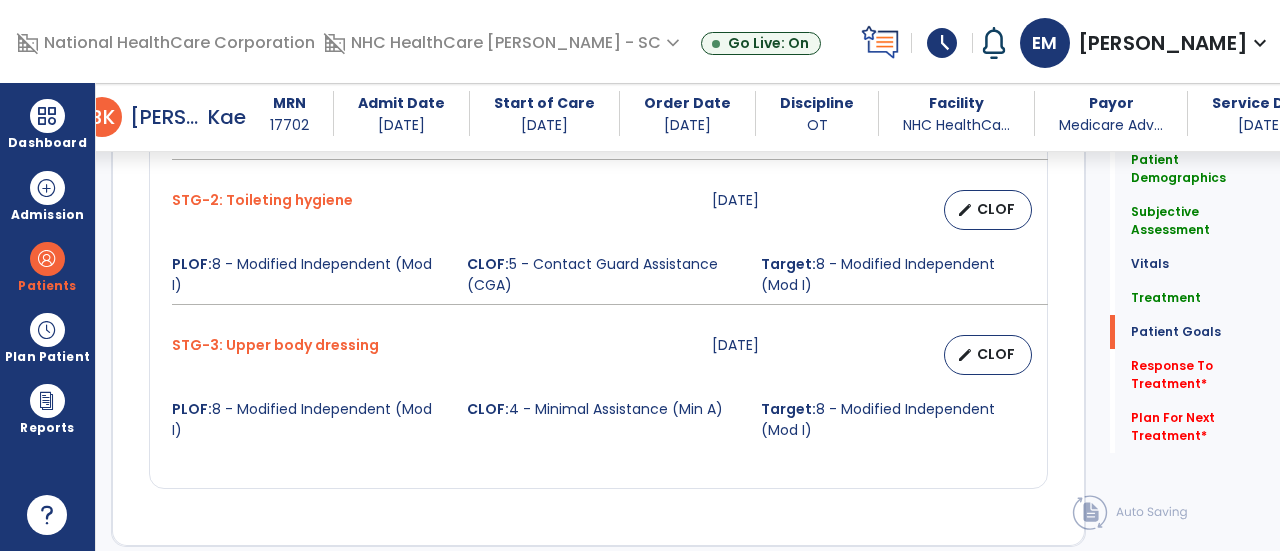 click on "CLOF" at bounding box center (996, 209) 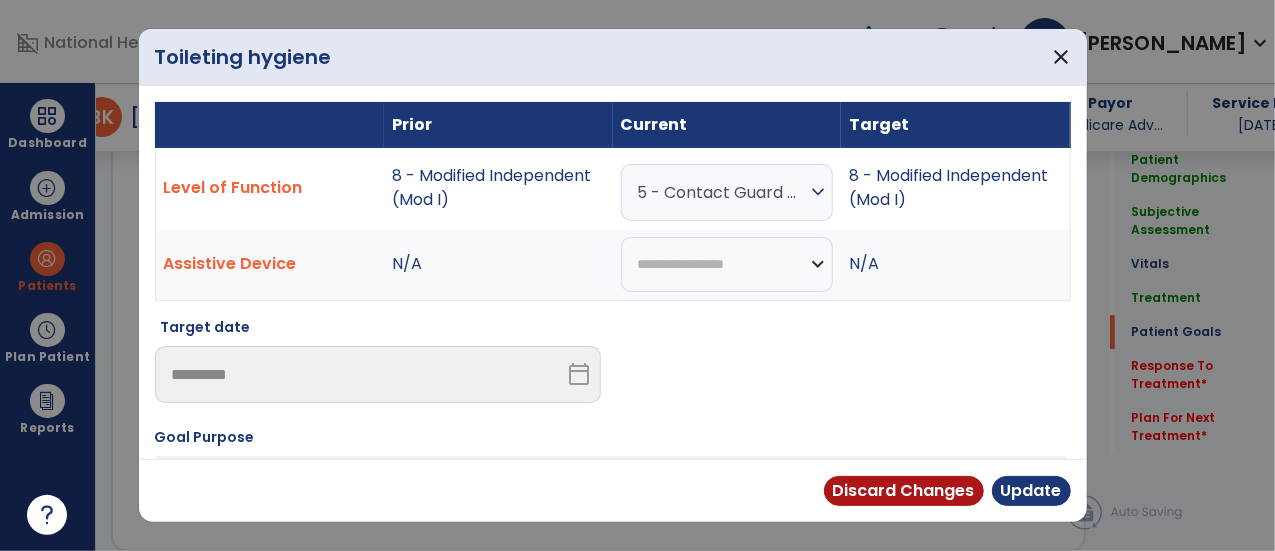 scroll, scrollTop: 2844, scrollLeft: 0, axis: vertical 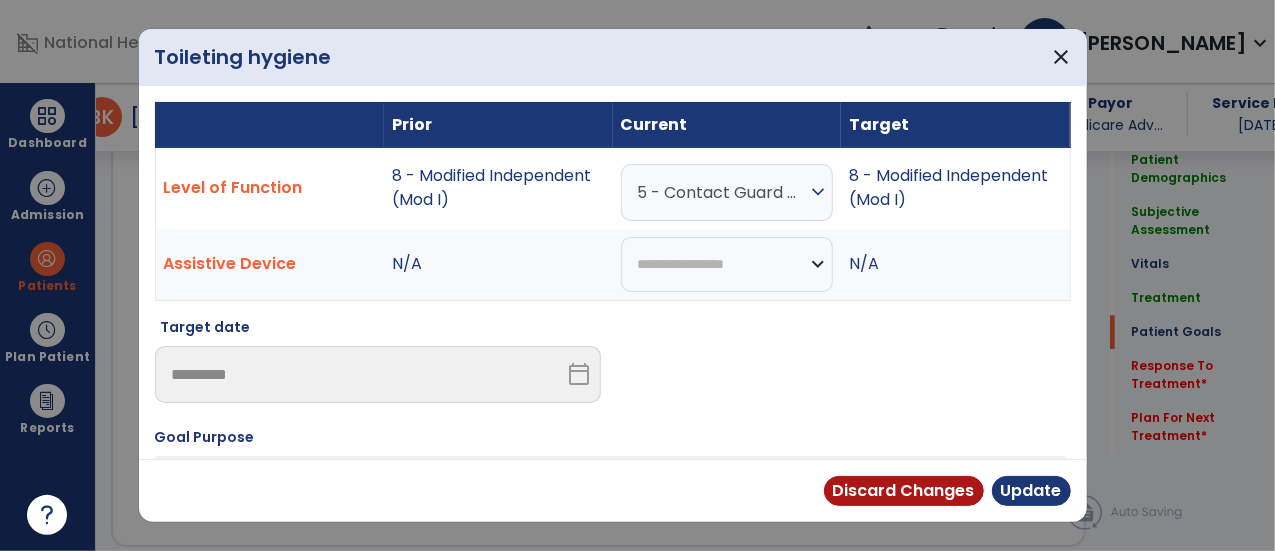 click on "5 - Contact Guard Assistance (CGA)" at bounding box center (722, 192) 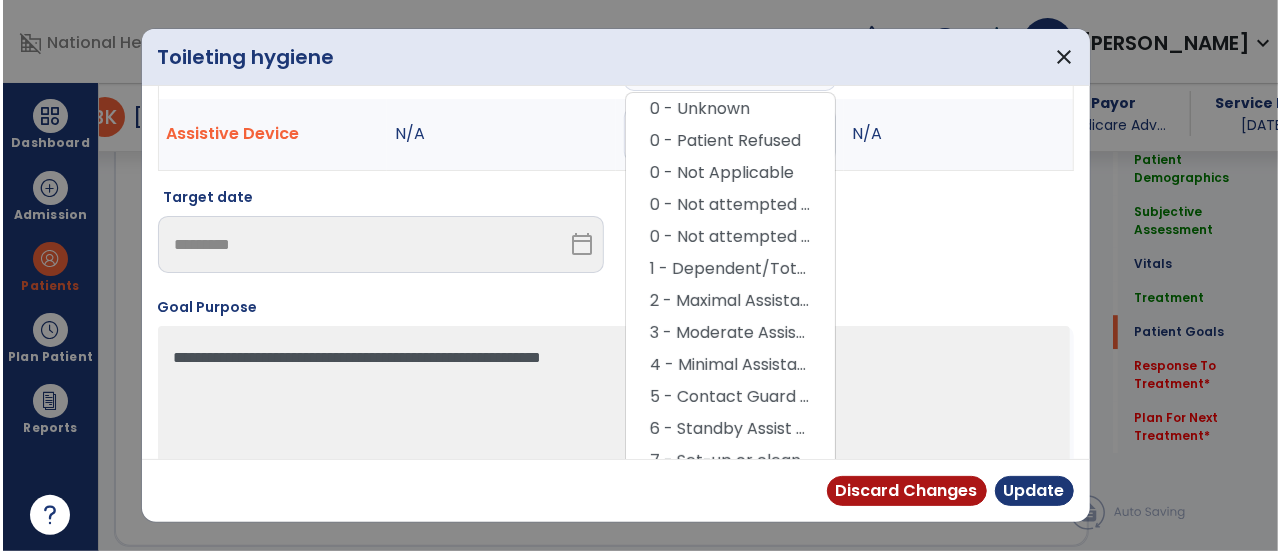 scroll, scrollTop: 144, scrollLeft: 0, axis: vertical 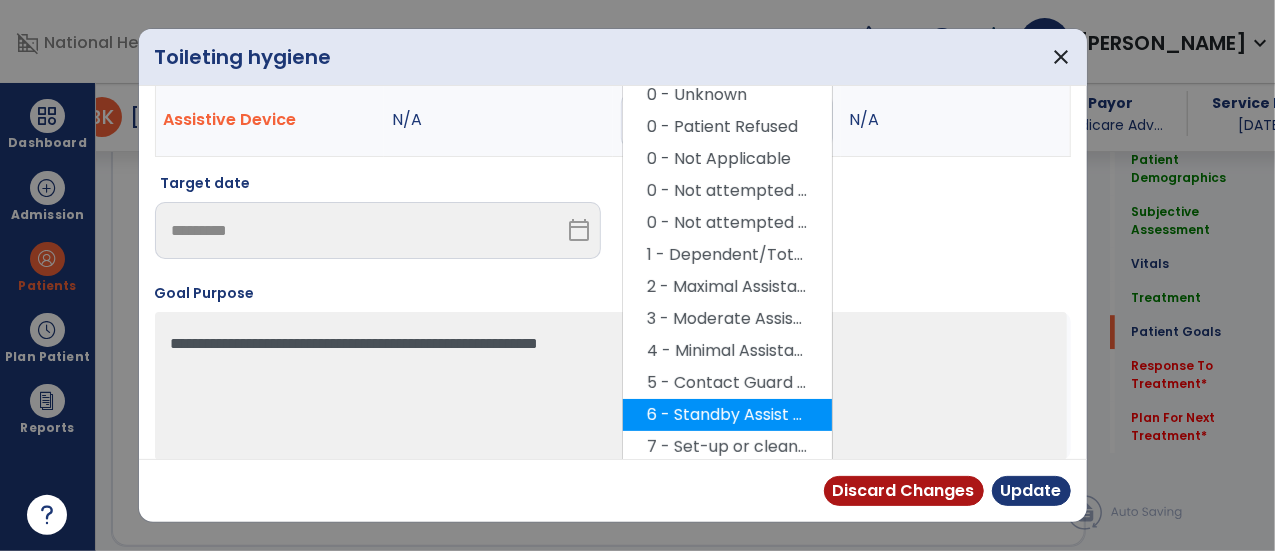 click on "6 - Standby Assist (SBA)" at bounding box center (727, 415) 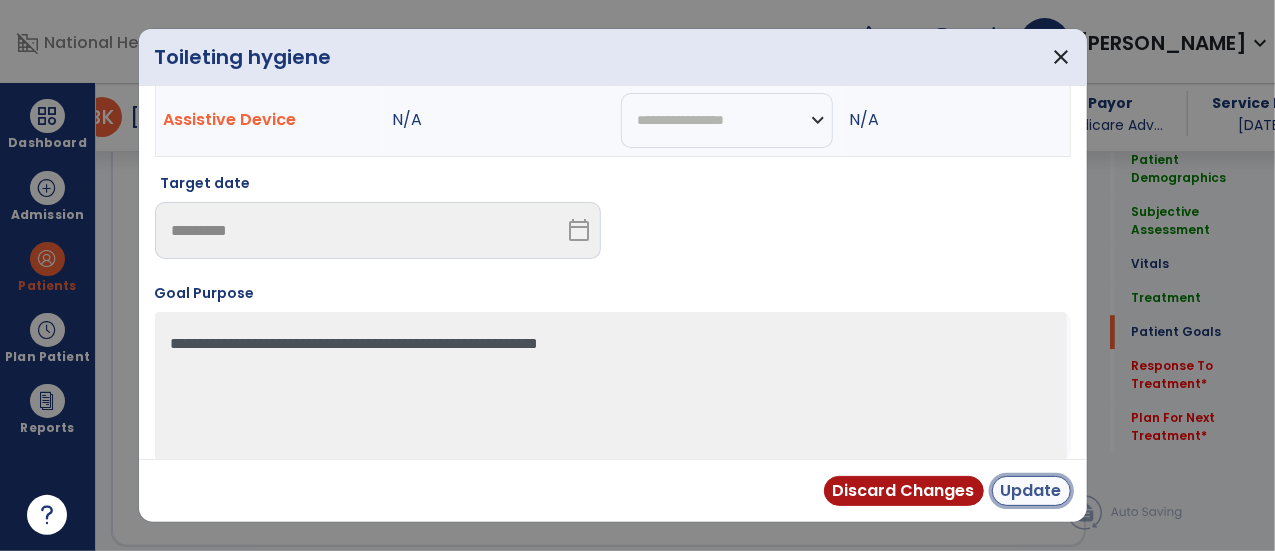 click on "Update" at bounding box center (1031, 491) 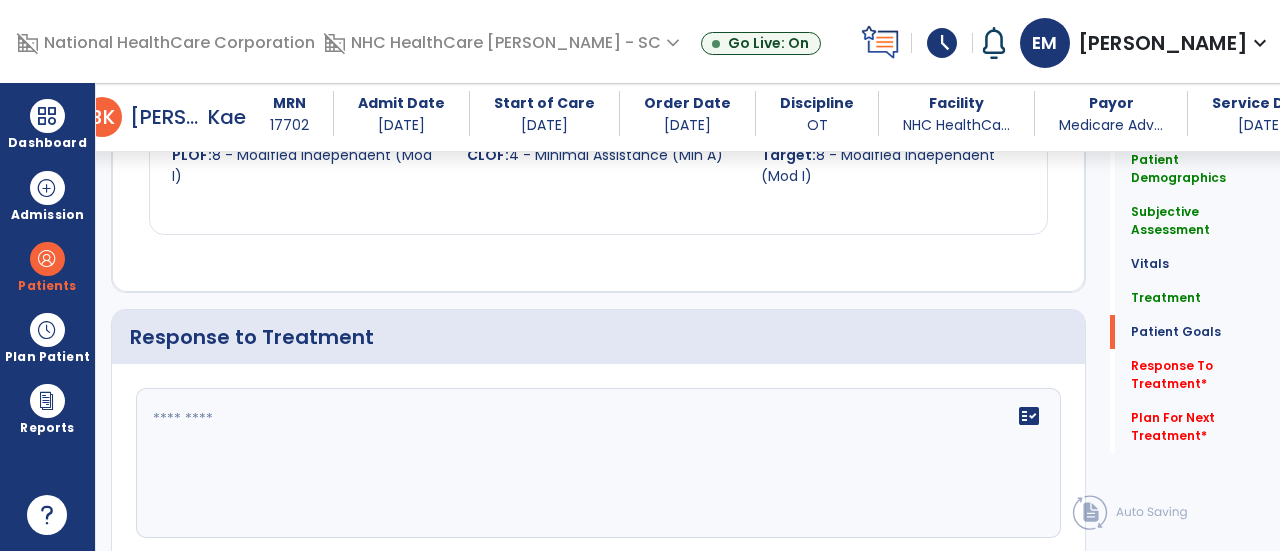 scroll, scrollTop: 3102, scrollLeft: 0, axis: vertical 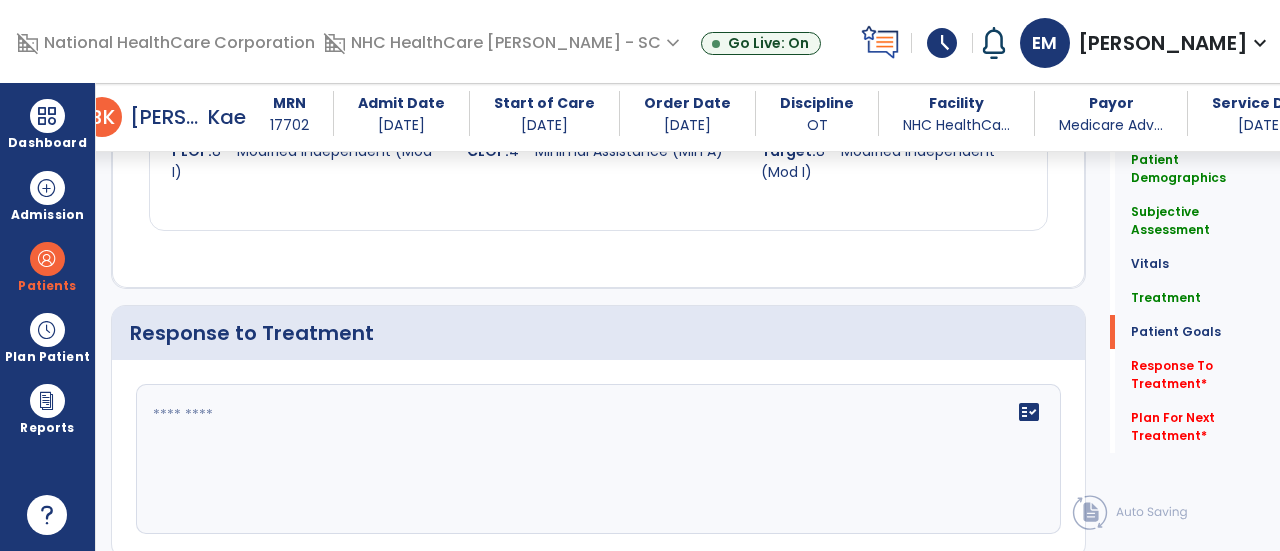 click on "fact_check" 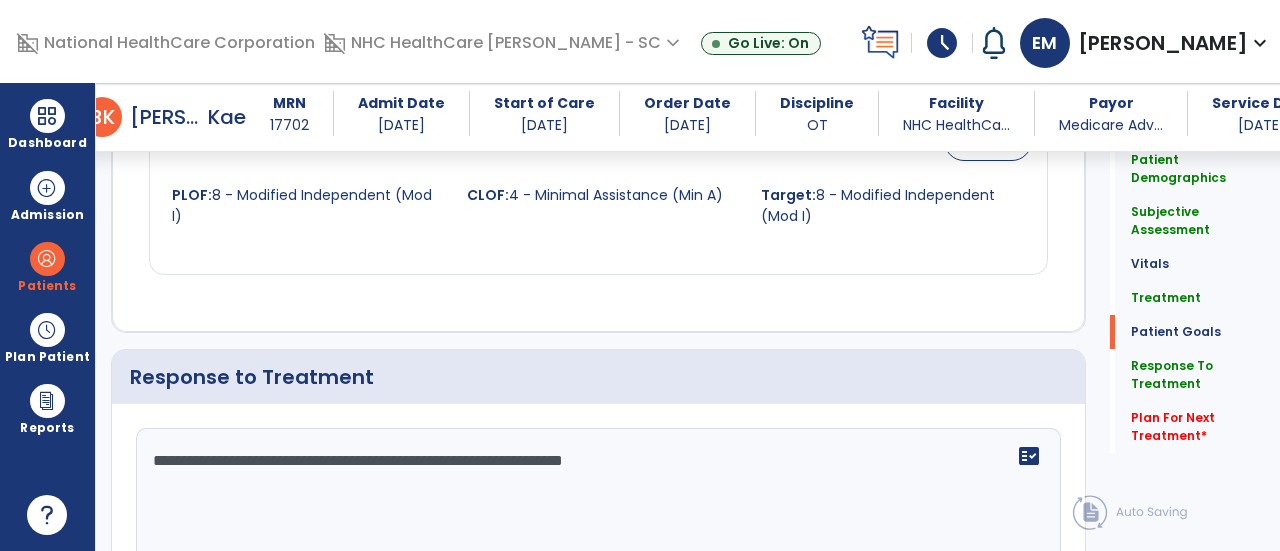 scroll, scrollTop: 3102, scrollLeft: 0, axis: vertical 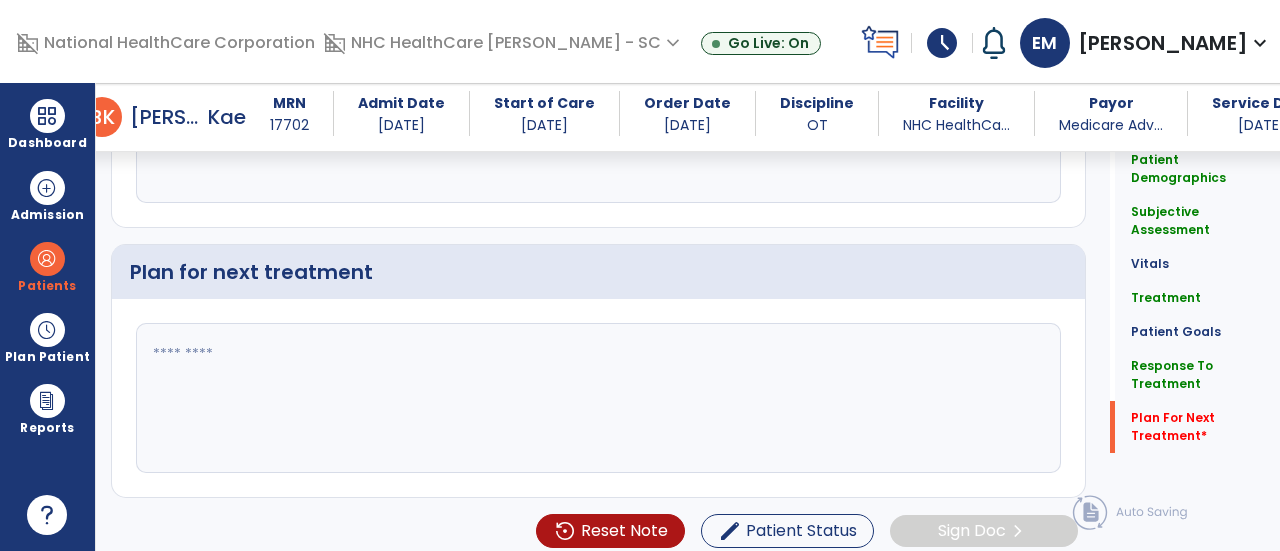 type on "**********" 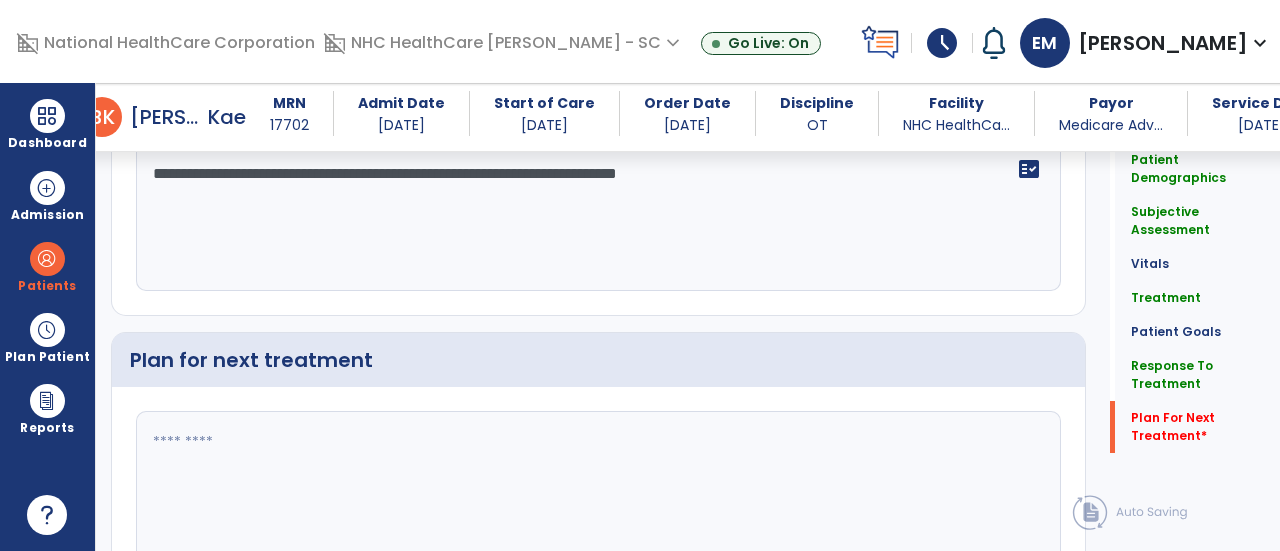 scroll, scrollTop: 3433, scrollLeft: 0, axis: vertical 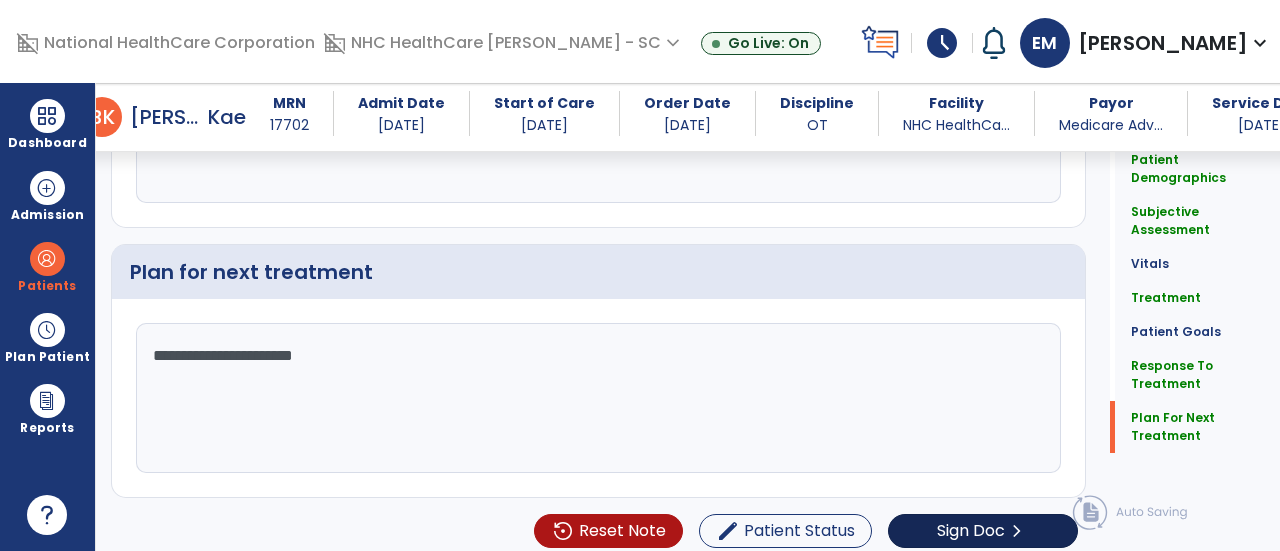 type on "**********" 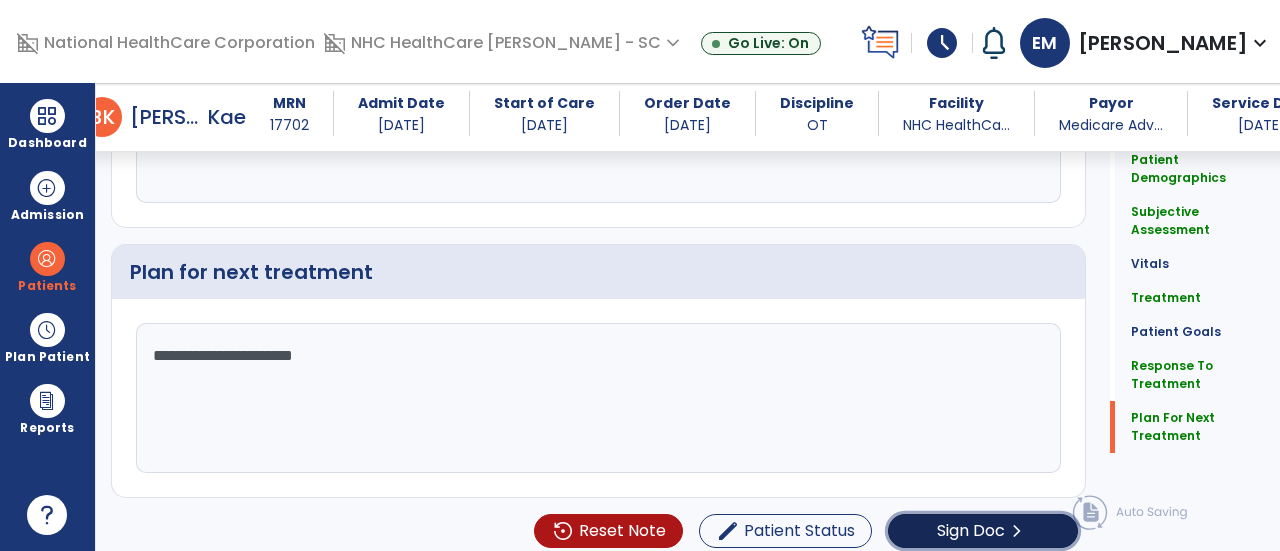 click on "Sign Doc" 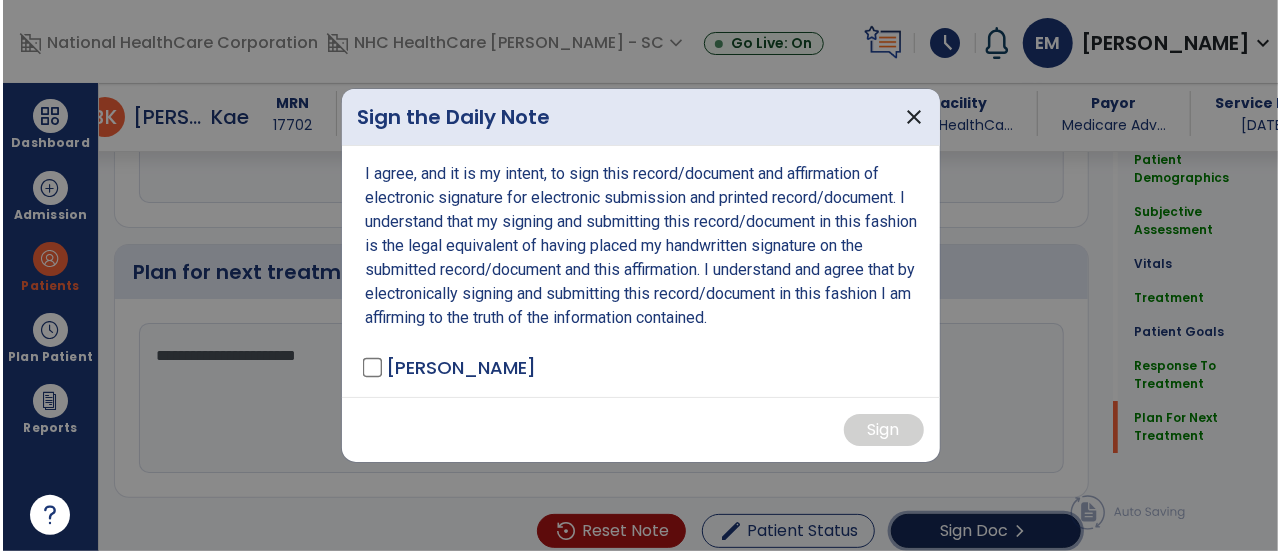 scroll, scrollTop: 3433, scrollLeft: 0, axis: vertical 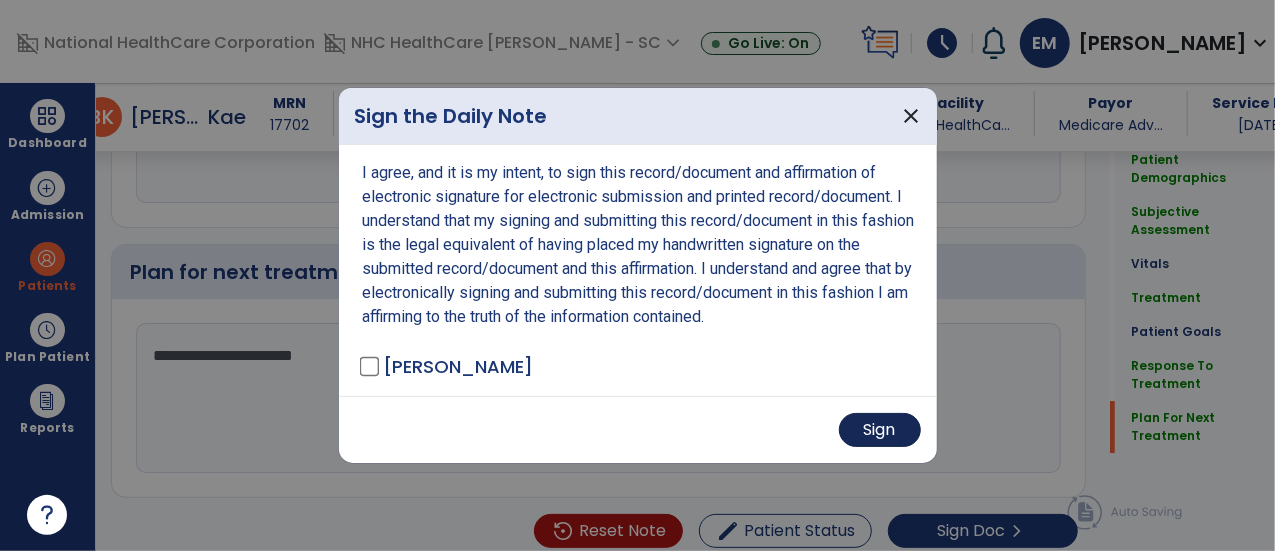 click on "Sign" at bounding box center [880, 430] 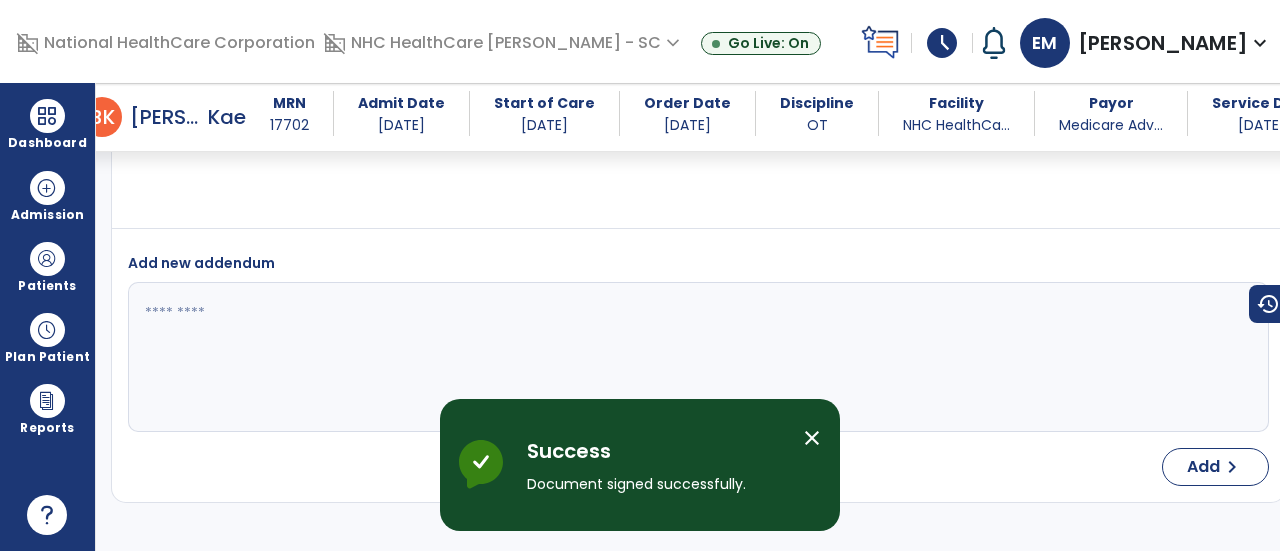 scroll, scrollTop: 5467, scrollLeft: 0, axis: vertical 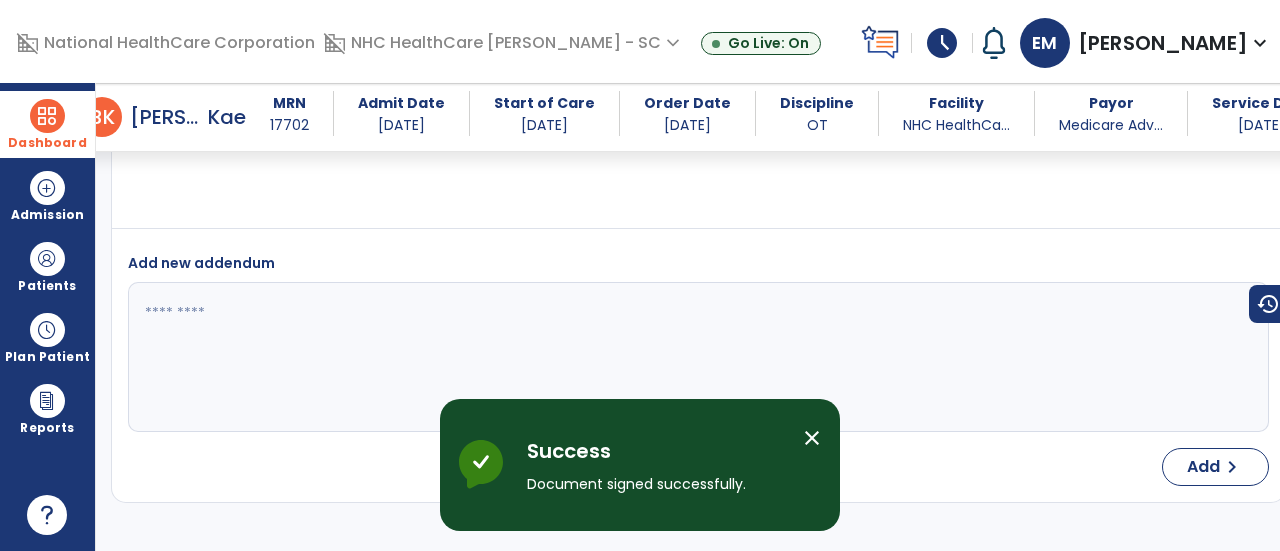 click at bounding box center (47, 116) 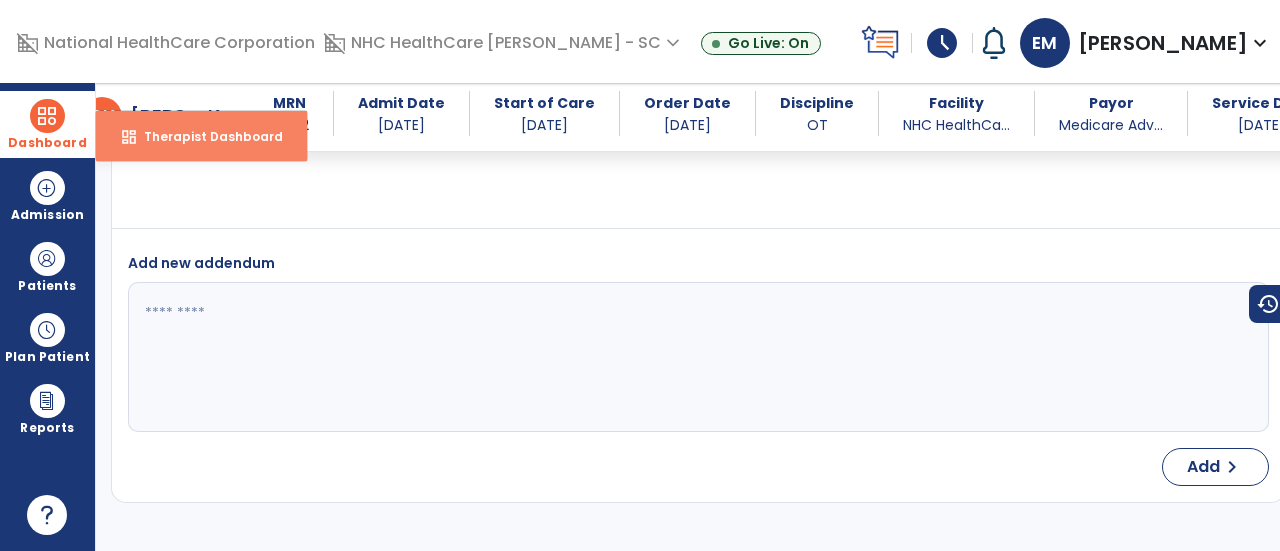 click on "Therapist Dashboard" at bounding box center [205, 136] 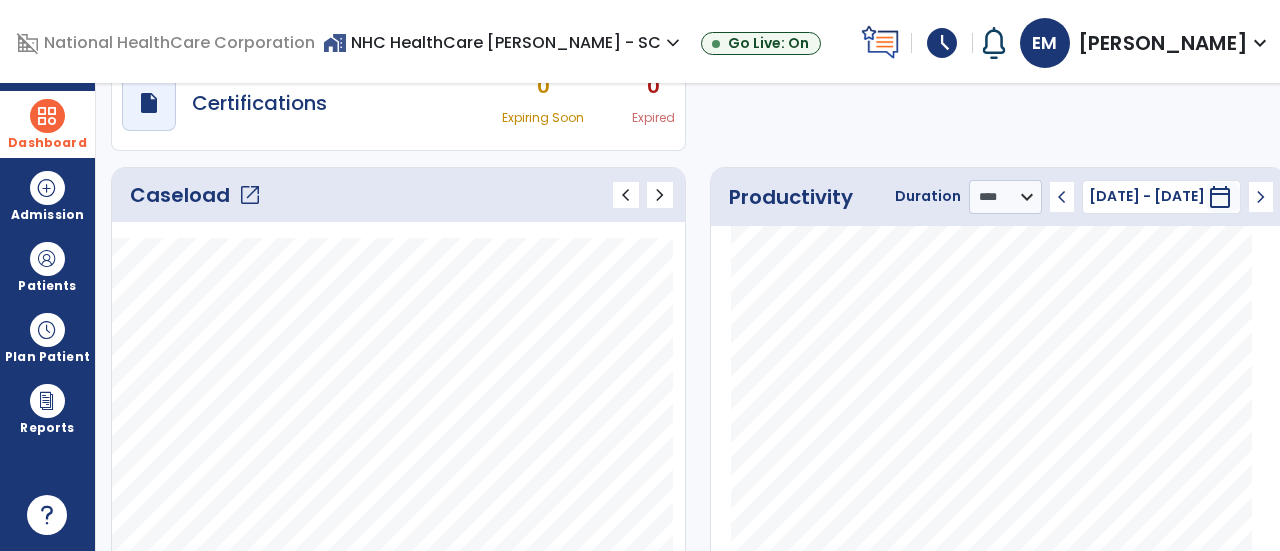click on "open_in_new" 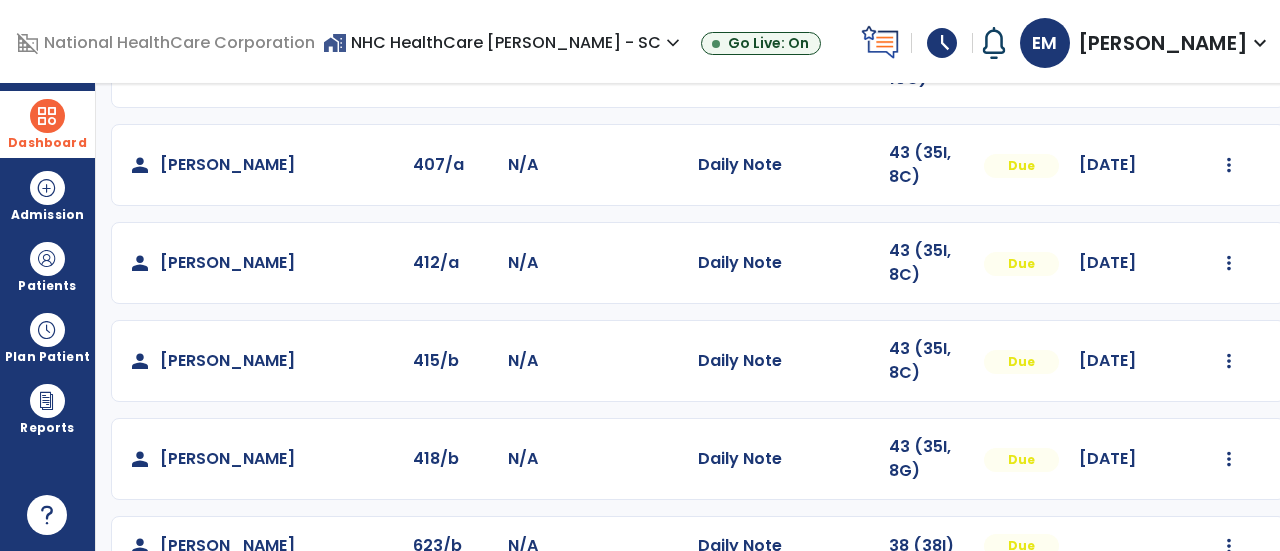 scroll, scrollTop: 1208, scrollLeft: 0, axis: vertical 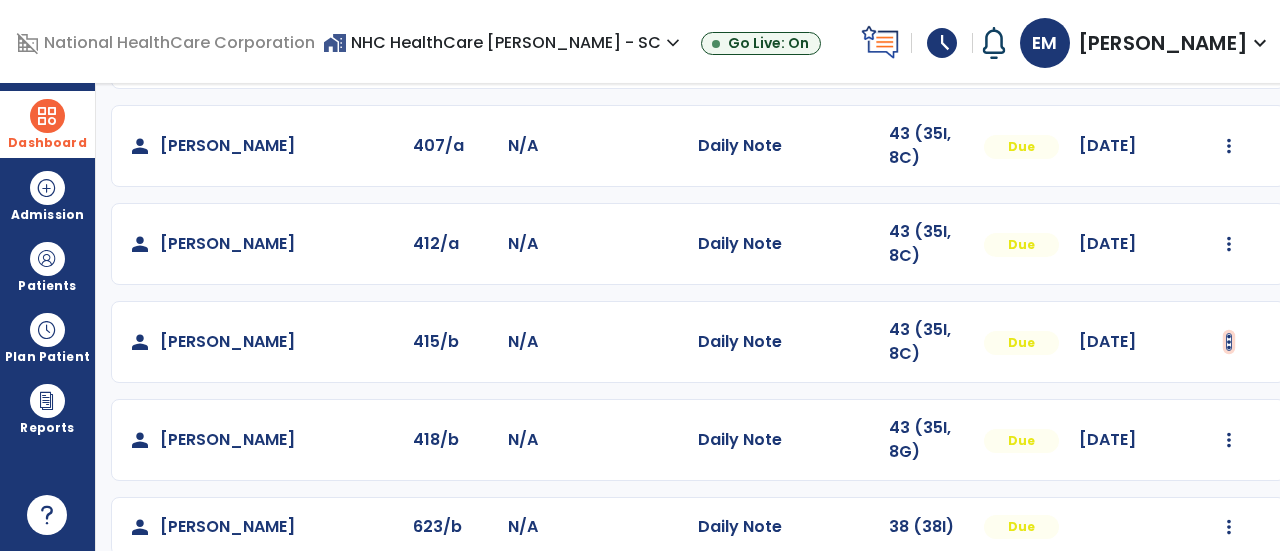 click at bounding box center (1231, -908) 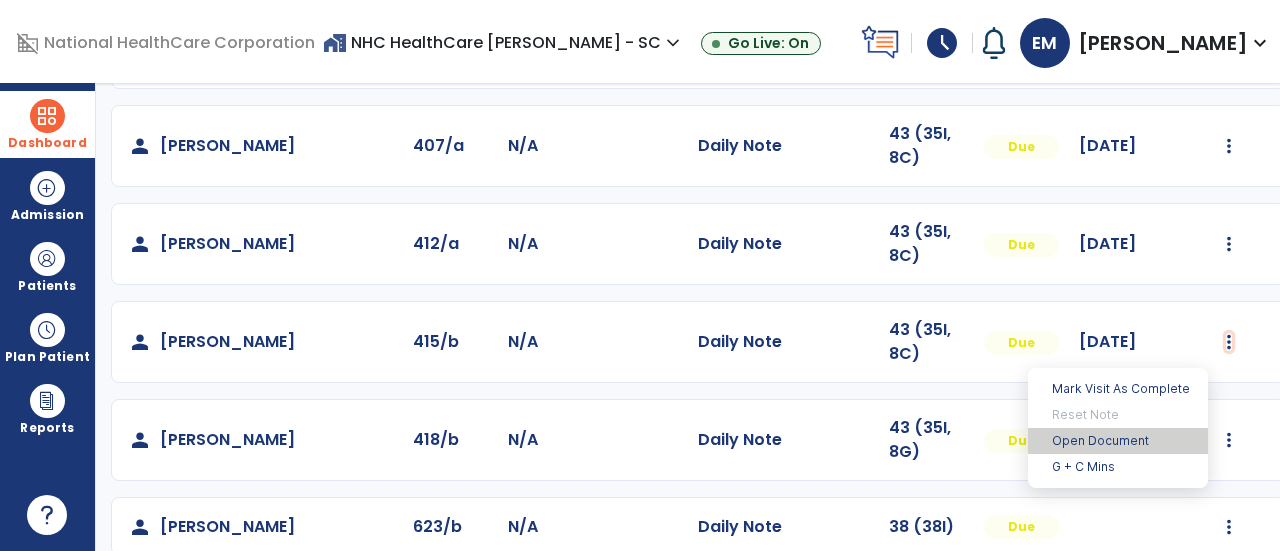 click on "Open Document" at bounding box center (1118, 441) 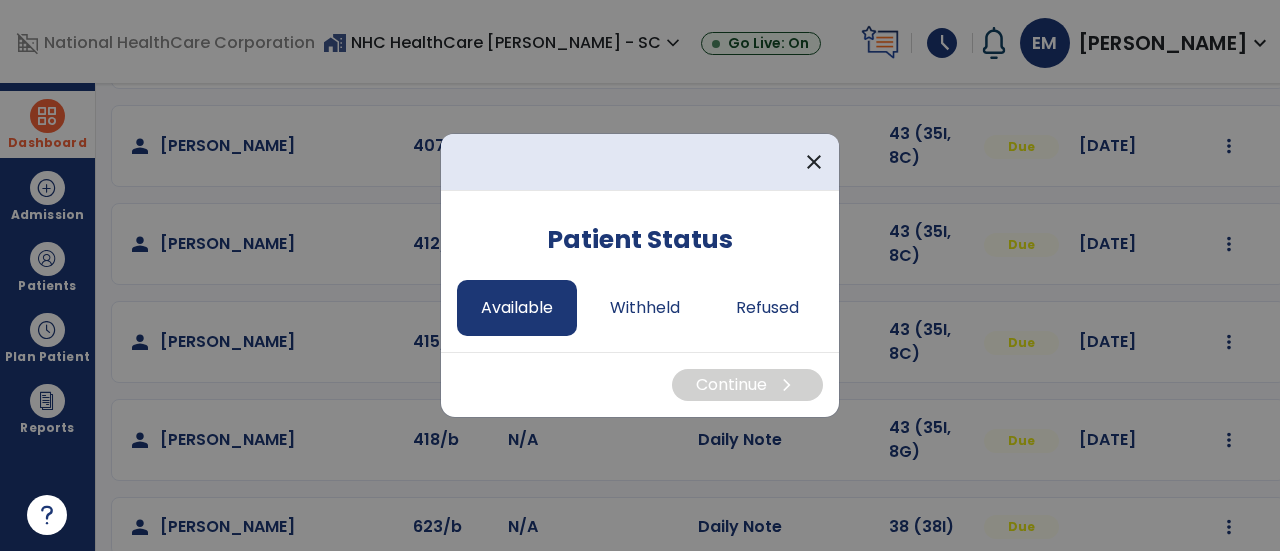 click on "Available" at bounding box center (517, 308) 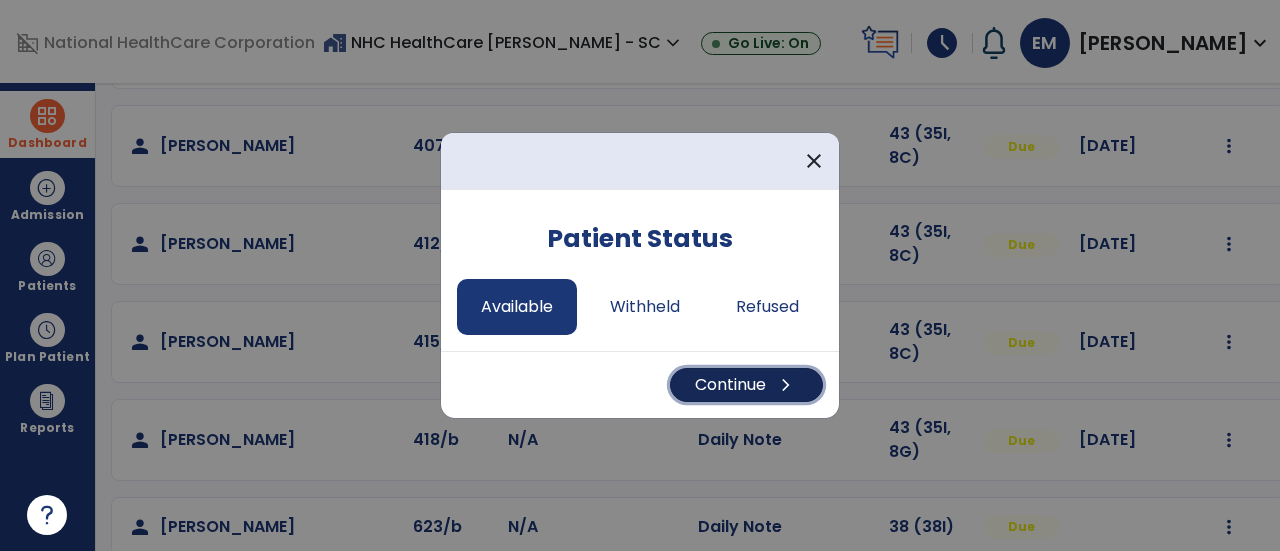 click on "Continue   chevron_right" at bounding box center [746, 385] 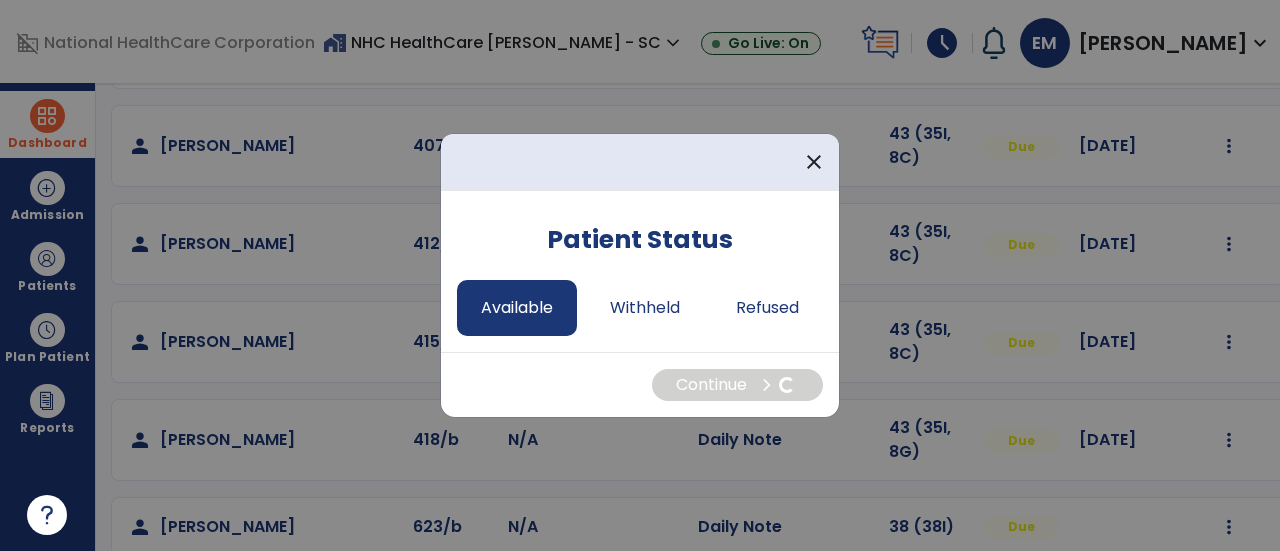 select on "*" 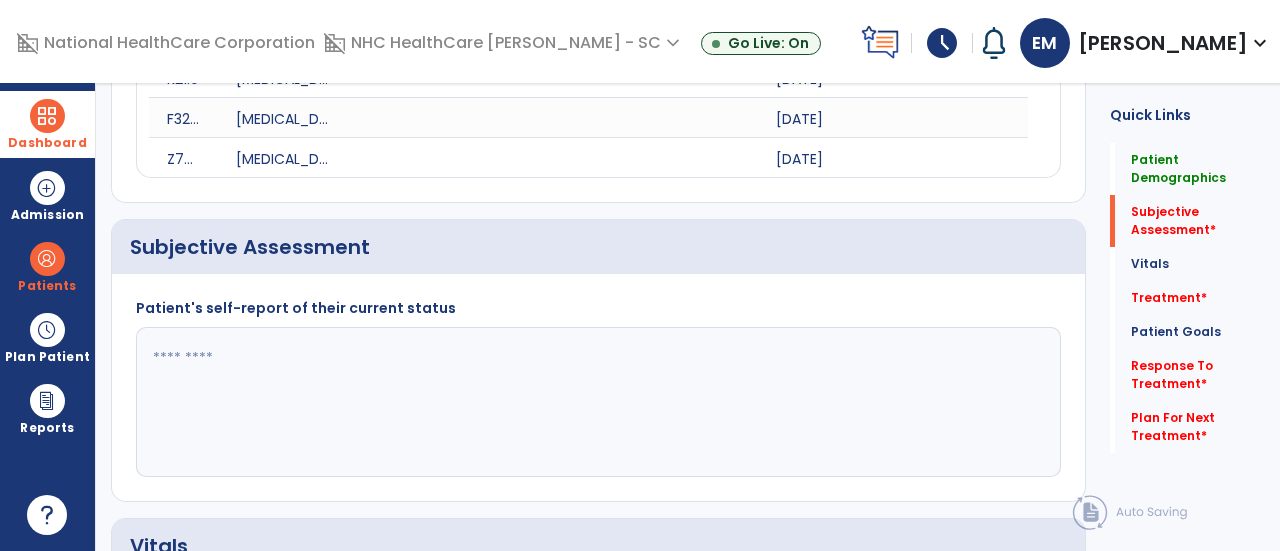 click 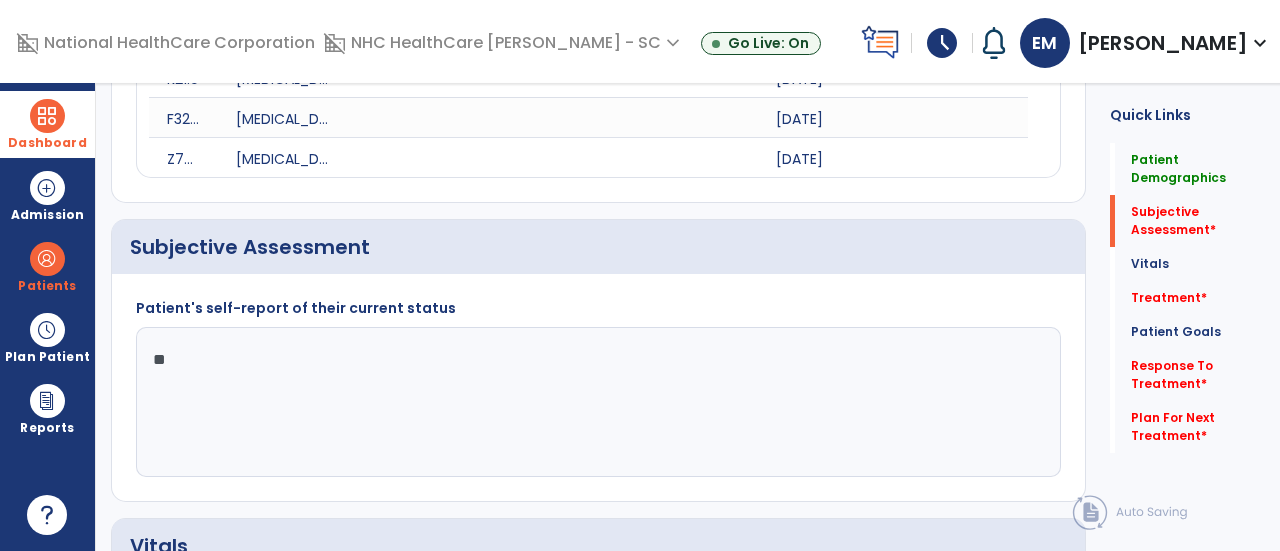 type on "*" 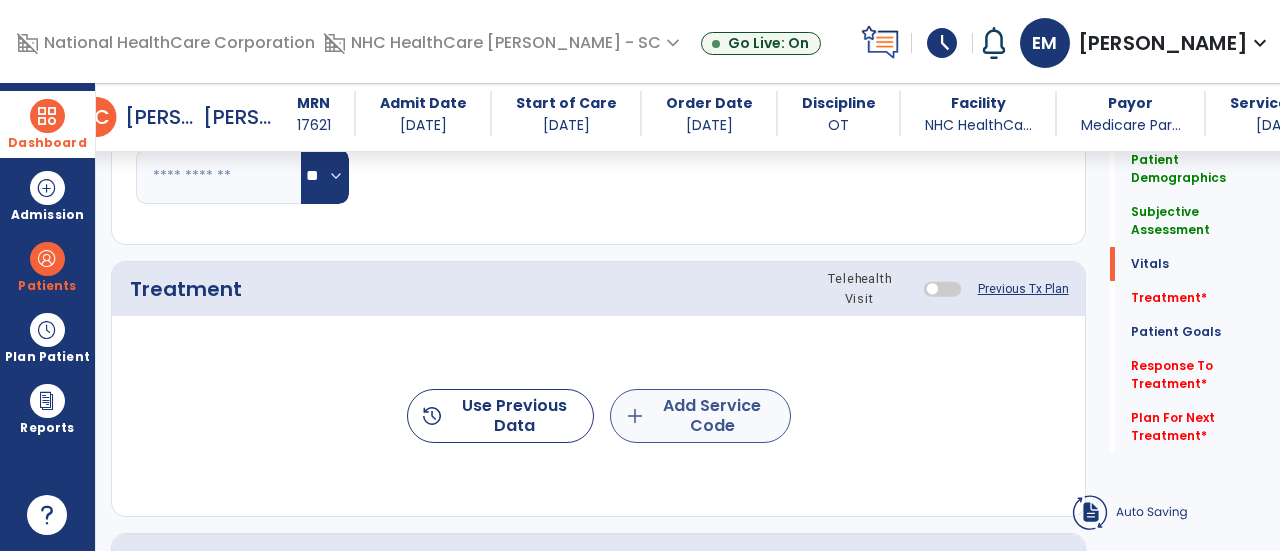 type on "**********" 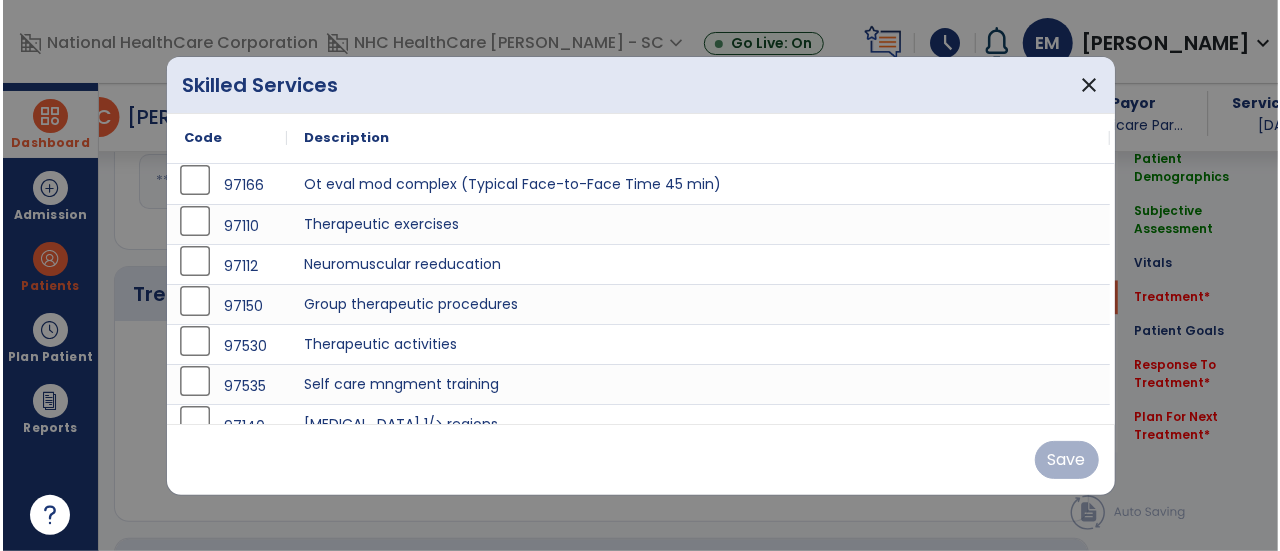 scroll, scrollTop: 1868, scrollLeft: 0, axis: vertical 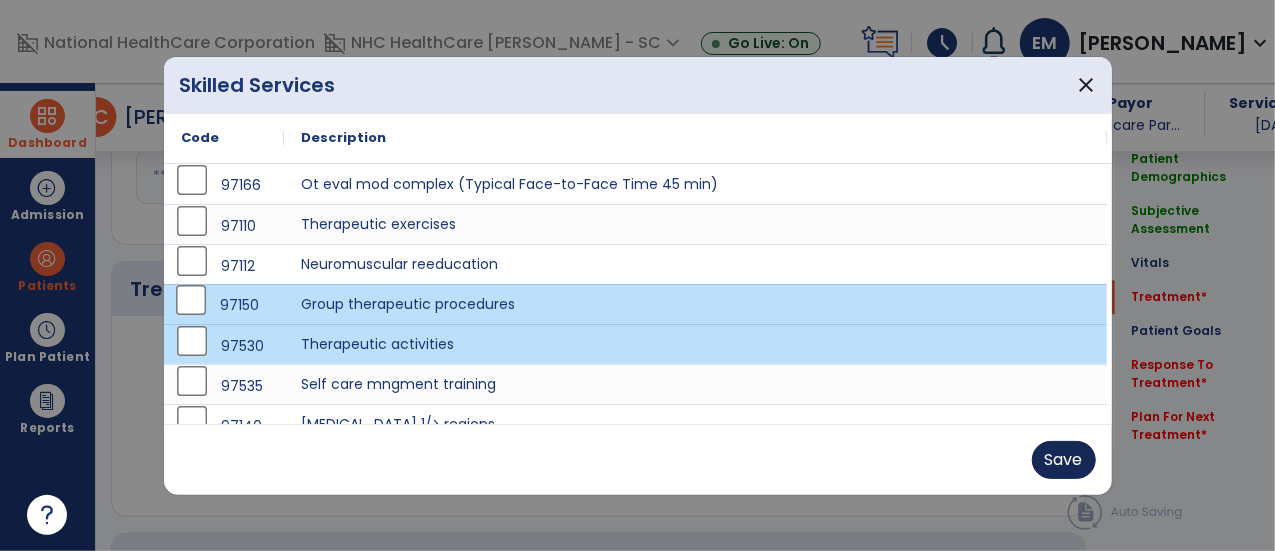 click on "Save" at bounding box center [1064, 460] 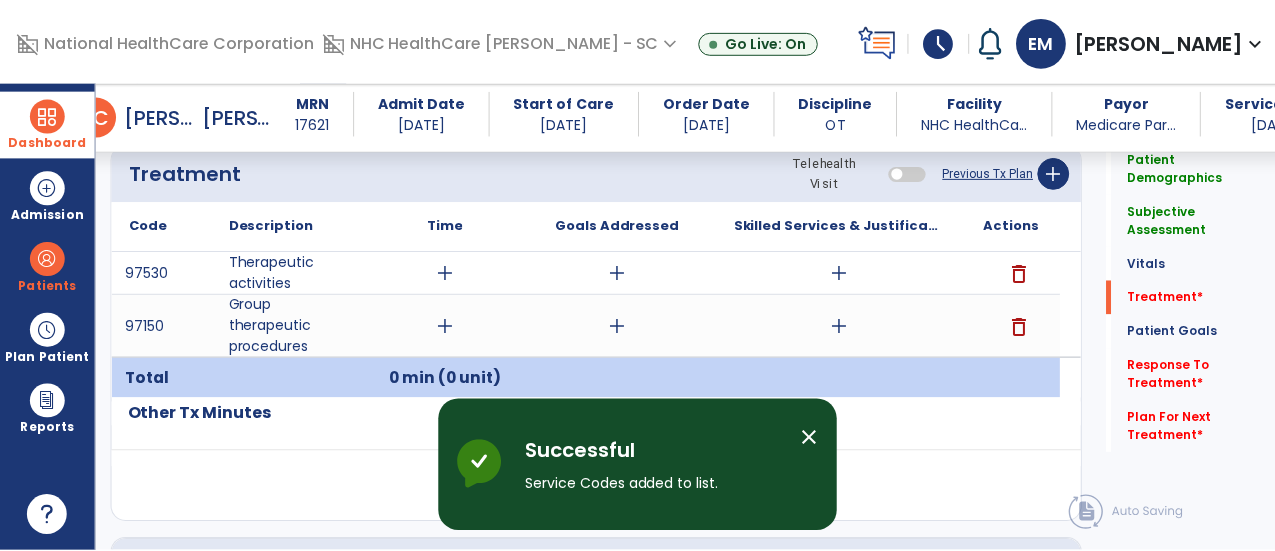 scroll, scrollTop: 2028, scrollLeft: 0, axis: vertical 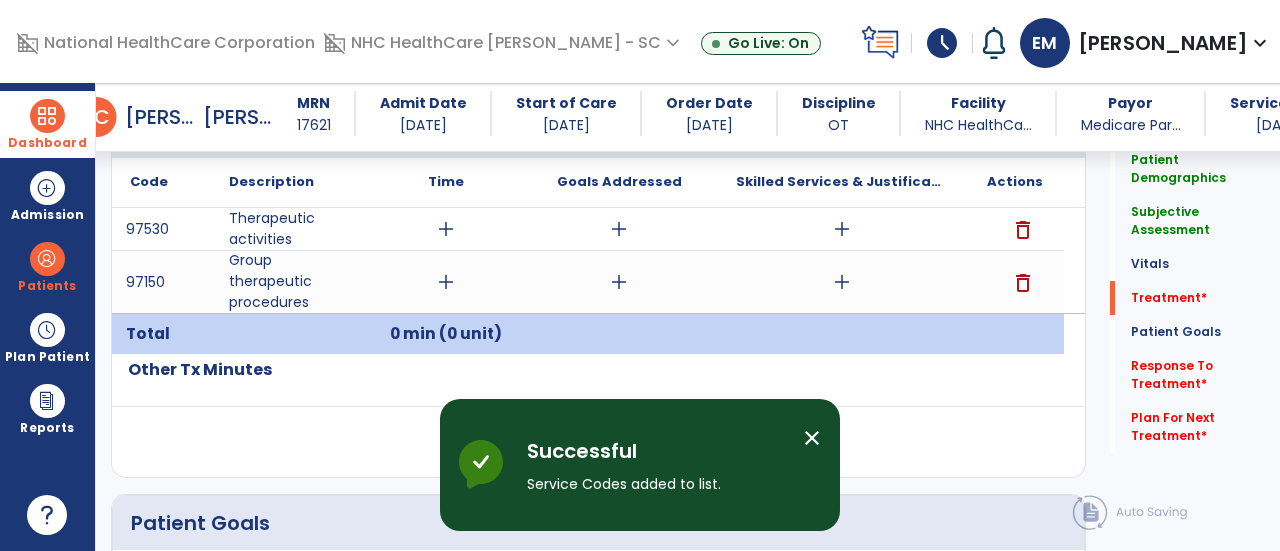 click on "add" at bounding box center (446, 282) 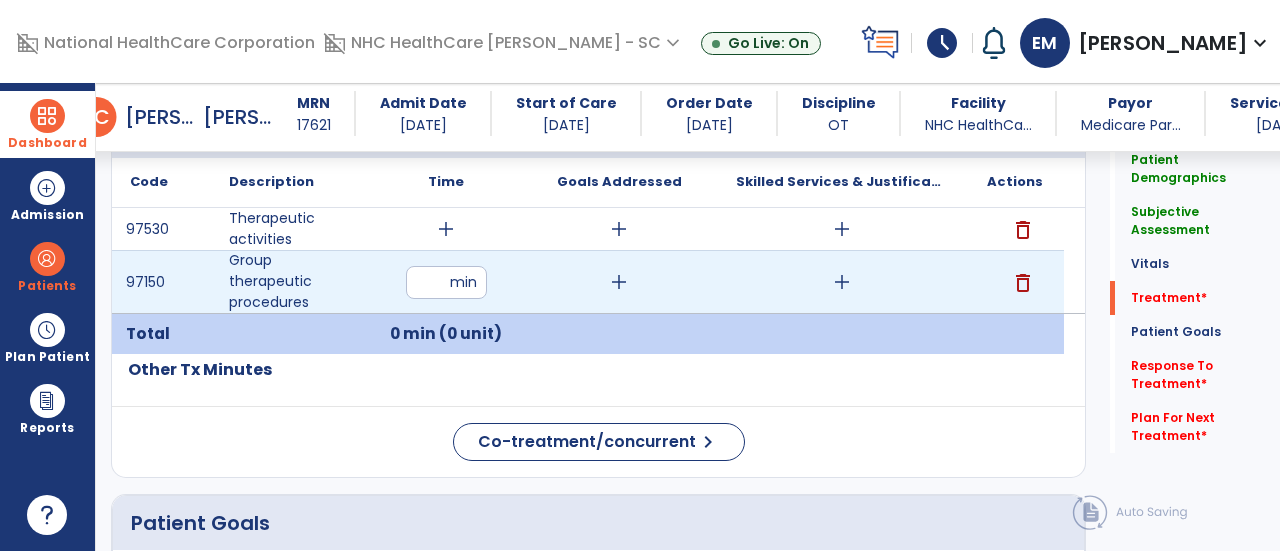 type on "**" 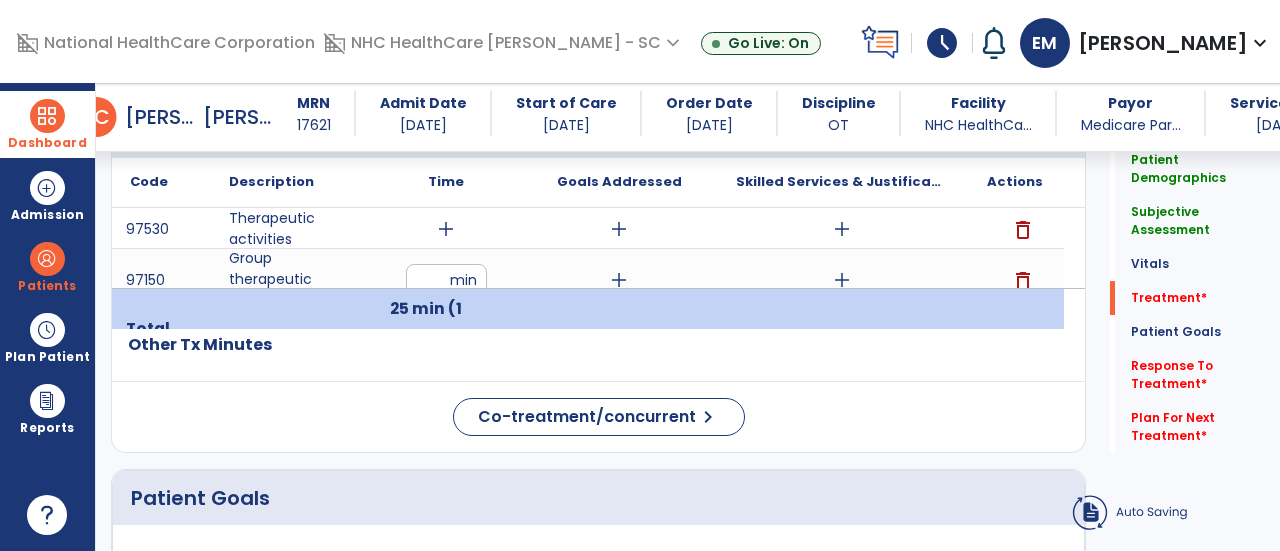 click on "add" at bounding box center (446, 229) 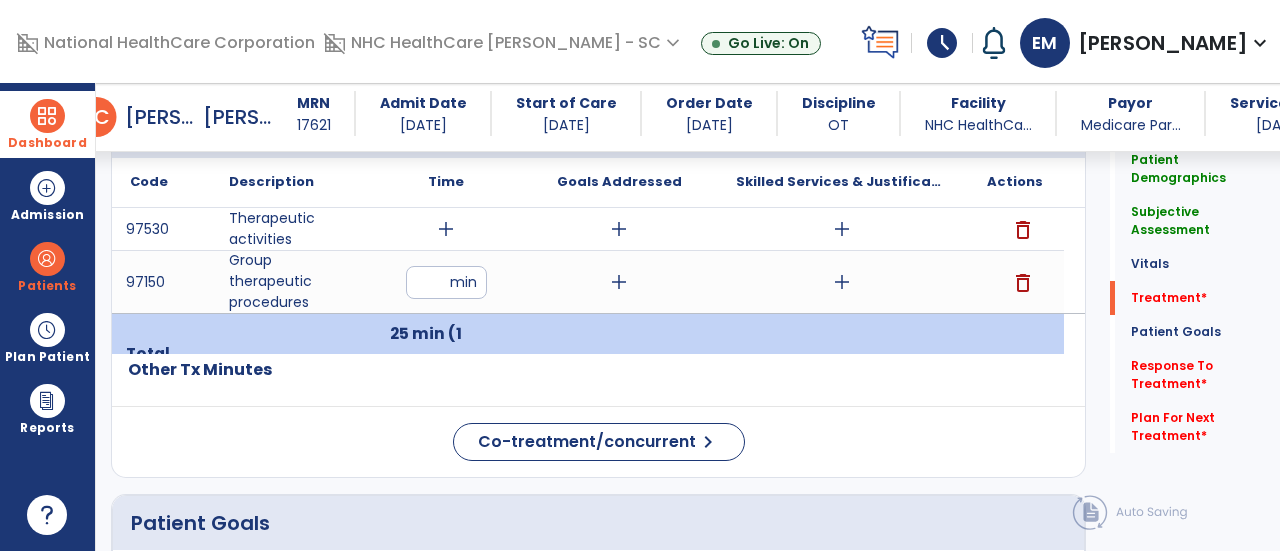 click on "add" at bounding box center (446, 229) 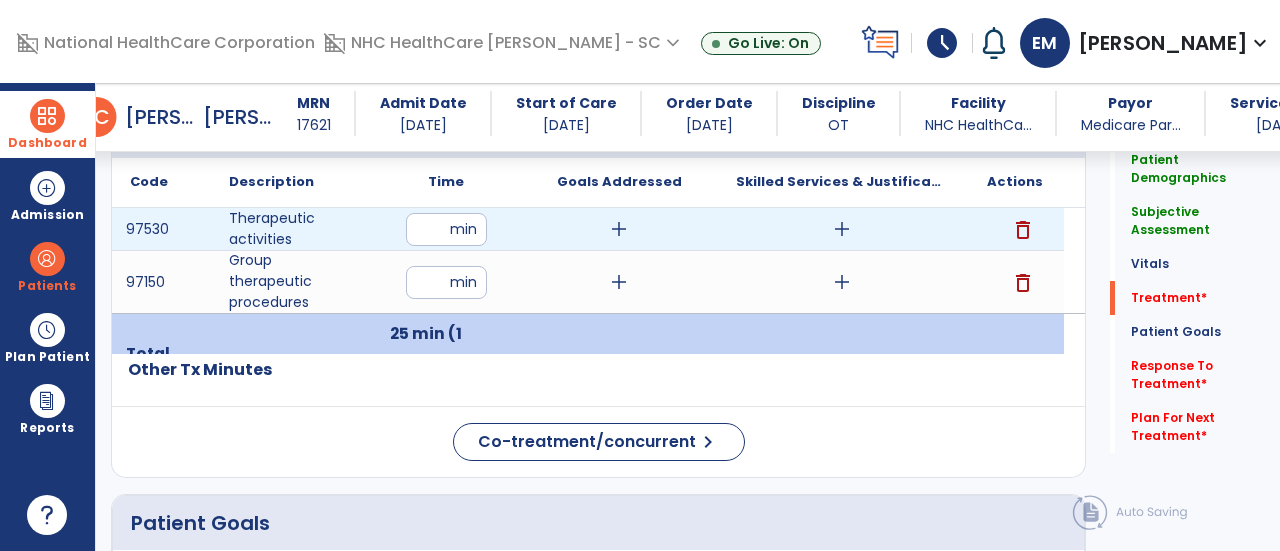 type on "**" 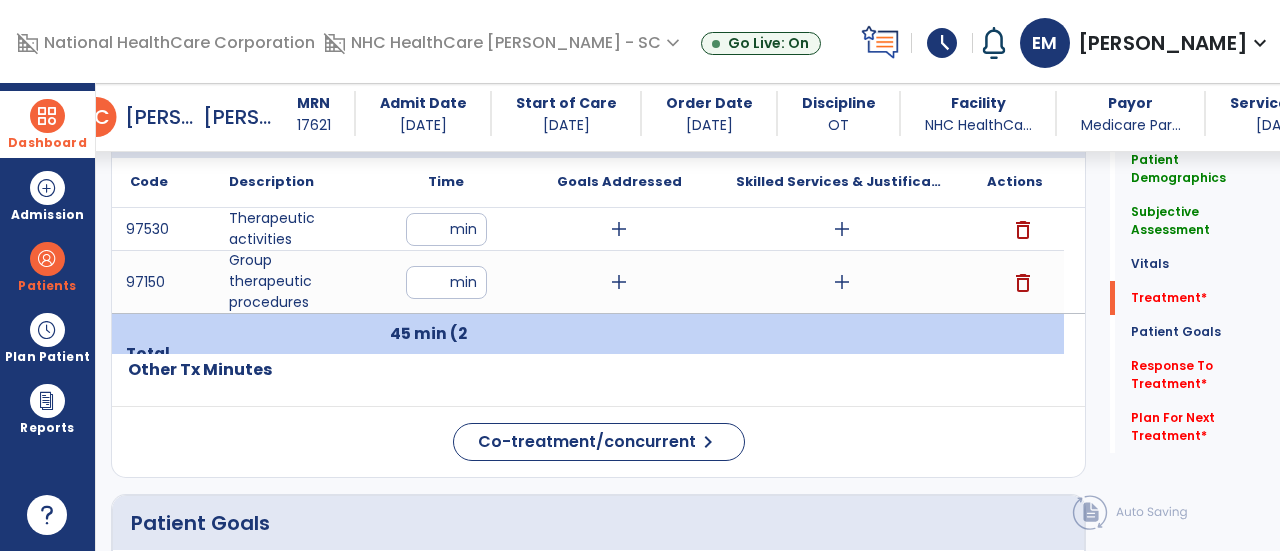 click on "add" at bounding box center [842, 282] 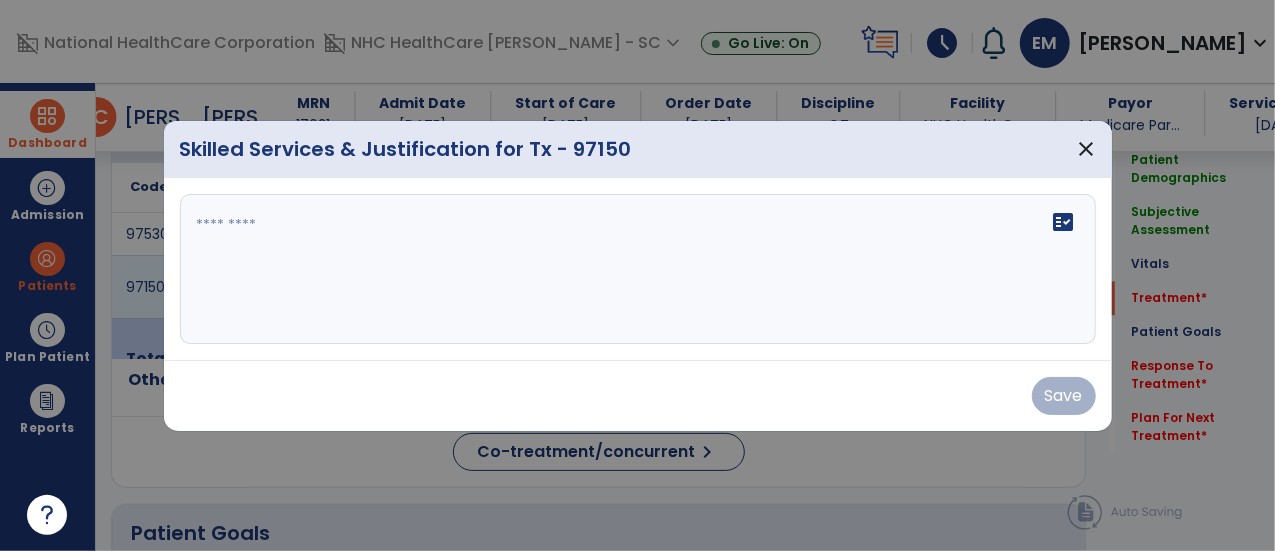 scroll, scrollTop: 2028, scrollLeft: 0, axis: vertical 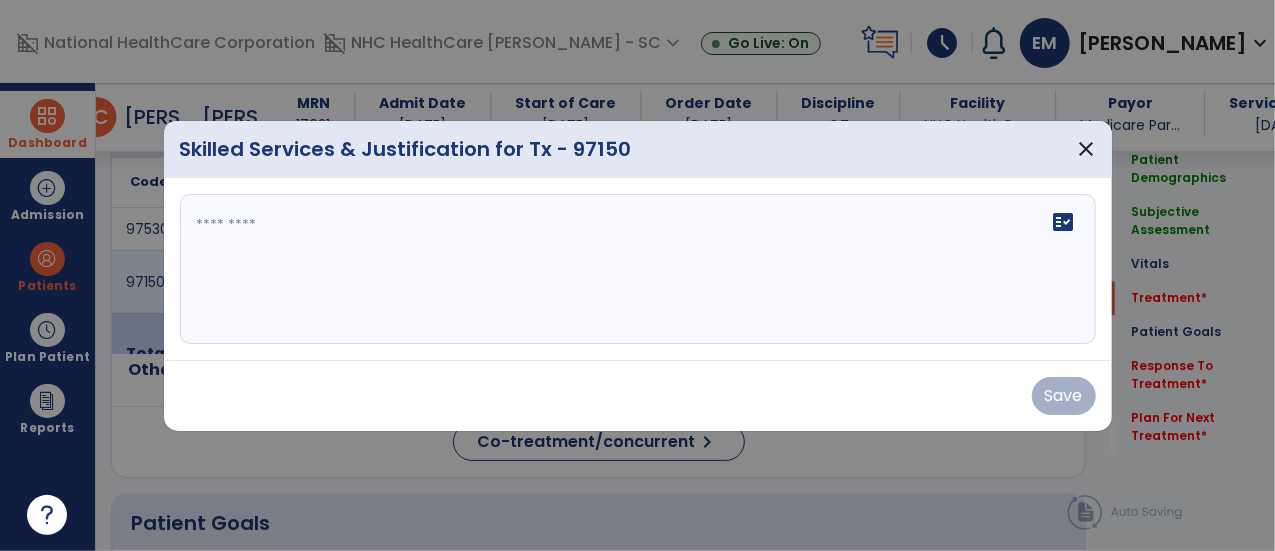 click on "fact_check" at bounding box center [638, 269] 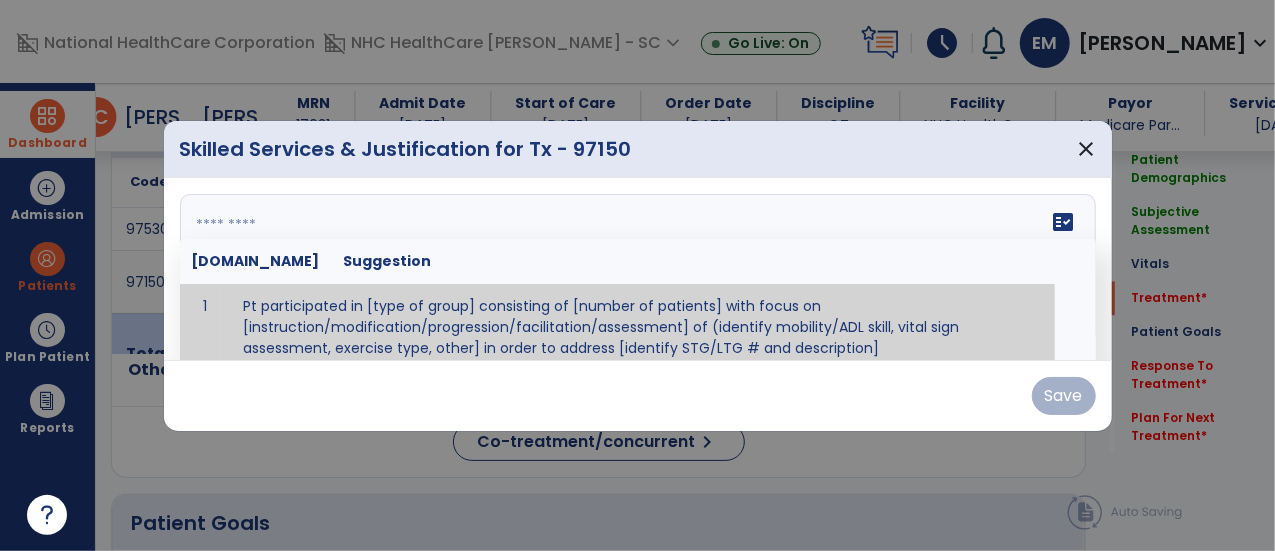 scroll, scrollTop: 12, scrollLeft: 0, axis: vertical 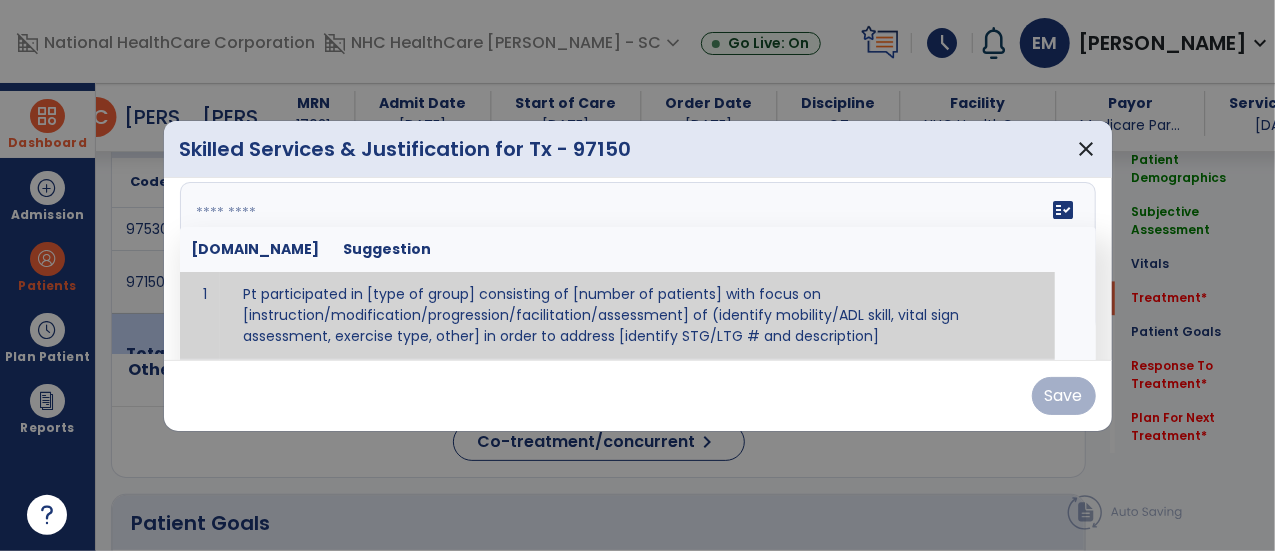 paste on "**********" 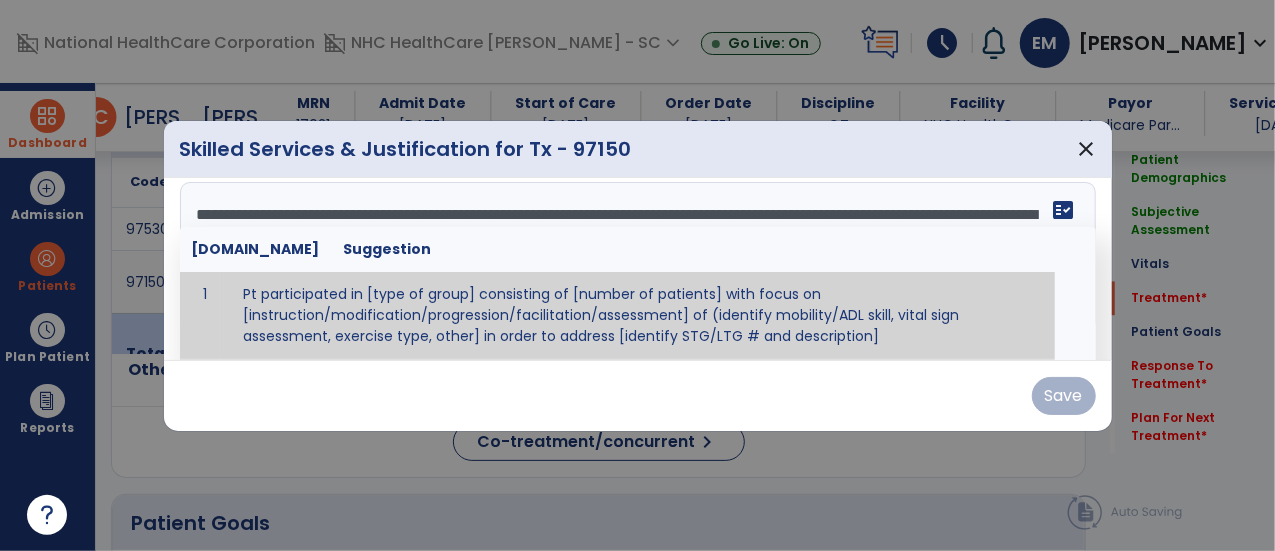 scroll, scrollTop: 0, scrollLeft: 0, axis: both 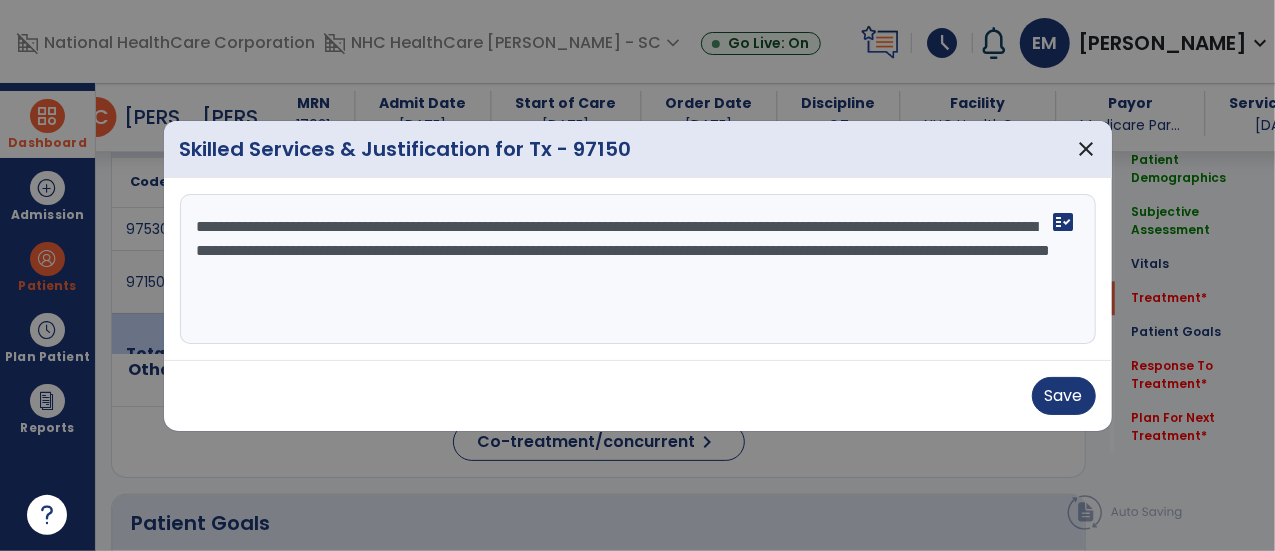 click on "**********" at bounding box center (638, 269) 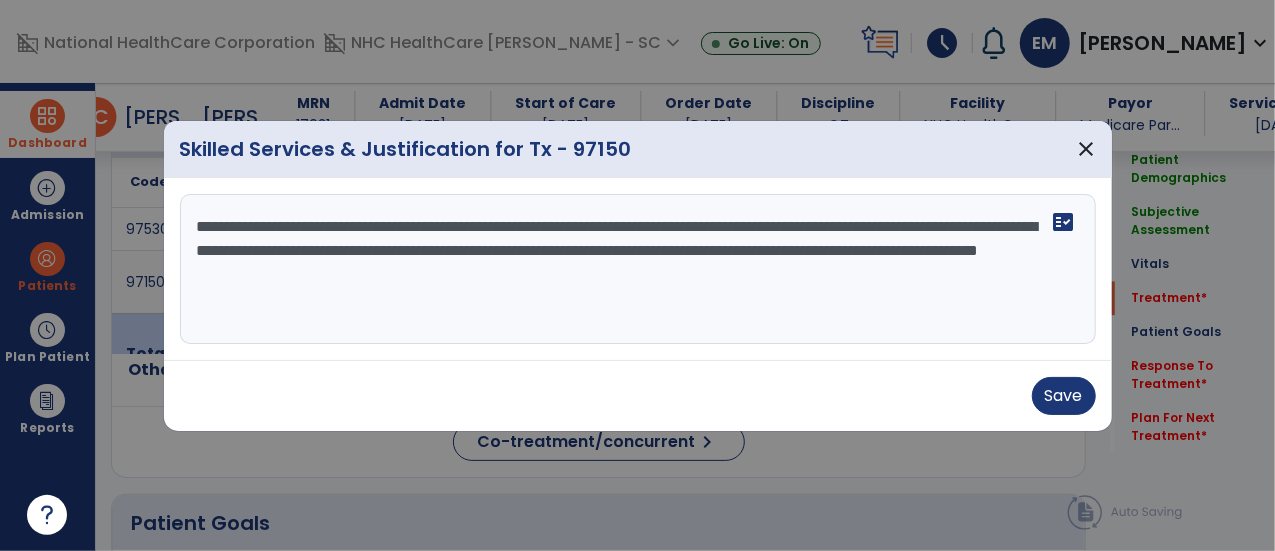 click on "**********" at bounding box center [638, 269] 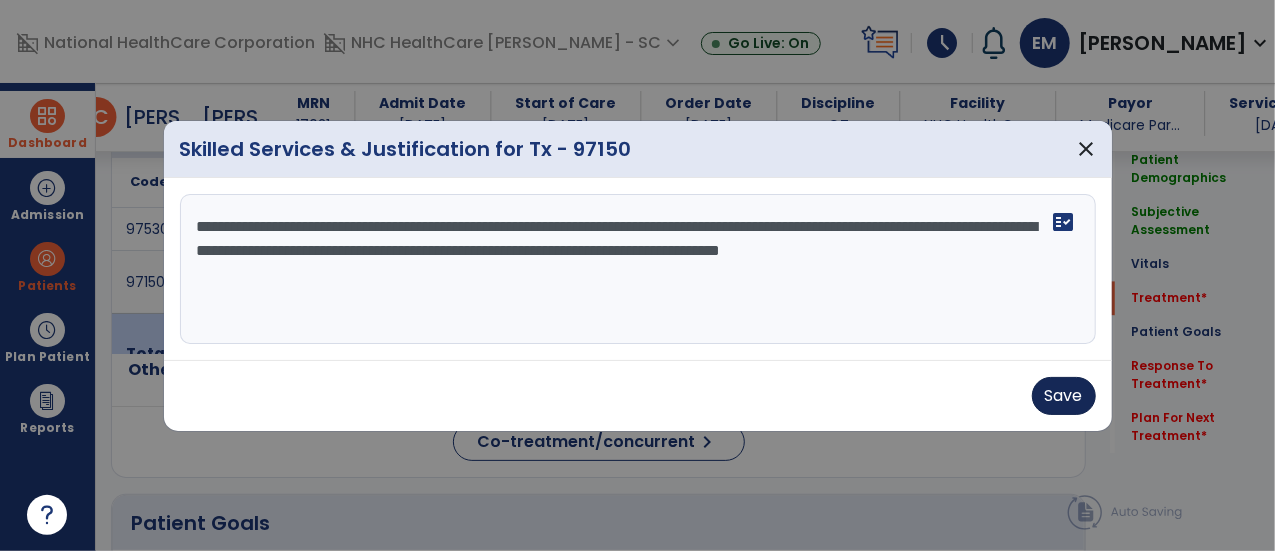 type on "**********" 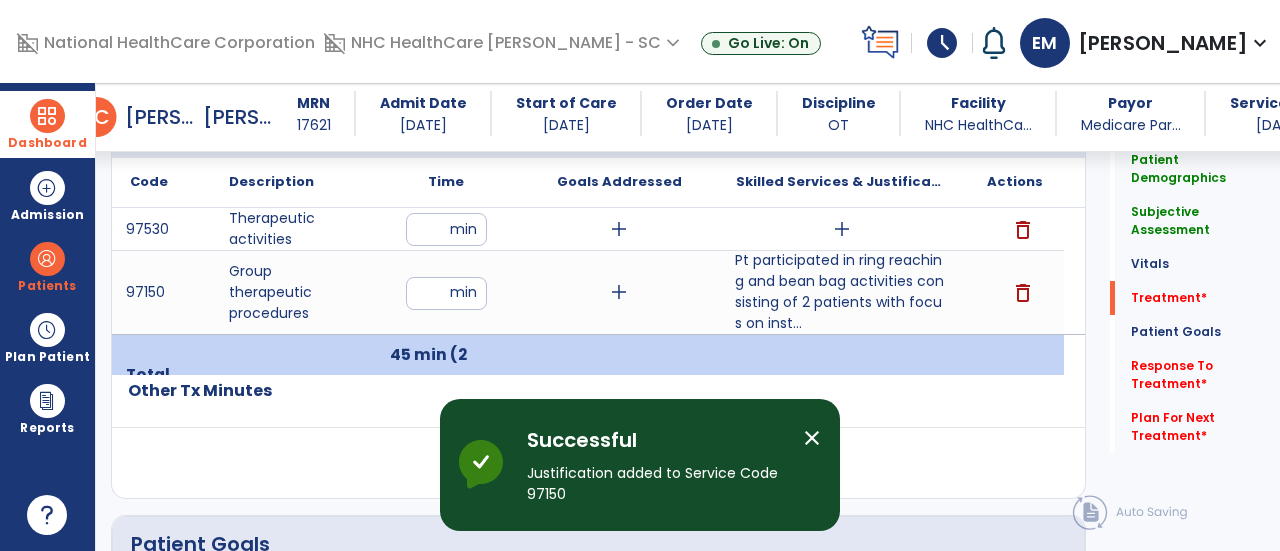 click on "add" at bounding box center [842, 229] 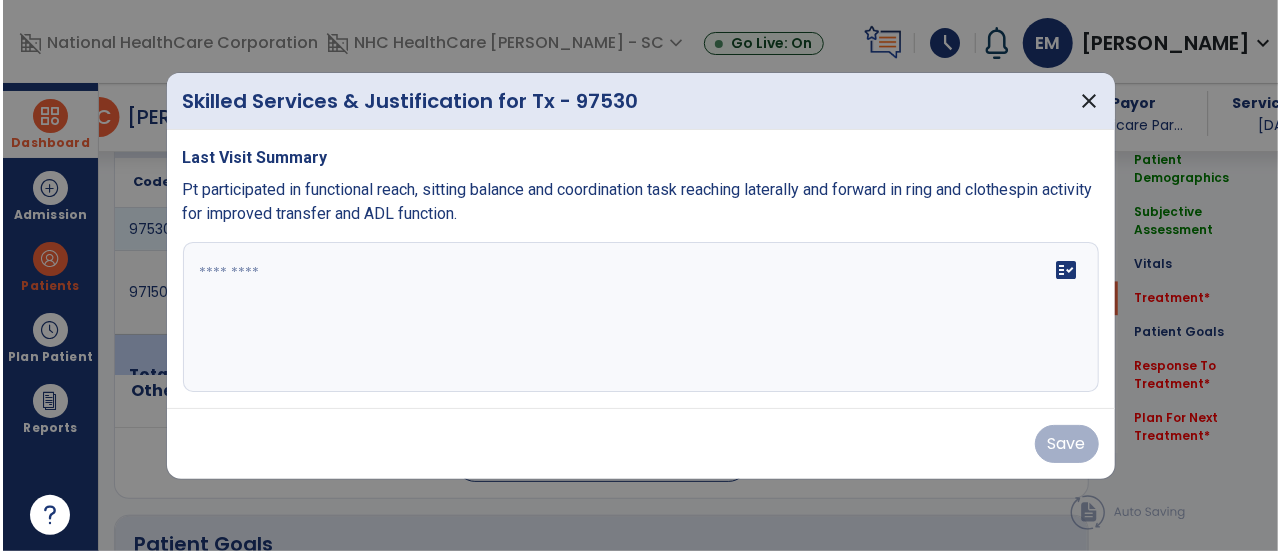 scroll, scrollTop: 2028, scrollLeft: 0, axis: vertical 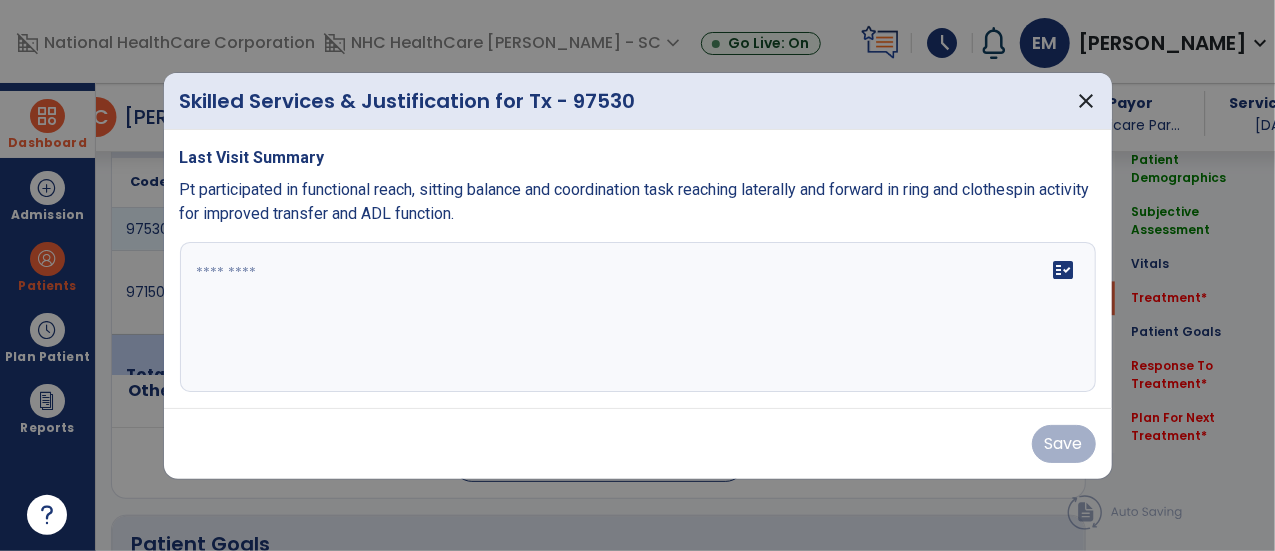 click on "fact_check" at bounding box center [638, 317] 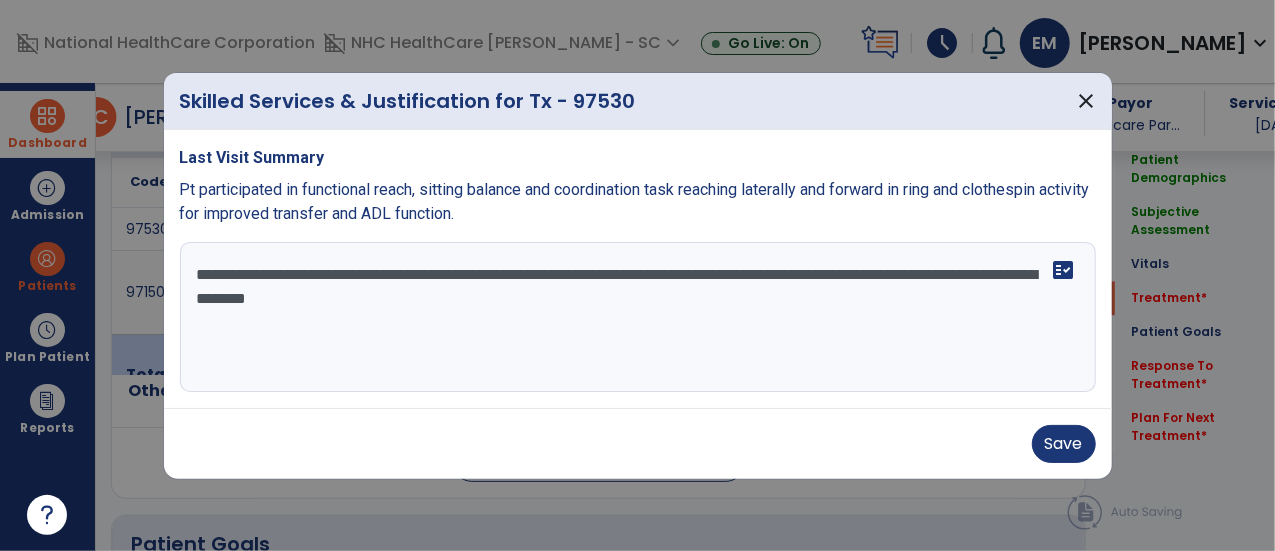 click on "**********" at bounding box center (638, 317) 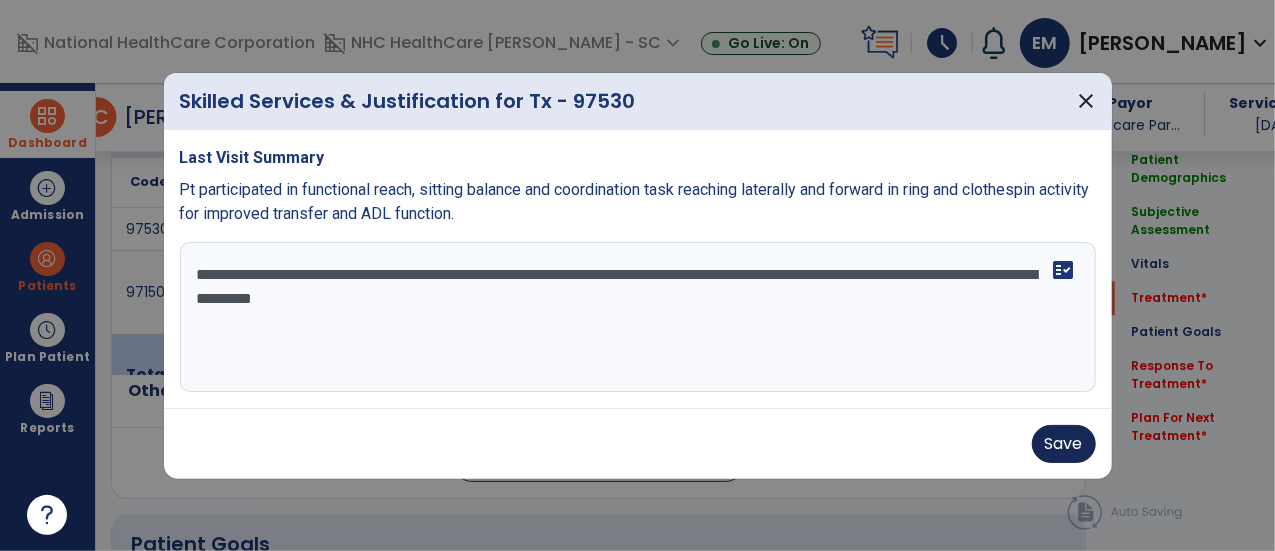 type on "**********" 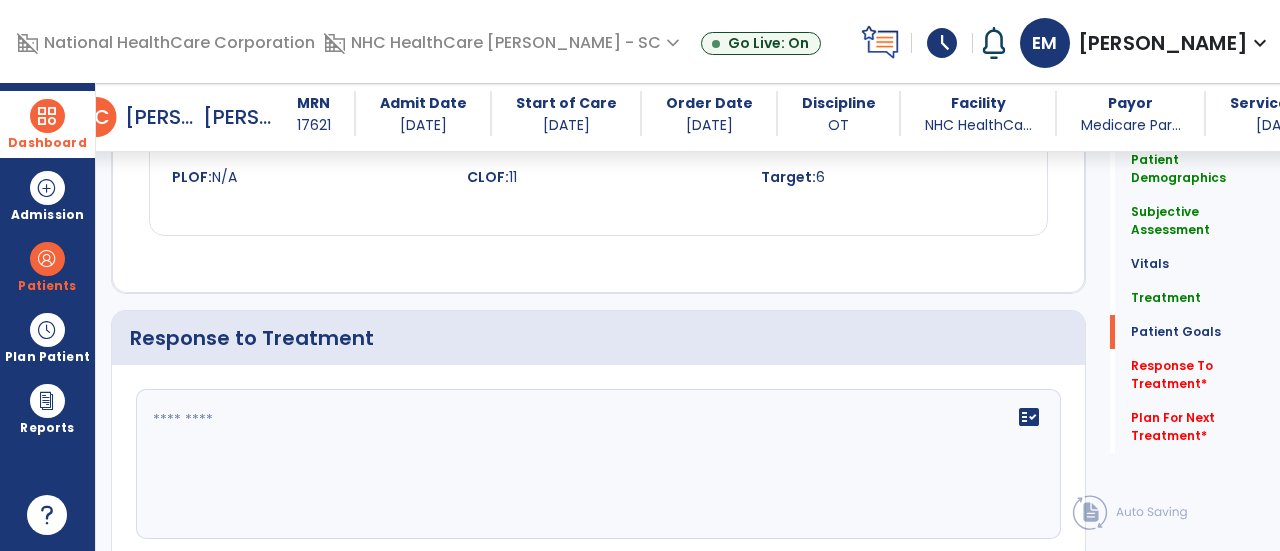 scroll, scrollTop: 3947, scrollLeft: 0, axis: vertical 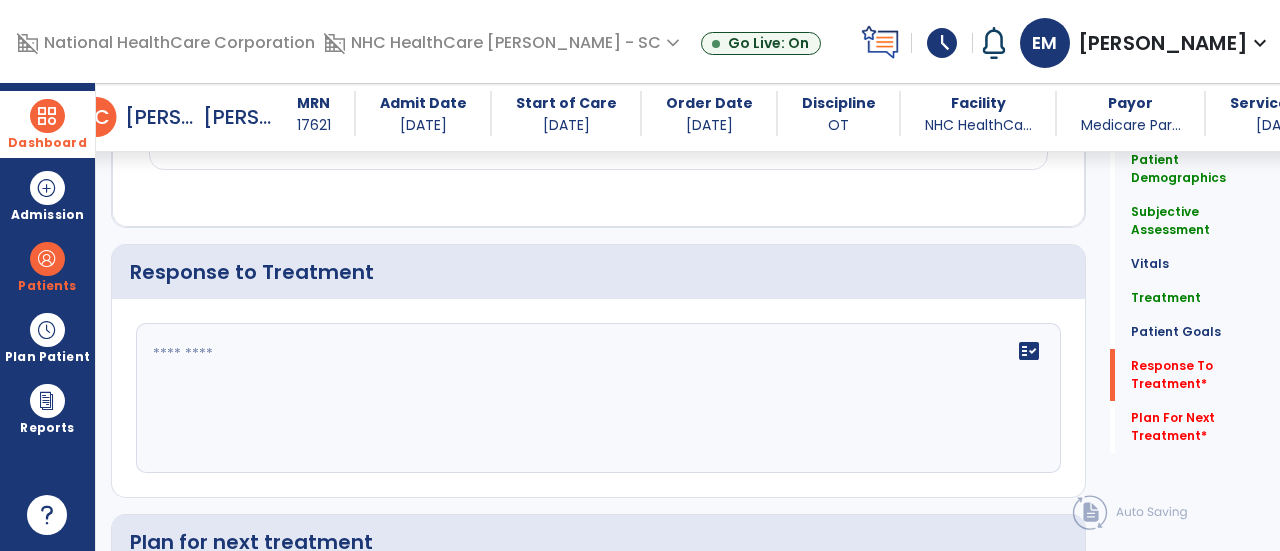 click on "fact_check" 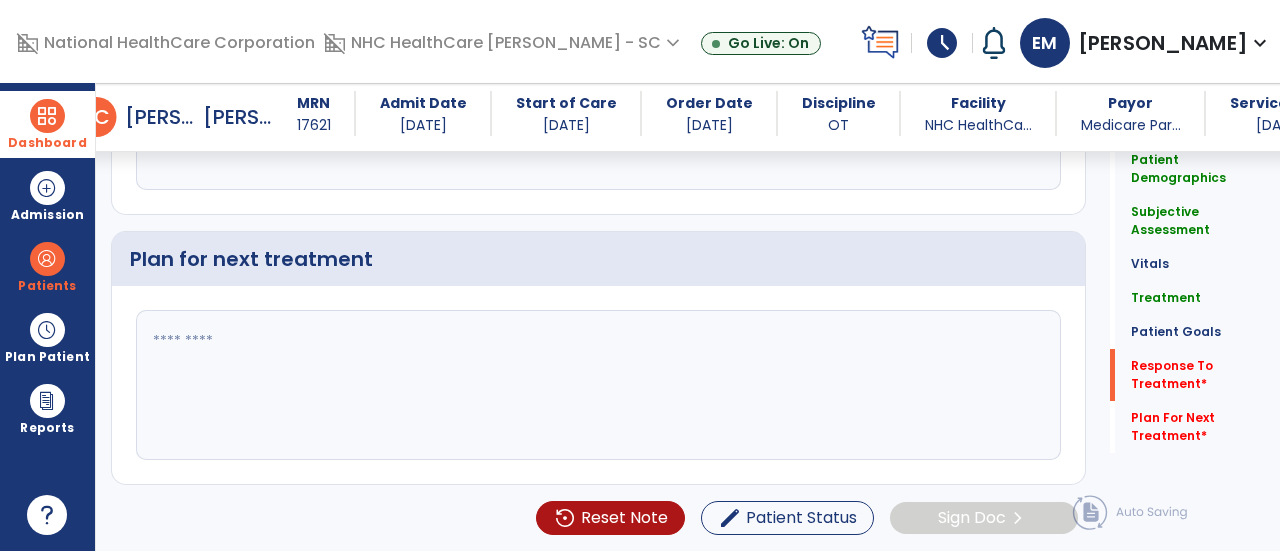 type on "**********" 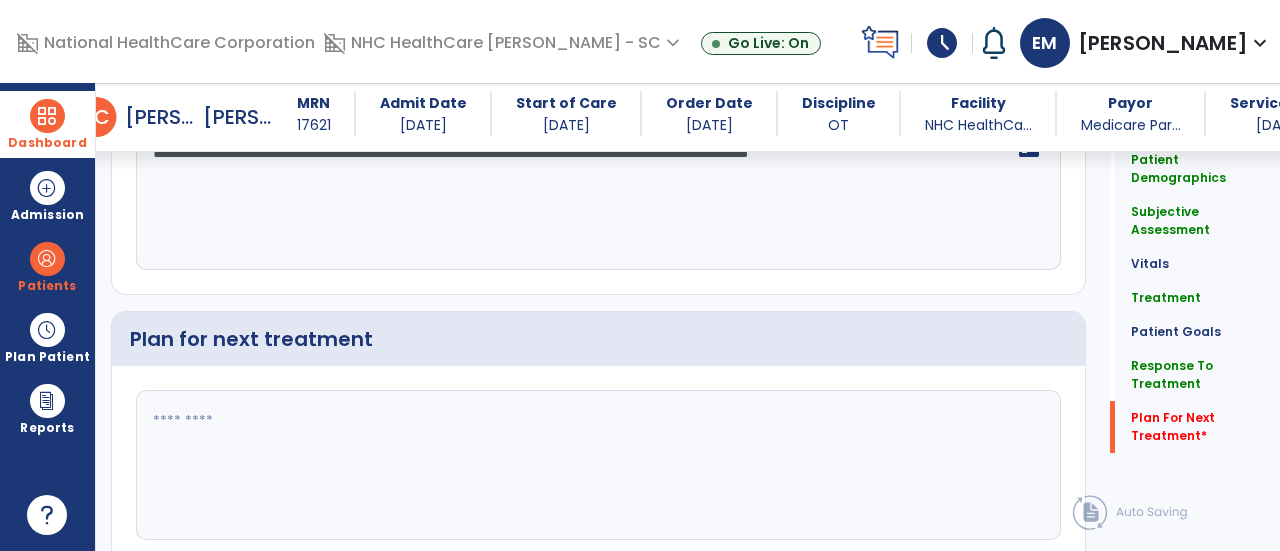 scroll, scrollTop: 4238, scrollLeft: 0, axis: vertical 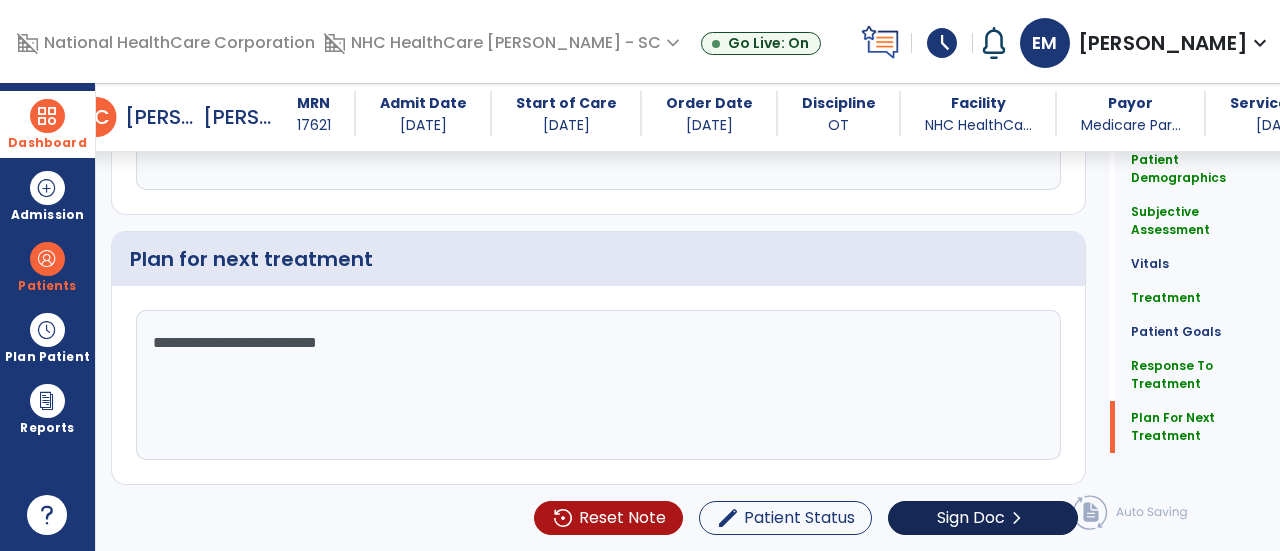 type on "**********" 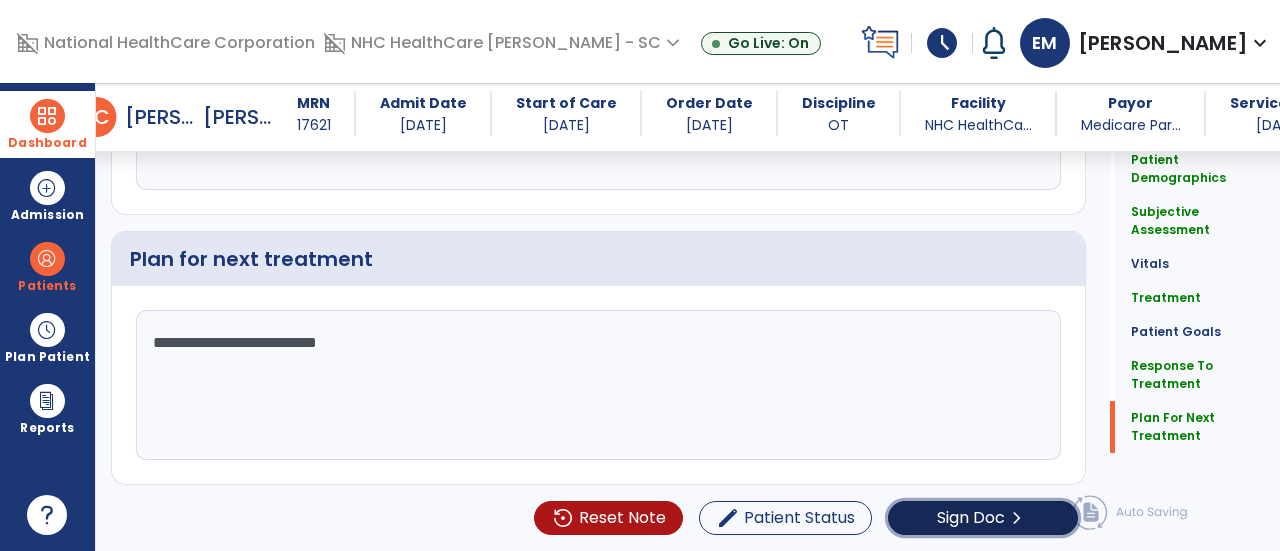 click on "Sign Doc" 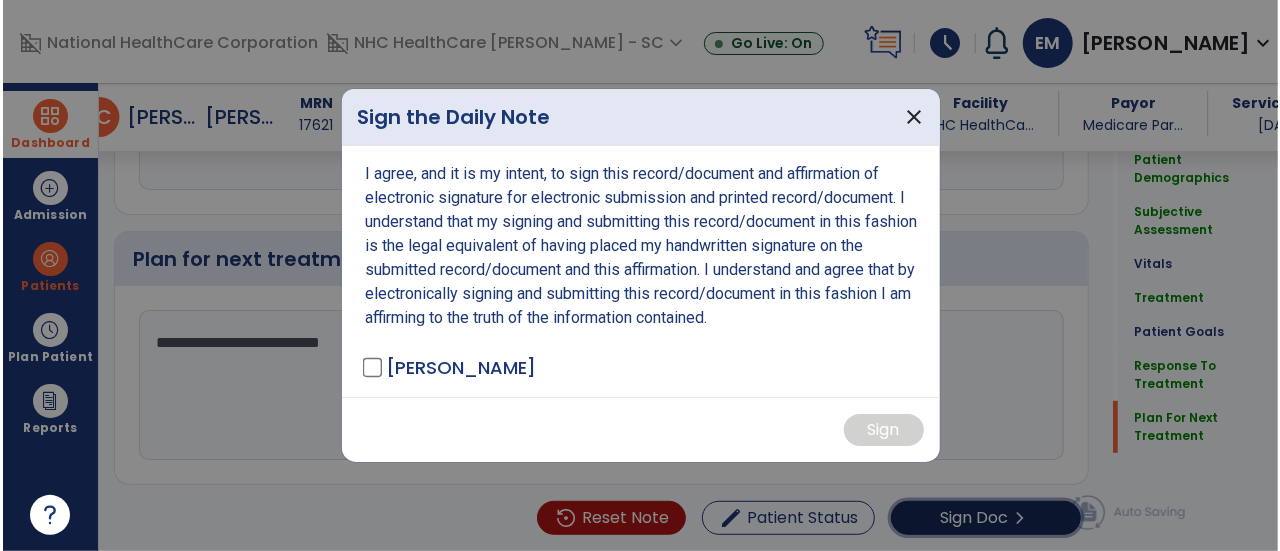 scroll, scrollTop: 4238, scrollLeft: 0, axis: vertical 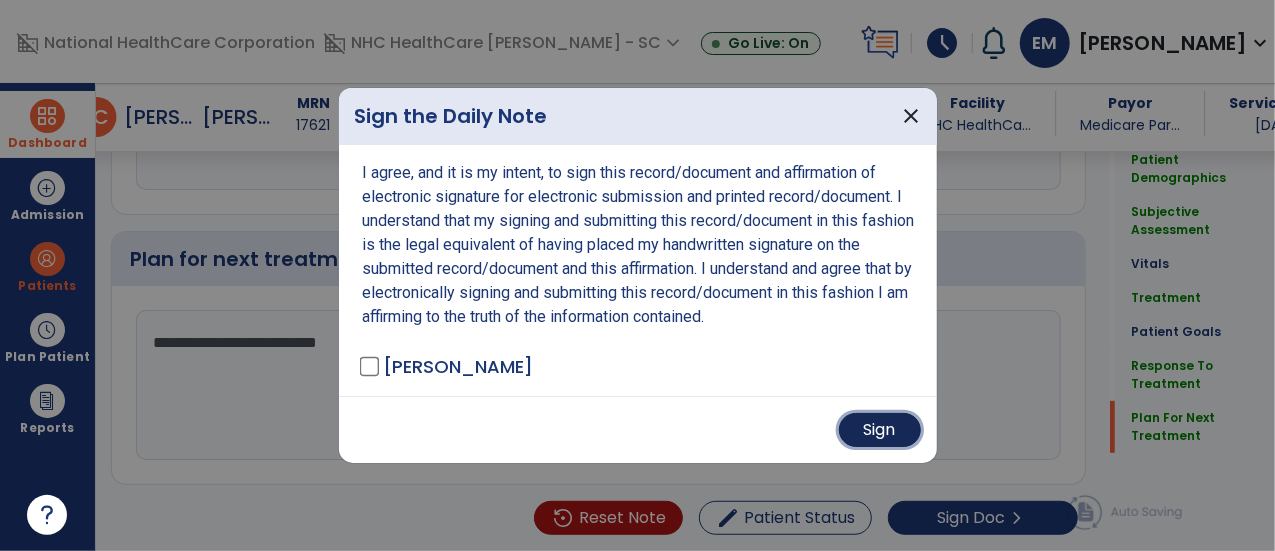 click on "Sign" at bounding box center [880, 430] 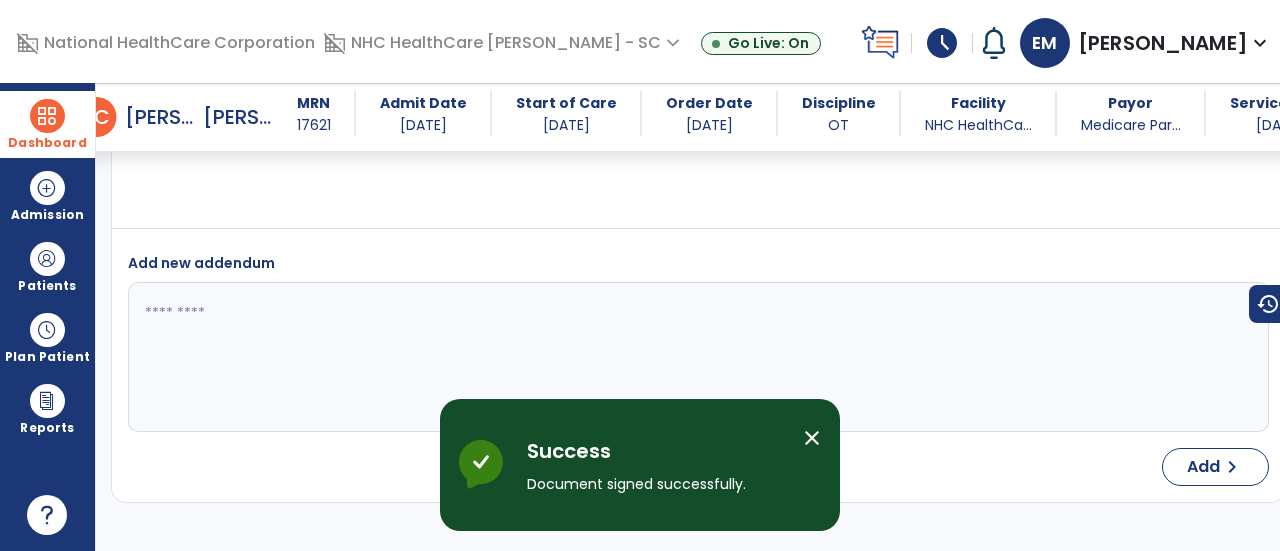 scroll, scrollTop: 7056, scrollLeft: 0, axis: vertical 